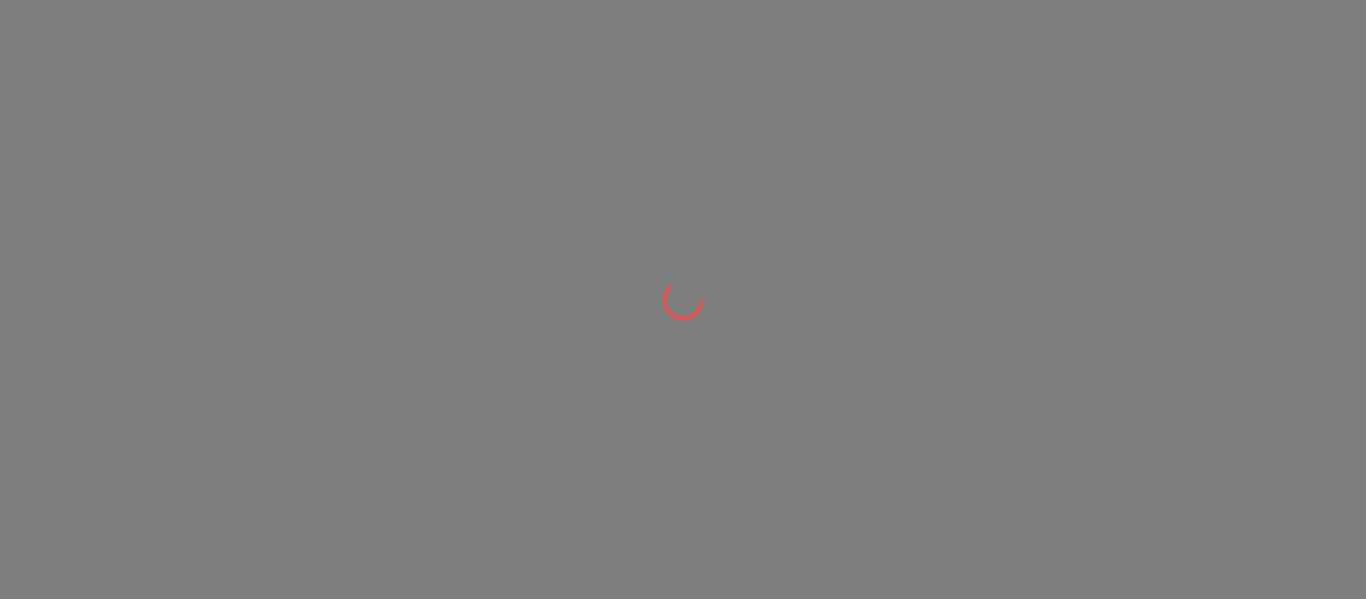 scroll, scrollTop: 0, scrollLeft: 0, axis: both 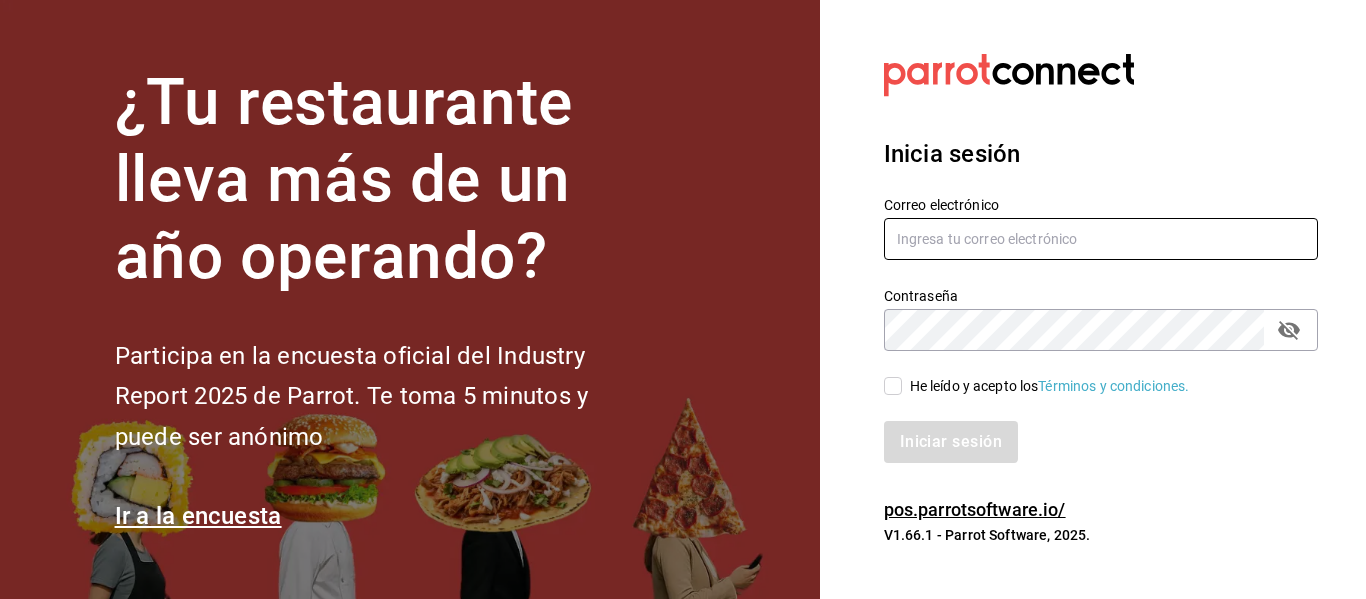 type on "[USERNAME]@[DOMAIN].com" 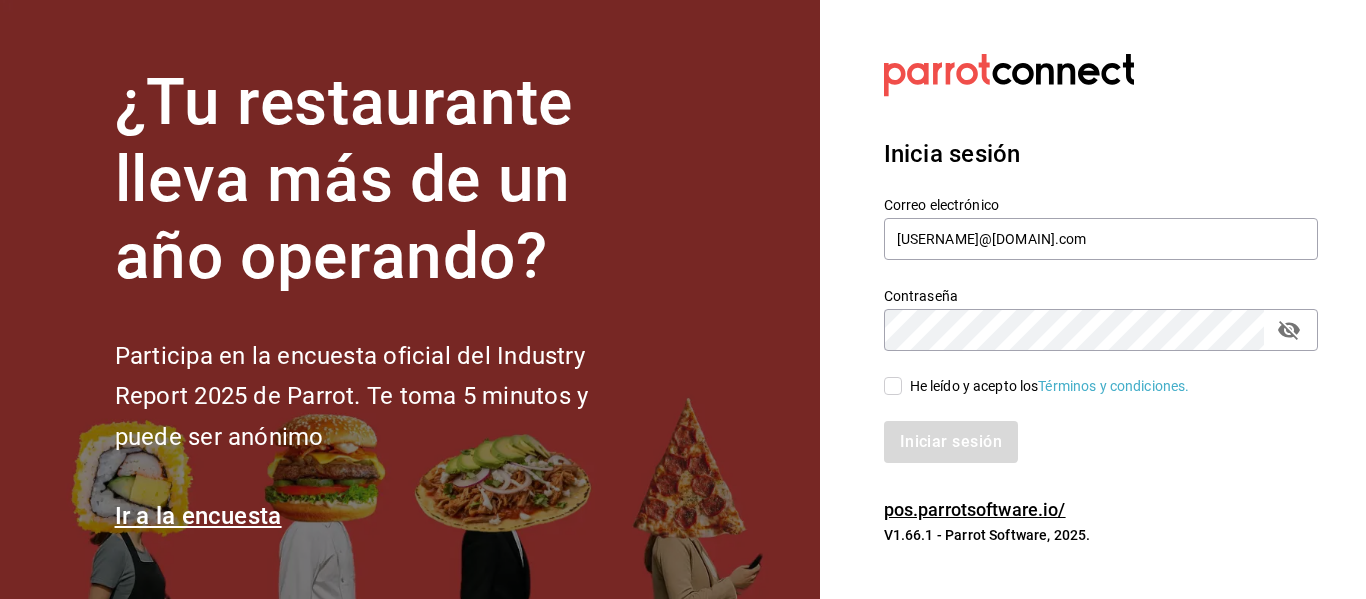click on "He leído y acepto los  Términos y condiciones." at bounding box center (893, 386) 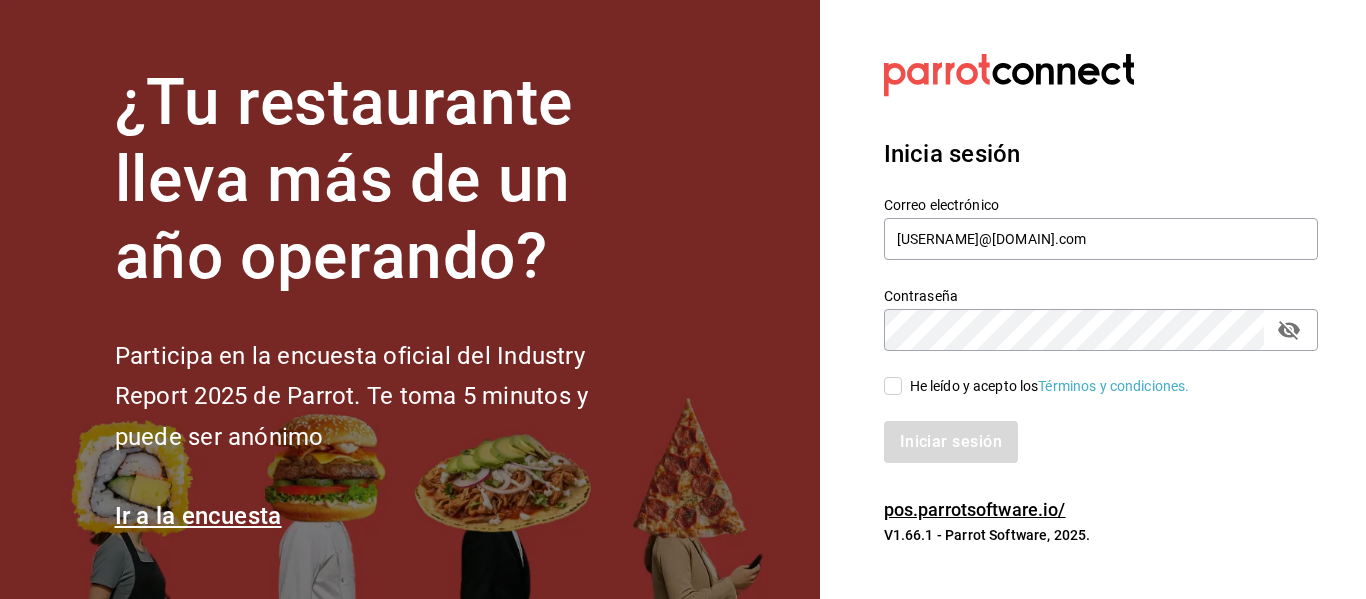 checkbox on "true" 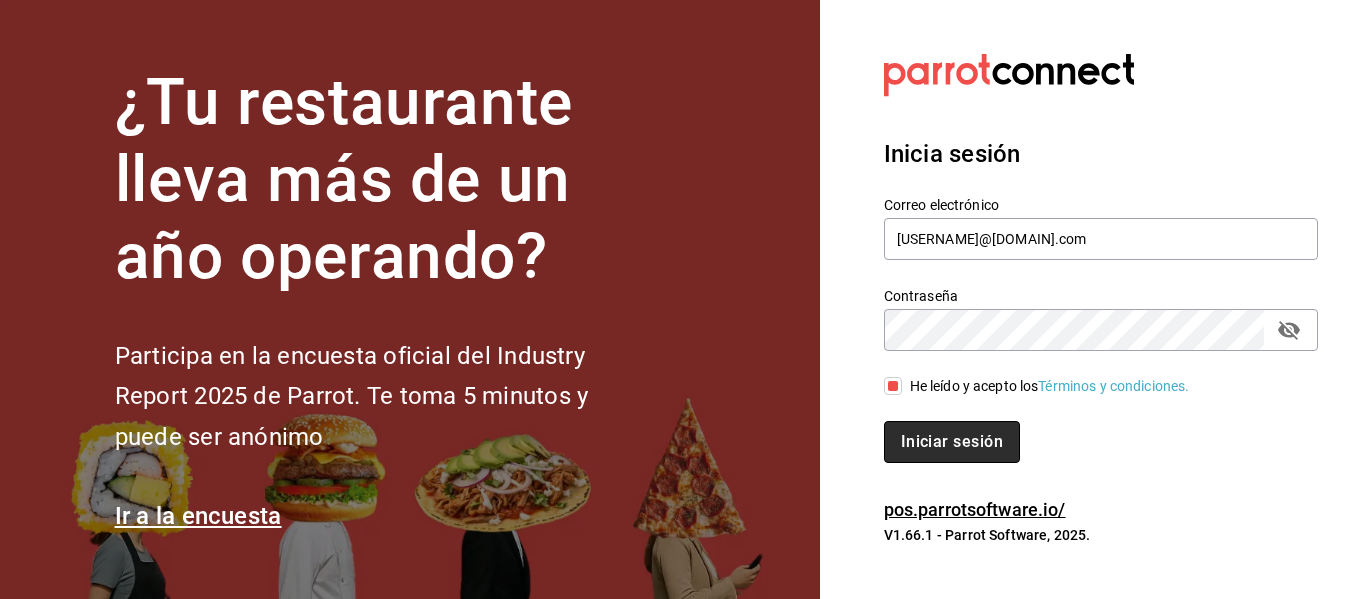 click on "Iniciar sesión" at bounding box center [952, 442] 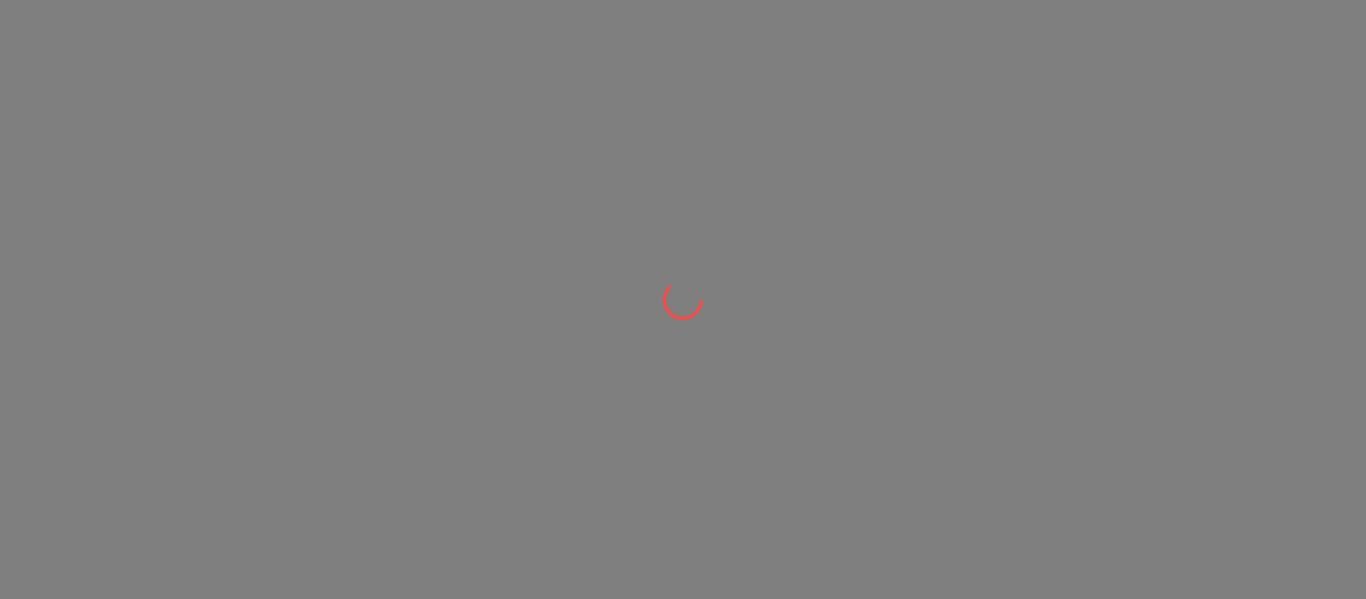 scroll, scrollTop: 0, scrollLeft: 0, axis: both 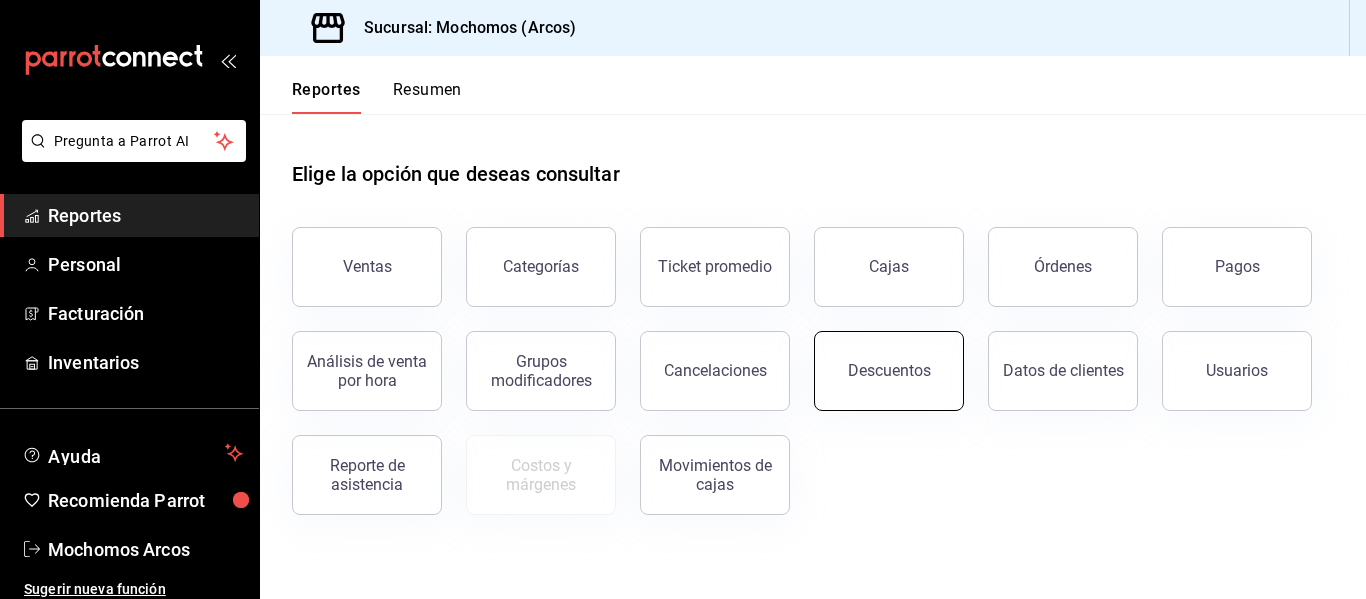 click on "Descuentos" at bounding box center (889, 370) 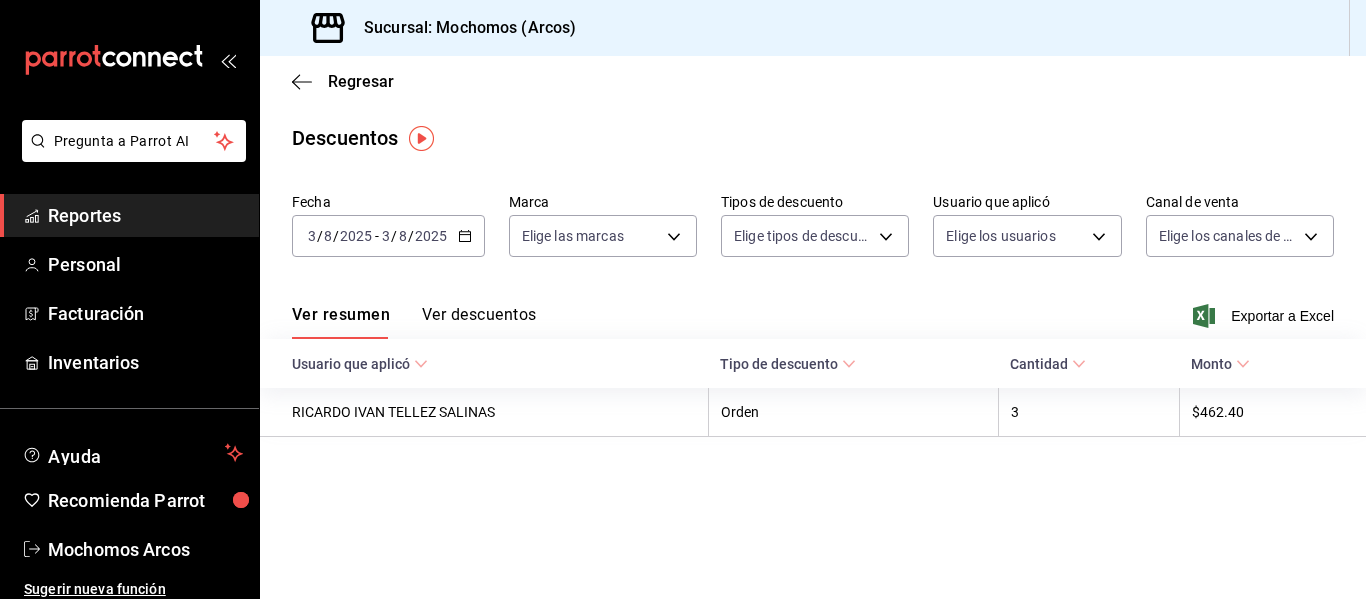 click 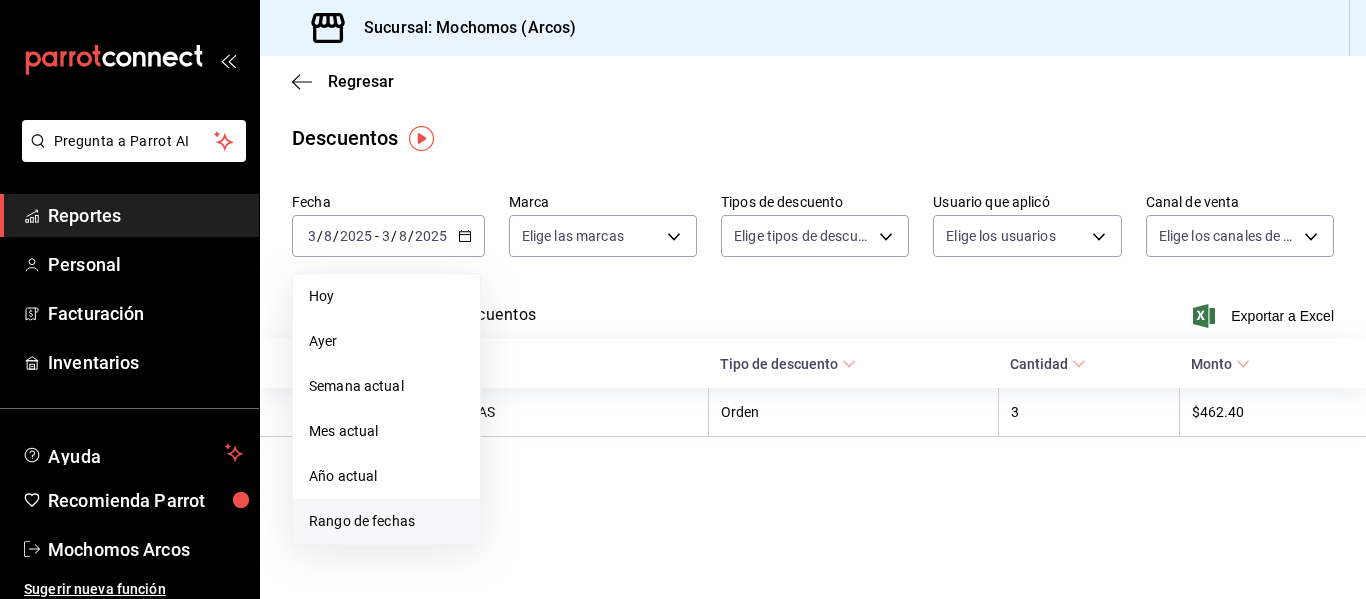click on "Rango de fechas" at bounding box center [386, 521] 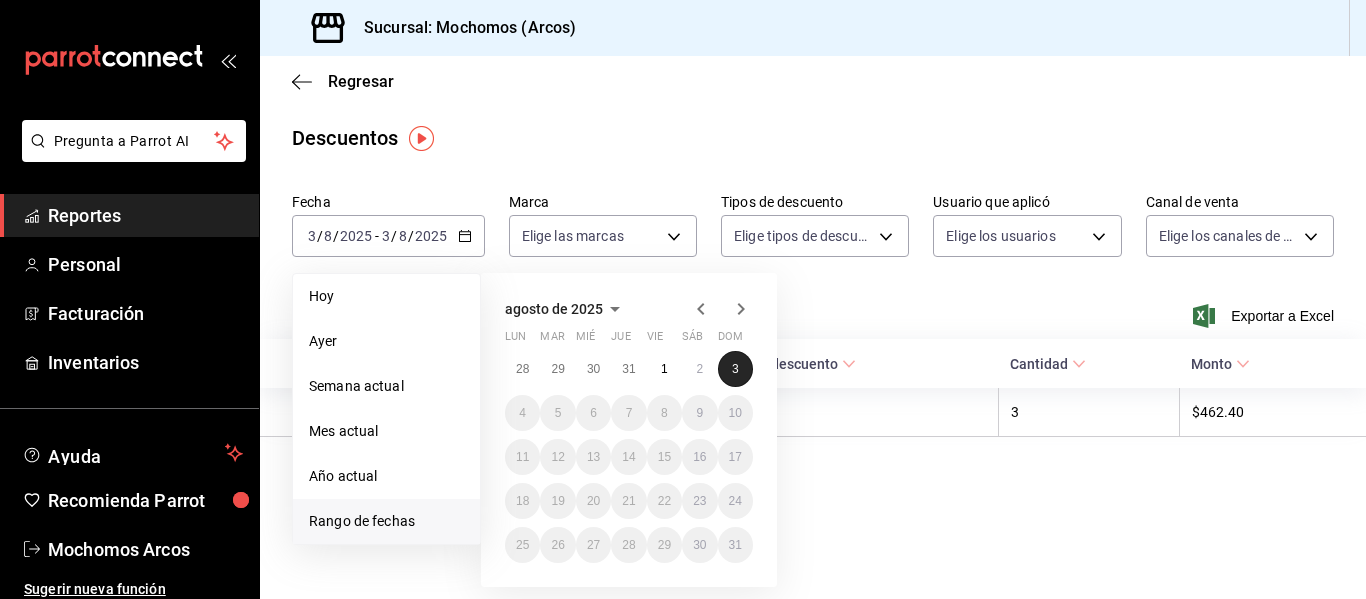 click on "3" at bounding box center [735, 369] 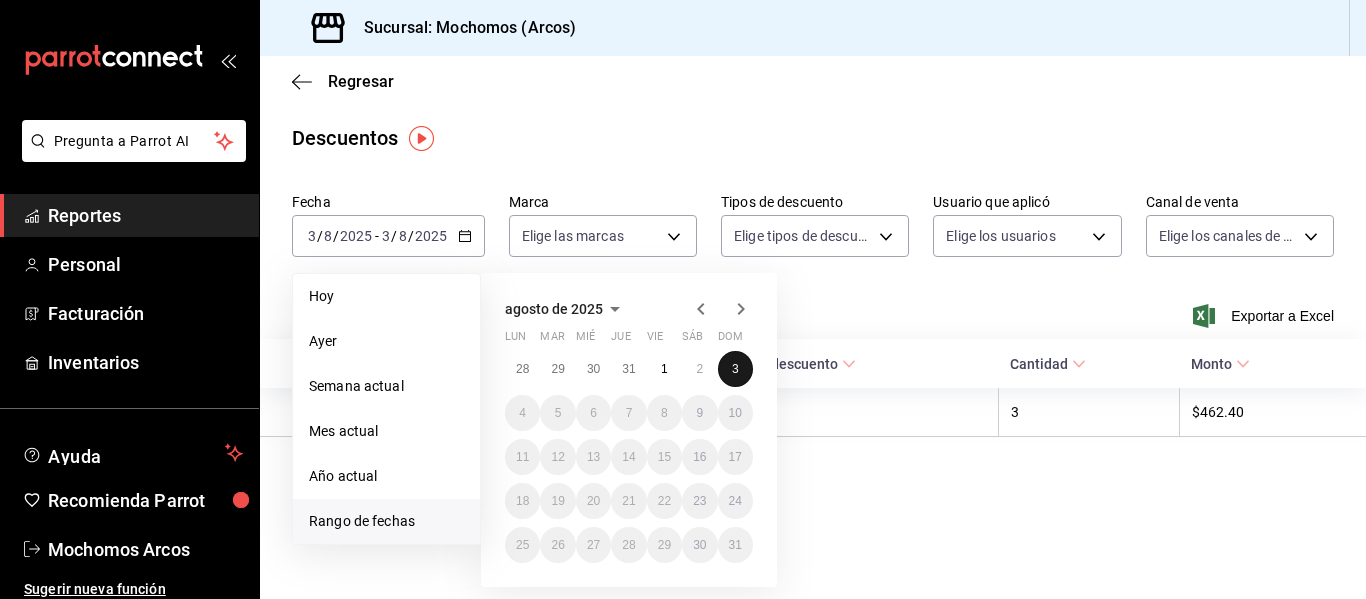 click on "3" at bounding box center (735, 369) 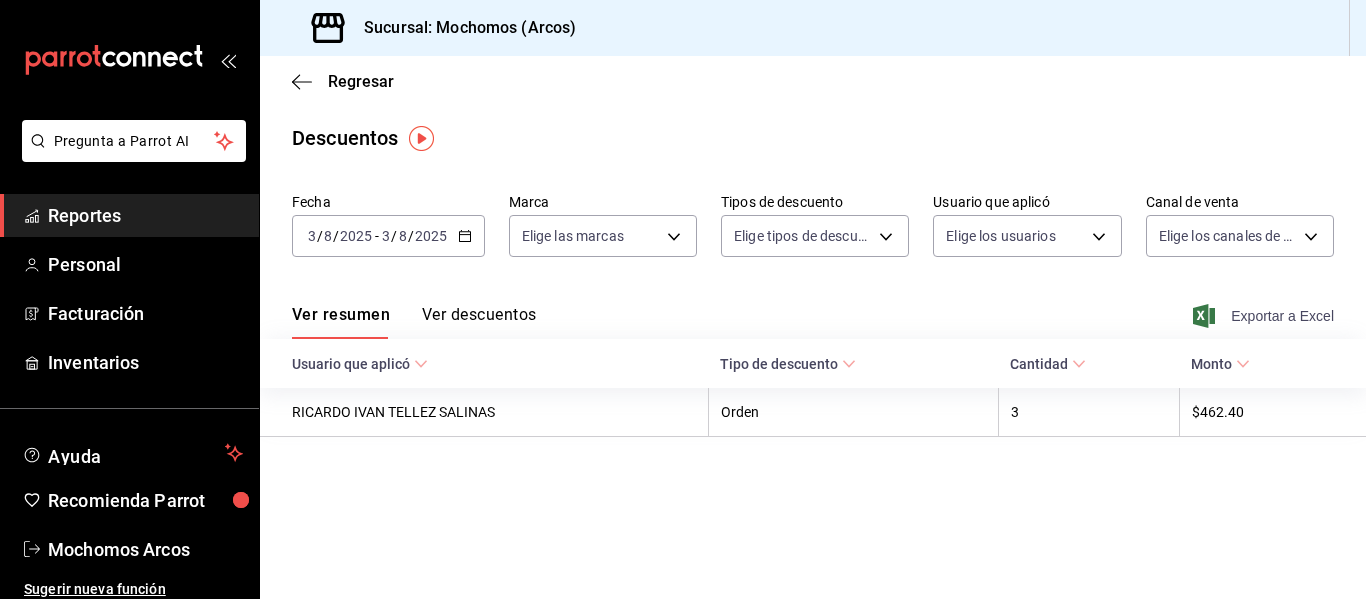 click on "Exportar a Excel" at bounding box center [1265, 316] 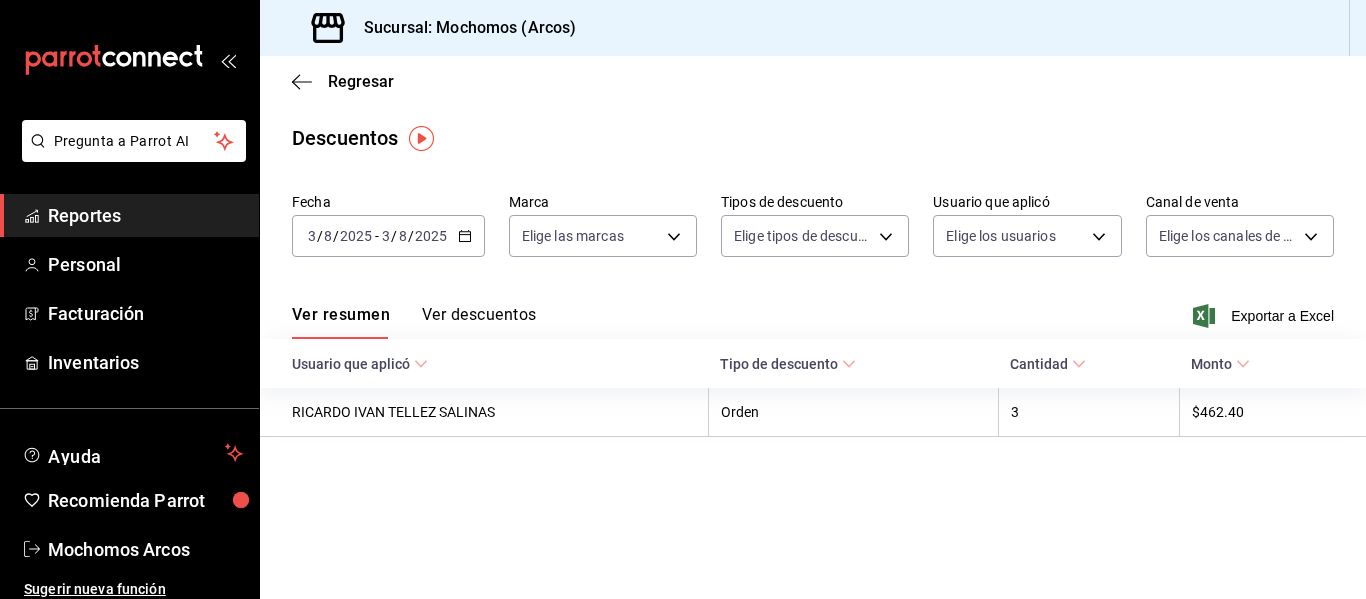 click on "Reportes" at bounding box center (145, 215) 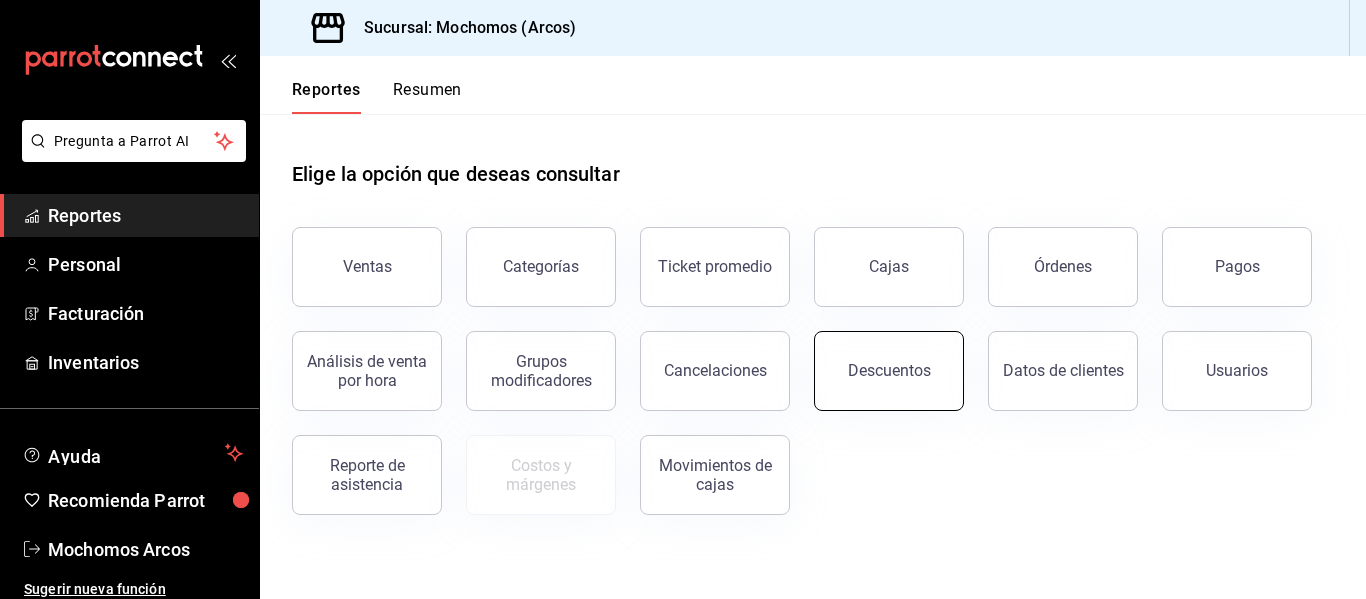 click on "Descuentos" at bounding box center (889, 371) 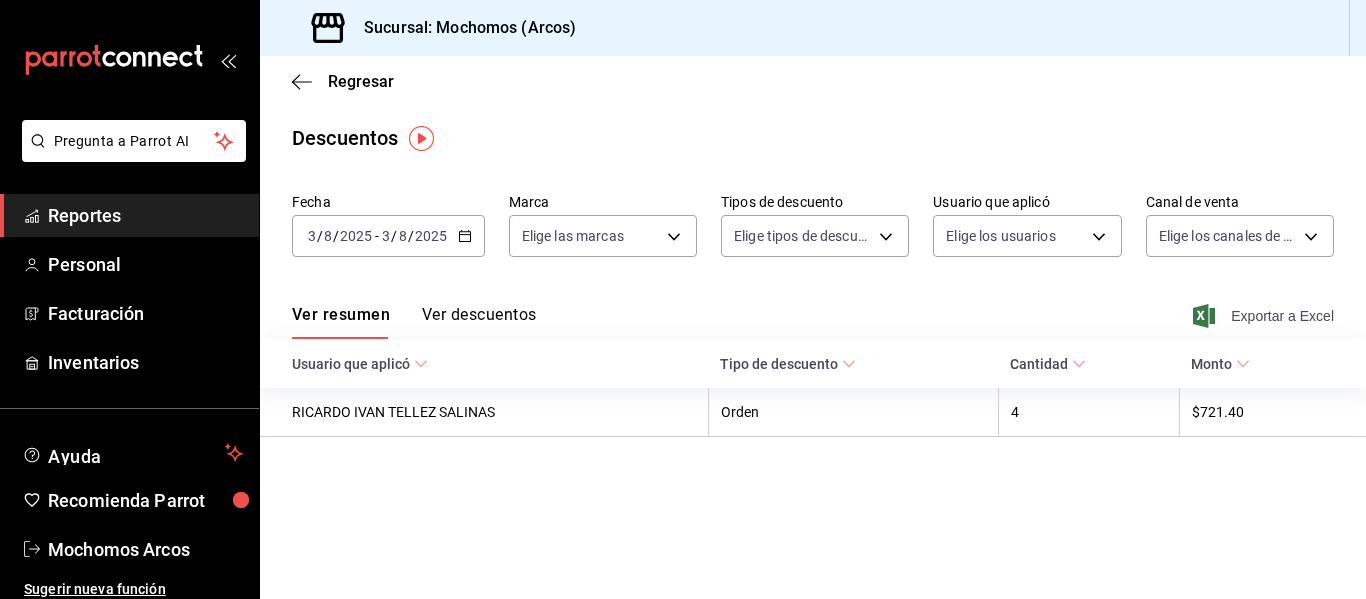 click on "Exportar a Excel" at bounding box center [1265, 316] 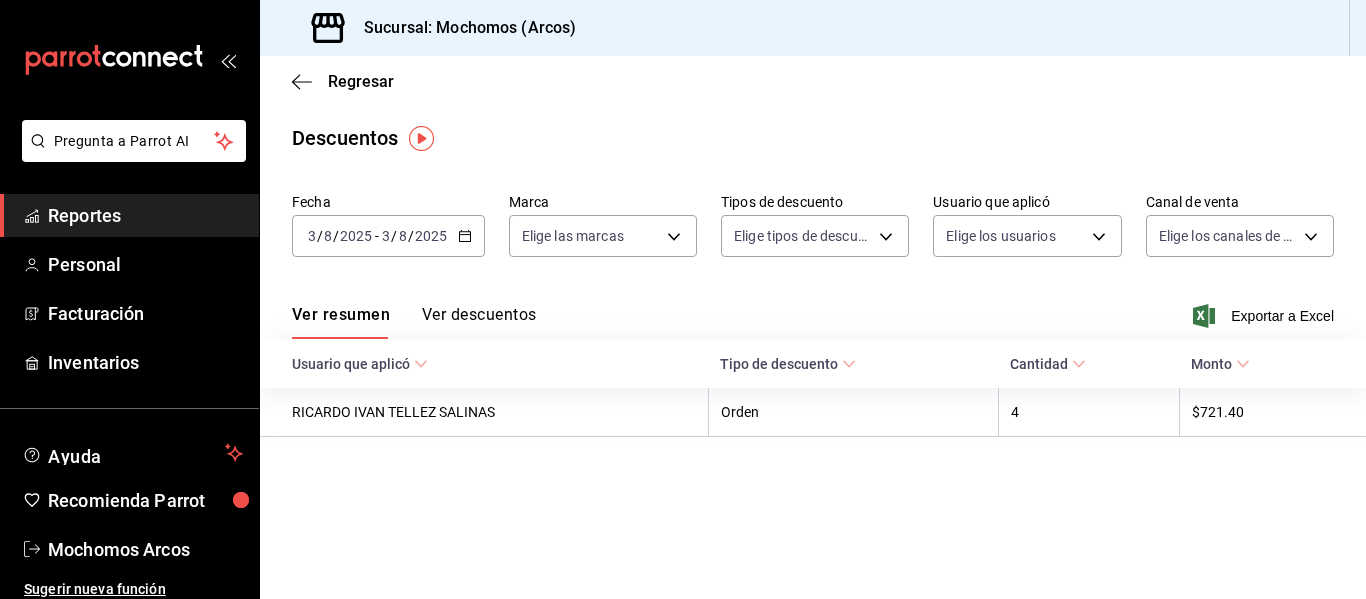 click on "Regresar Descuentos Fecha [DATE] [DATE] - [DATE] [DATE] Marca Elige las marcas Tipos de descuento Elige tipos de descuento Usuario que aplicó Elige los usuarios Canal de venta Elige los canales de venta Ver resumen Ver descuentos Exportar a Excel Usuario que aplicó Tipo de descuento Cantidad Monto [FULL_NAME] Orden $[MONEY]" at bounding box center (813, 327) 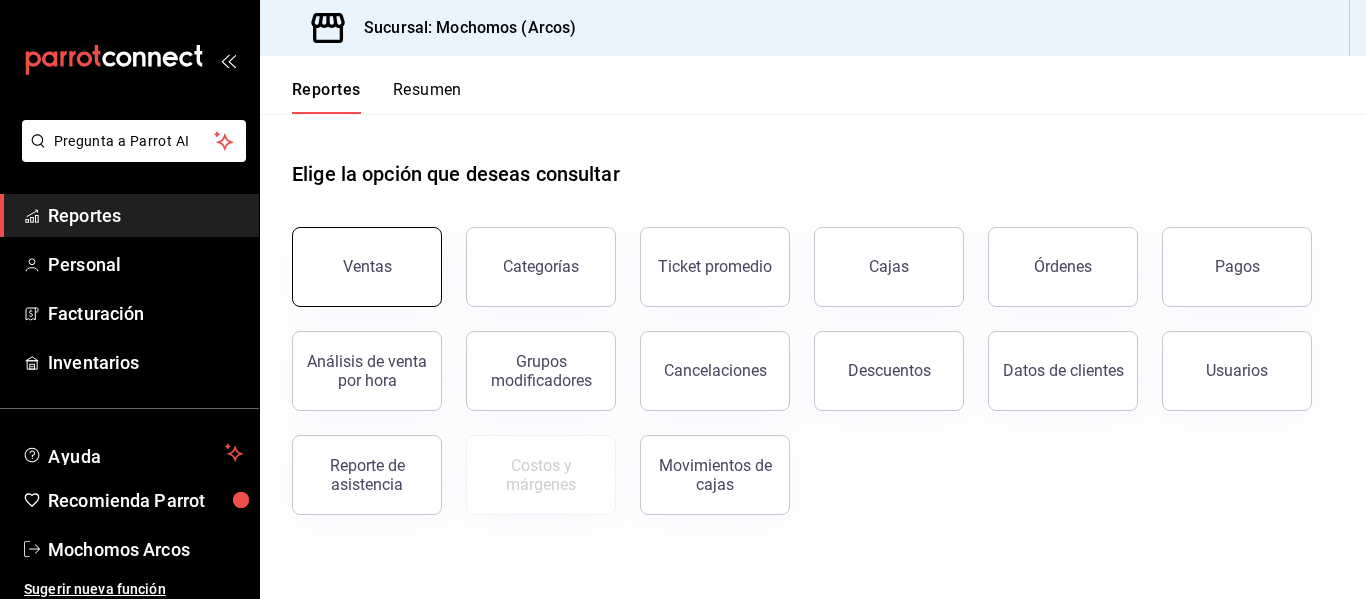 click on "Ventas" at bounding box center (367, 267) 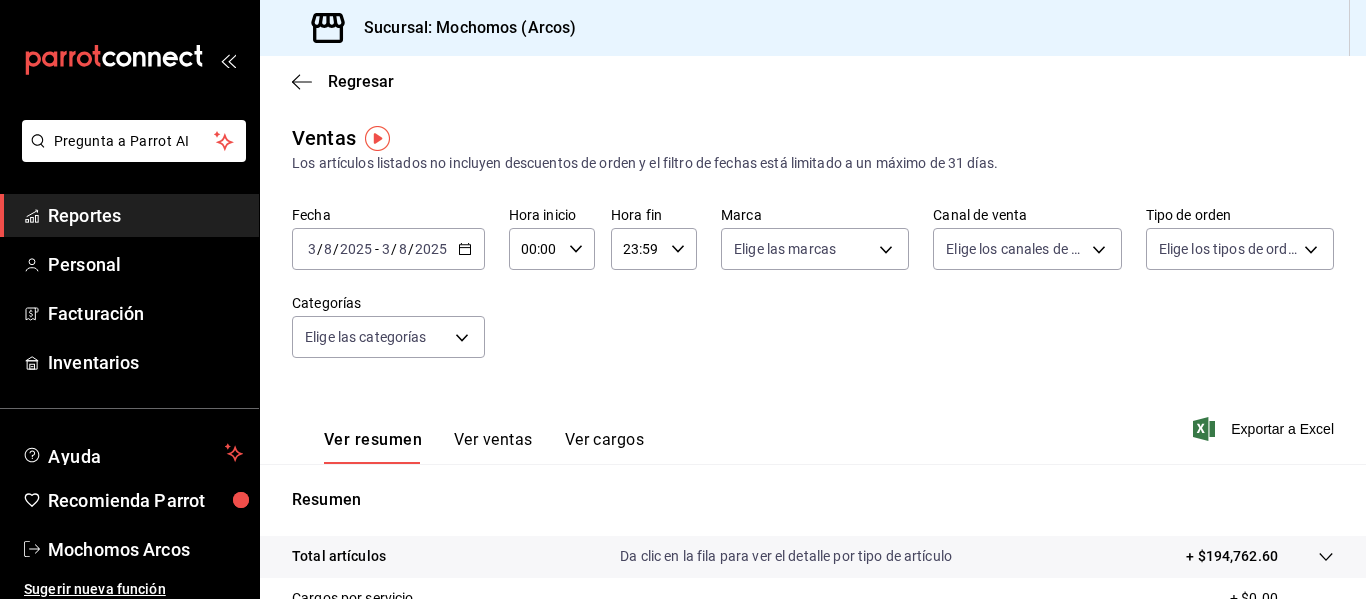click on "Fecha 2025-08-03 3 / 8 / 2025 - 2025-08-03 3 / 8 / 2025 Hora inicio 00:00 Hora inicio Hora fin 23:59 Hora fin Marca Elige las marcas Canal de venta Elige los canales de venta Tipo de orden Elige los tipos de orden Categorías Elige las categorías" at bounding box center [813, 294] 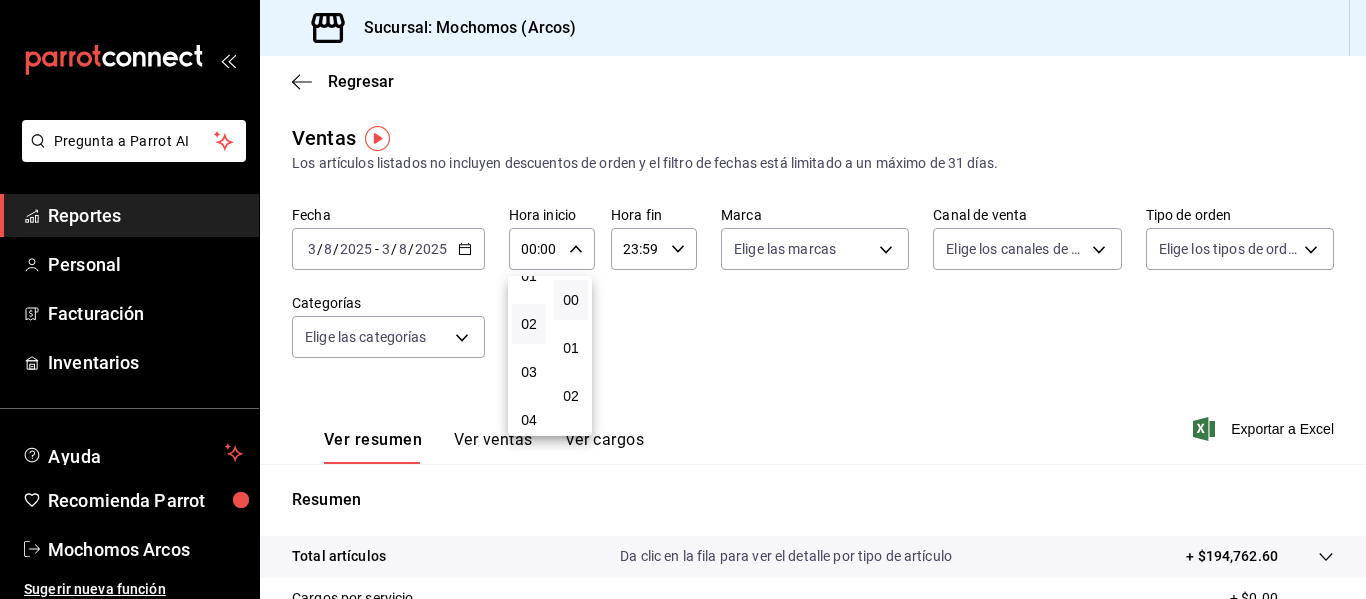scroll, scrollTop: 77, scrollLeft: 0, axis: vertical 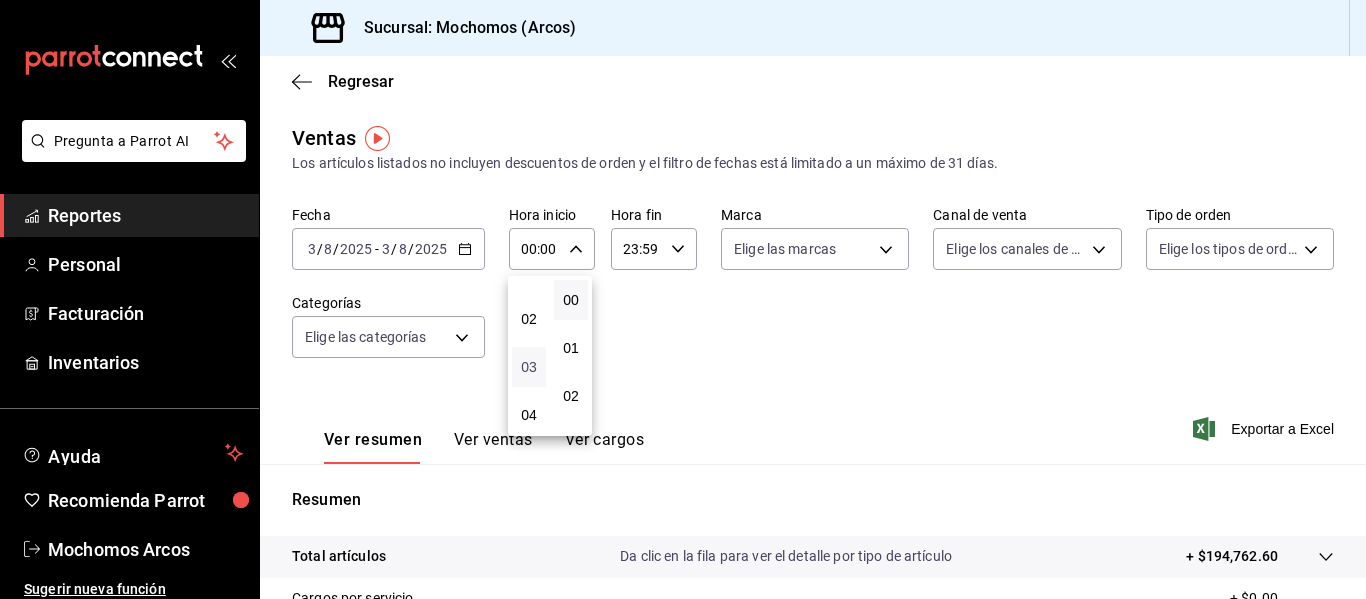 click on "03" at bounding box center [529, 367] 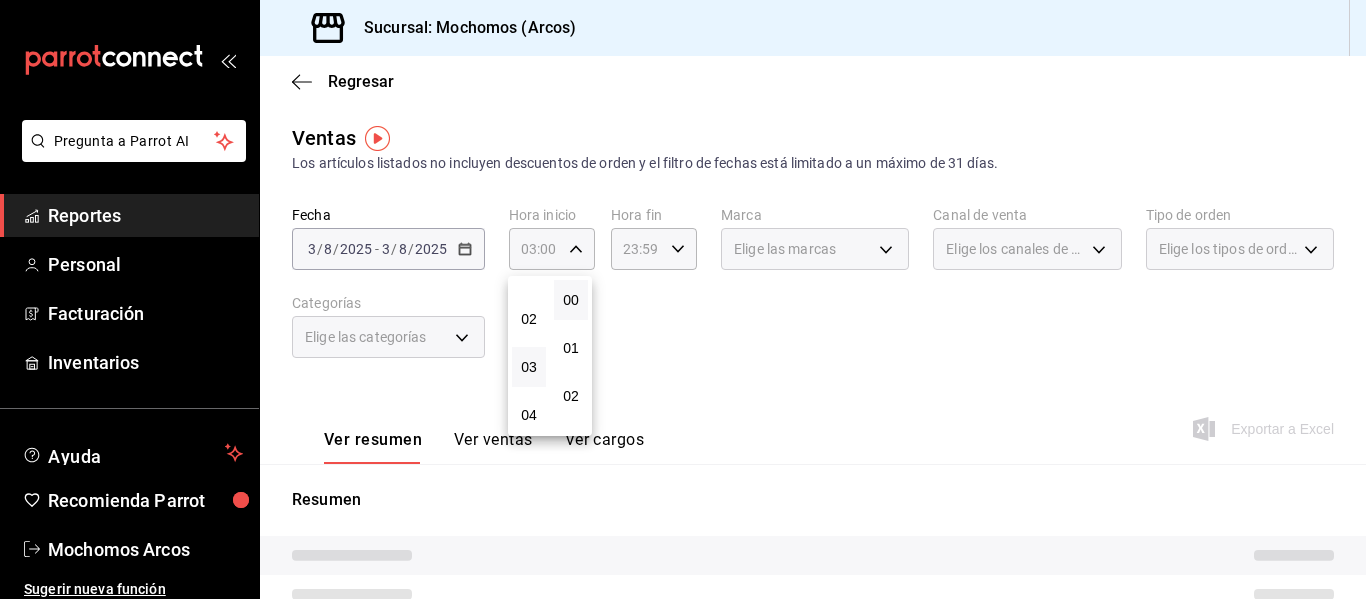 click at bounding box center (683, 299) 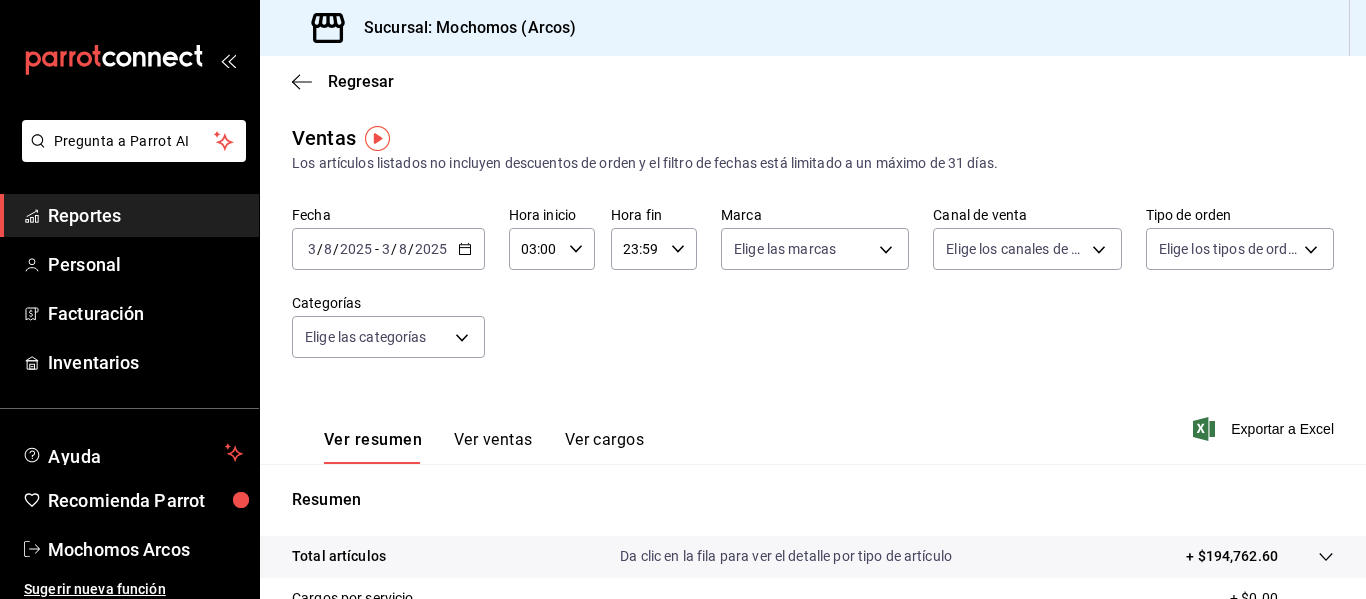 click 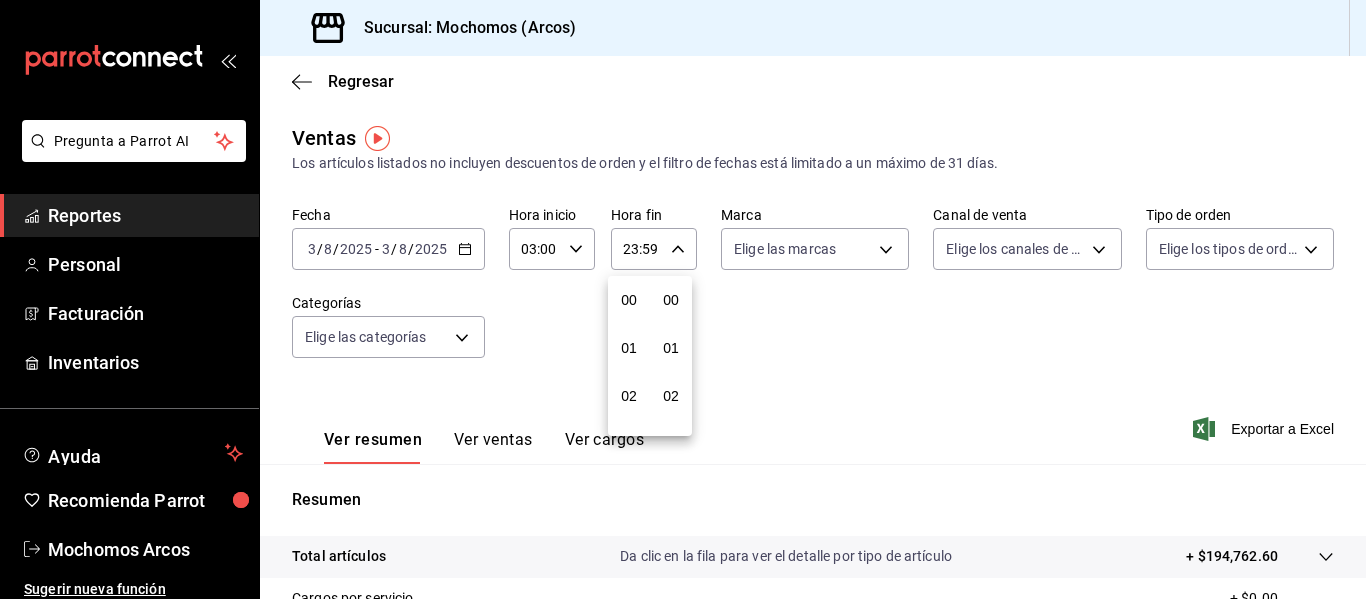 scroll, scrollTop: 992, scrollLeft: 0, axis: vertical 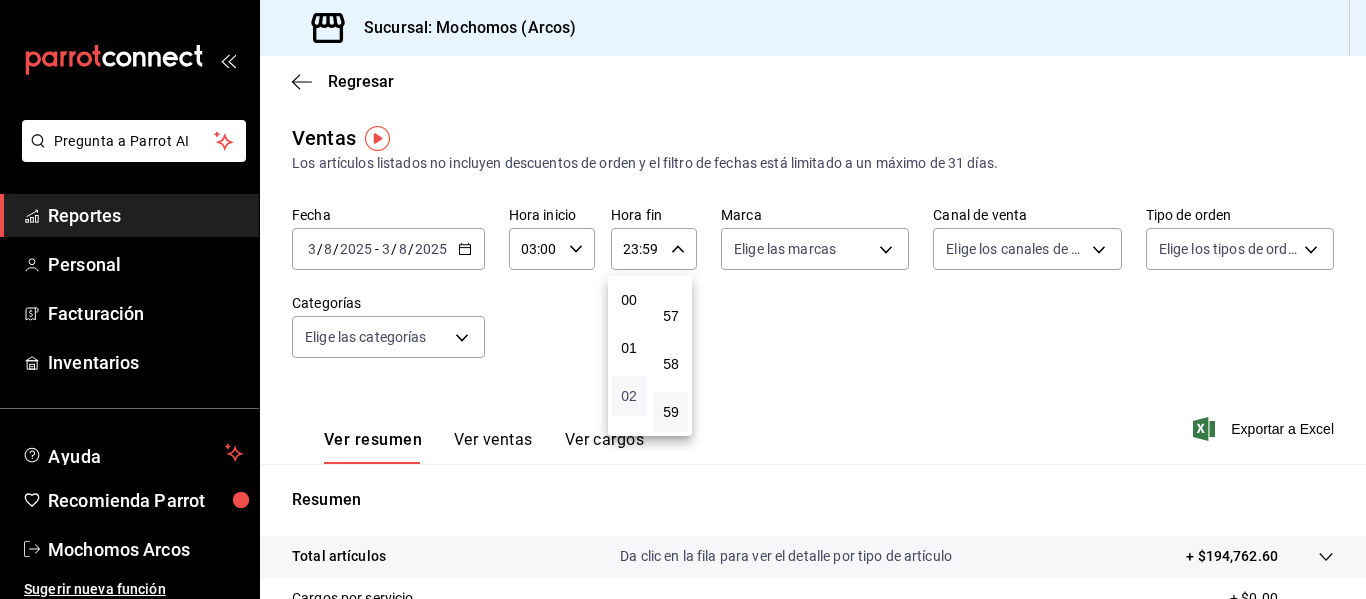 click on "02" at bounding box center [629, 396] 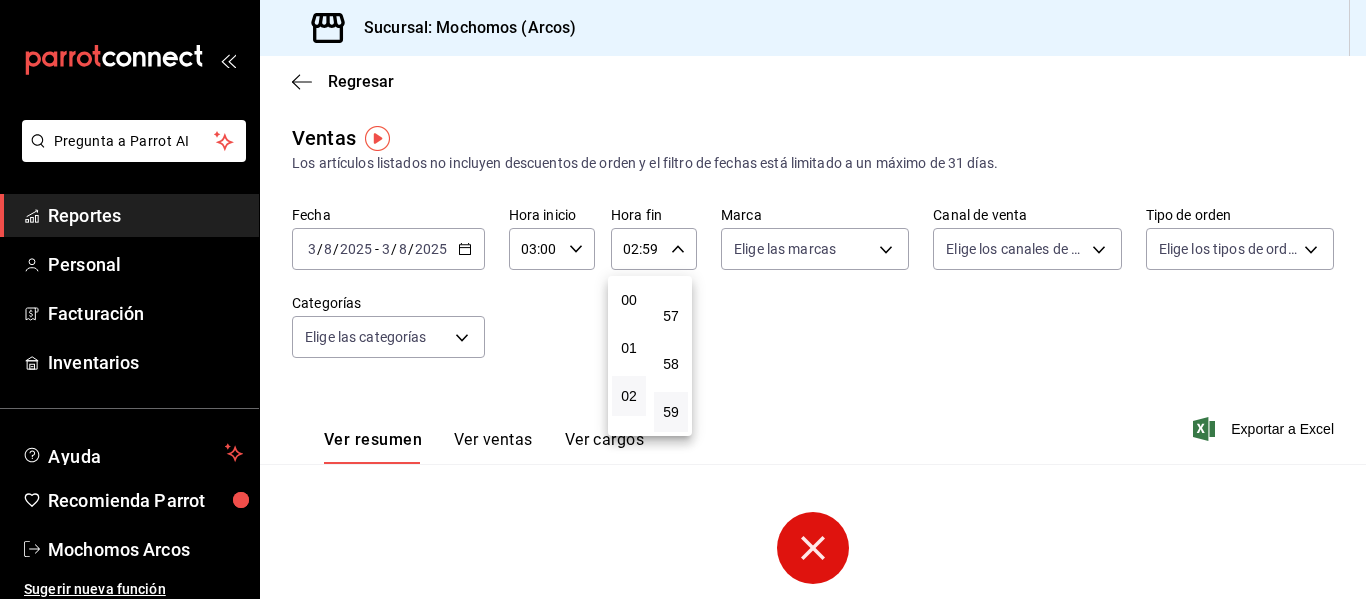 click at bounding box center [683, 299] 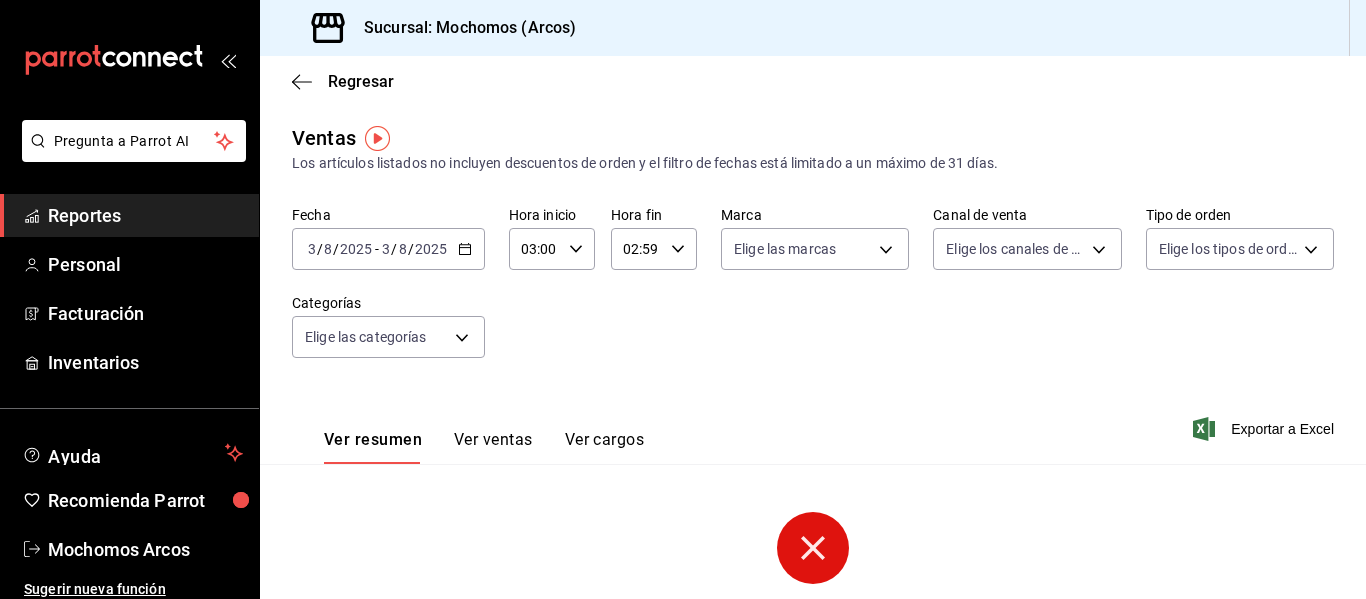 click on "[TIME] [GENERAL_WORD]" at bounding box center (654, 249) 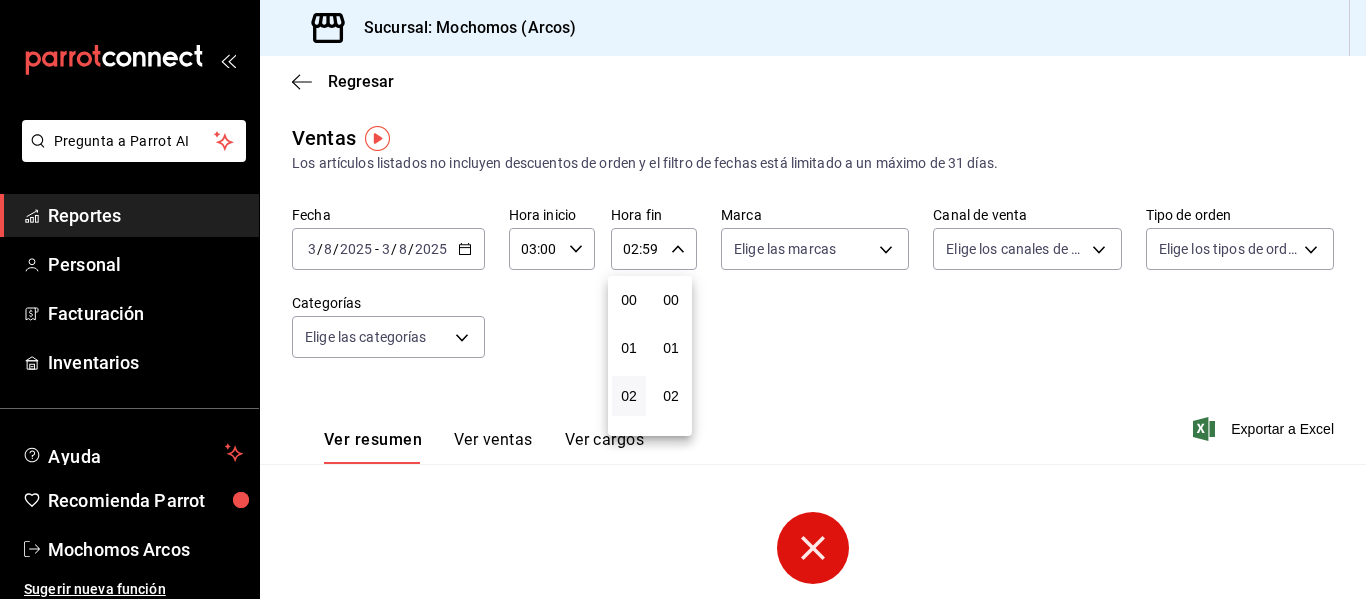 scroll, scrollTop: 96, scrollLeft: 0, axis: vertical 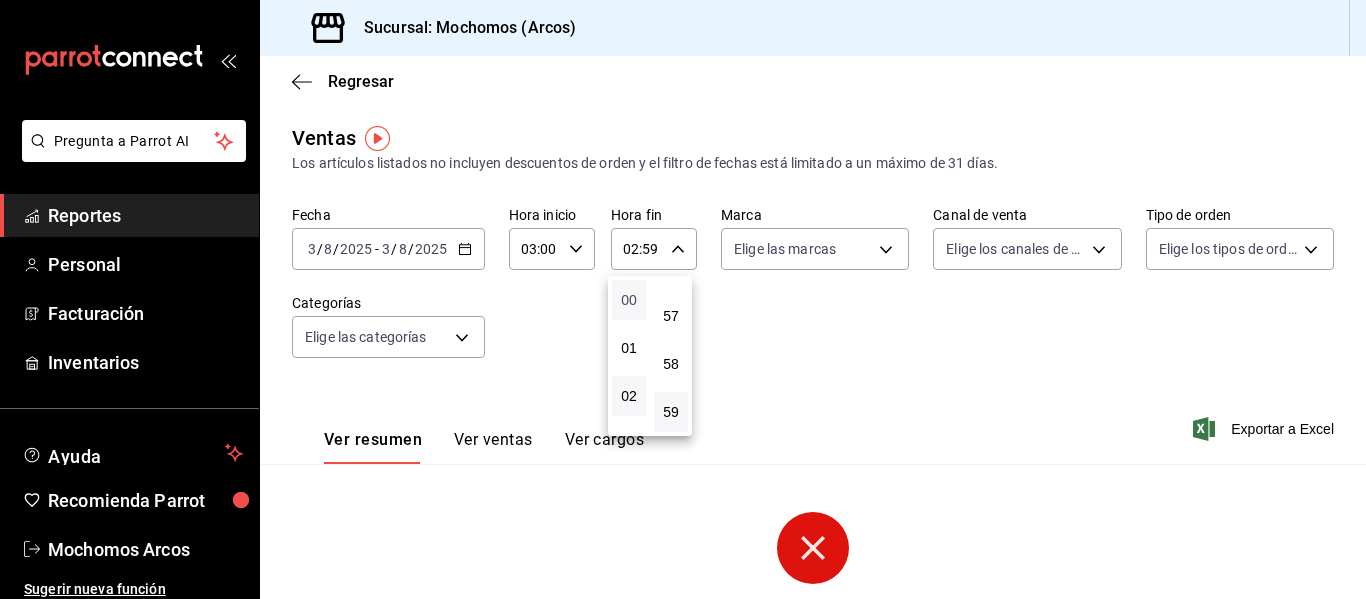 click on "00" at bounding box center (629, 300) 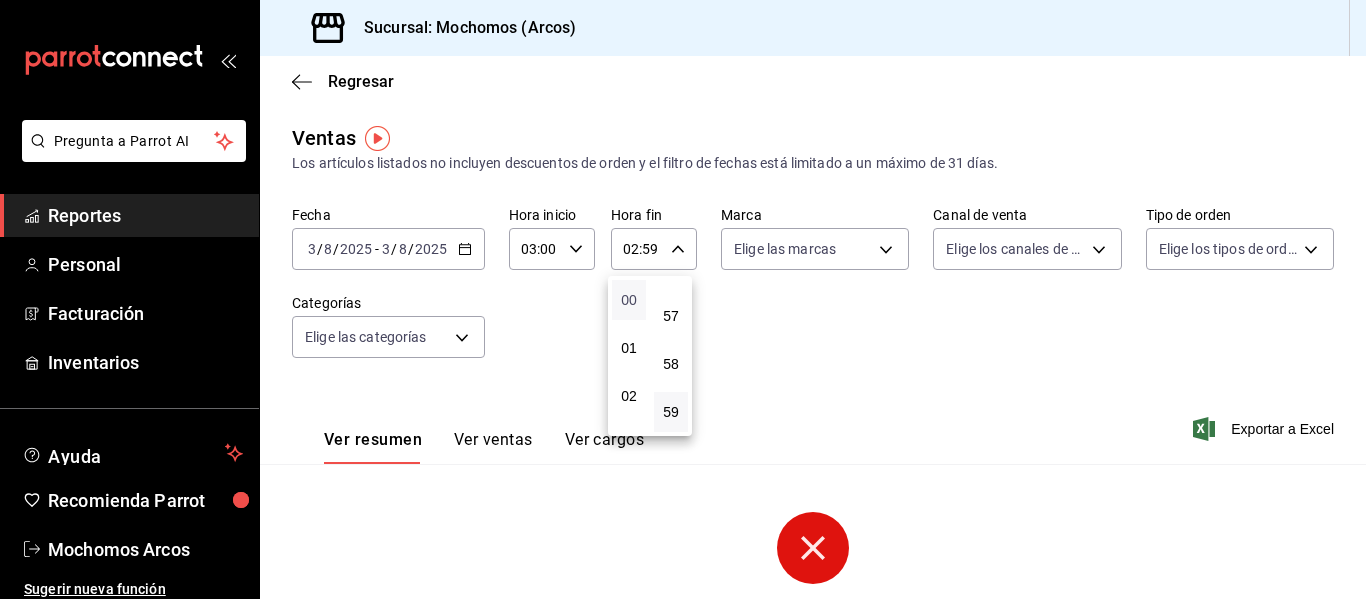 type on "00:59" 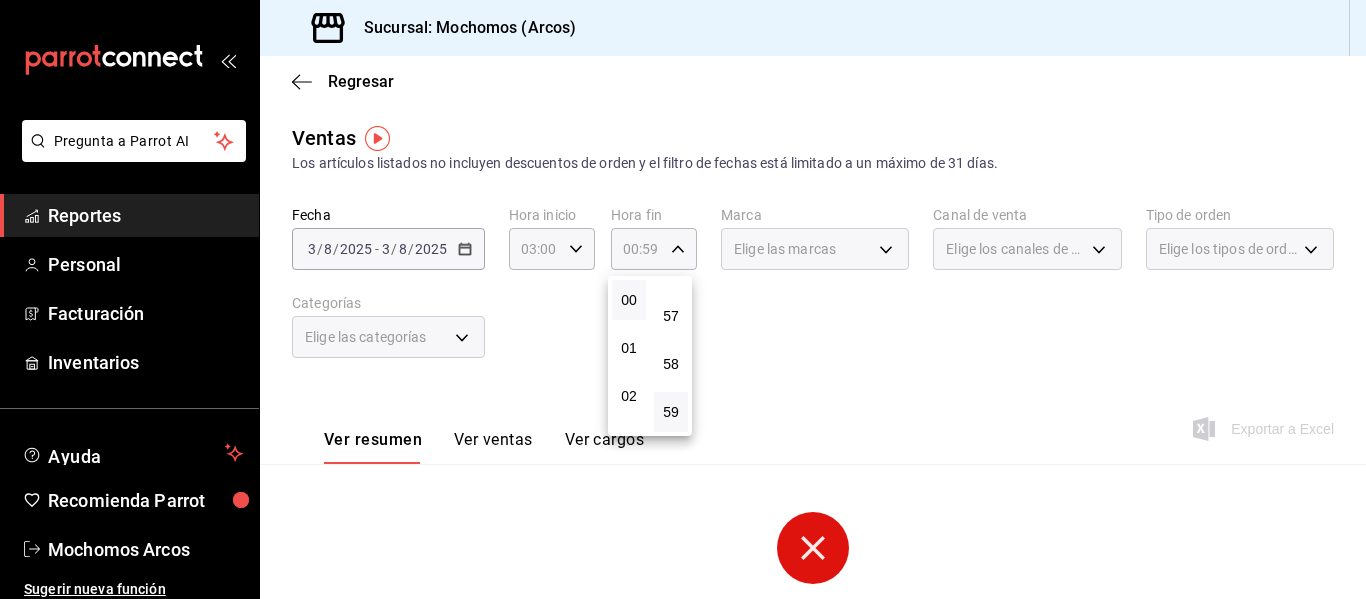 click at bounding box center [683, 299] 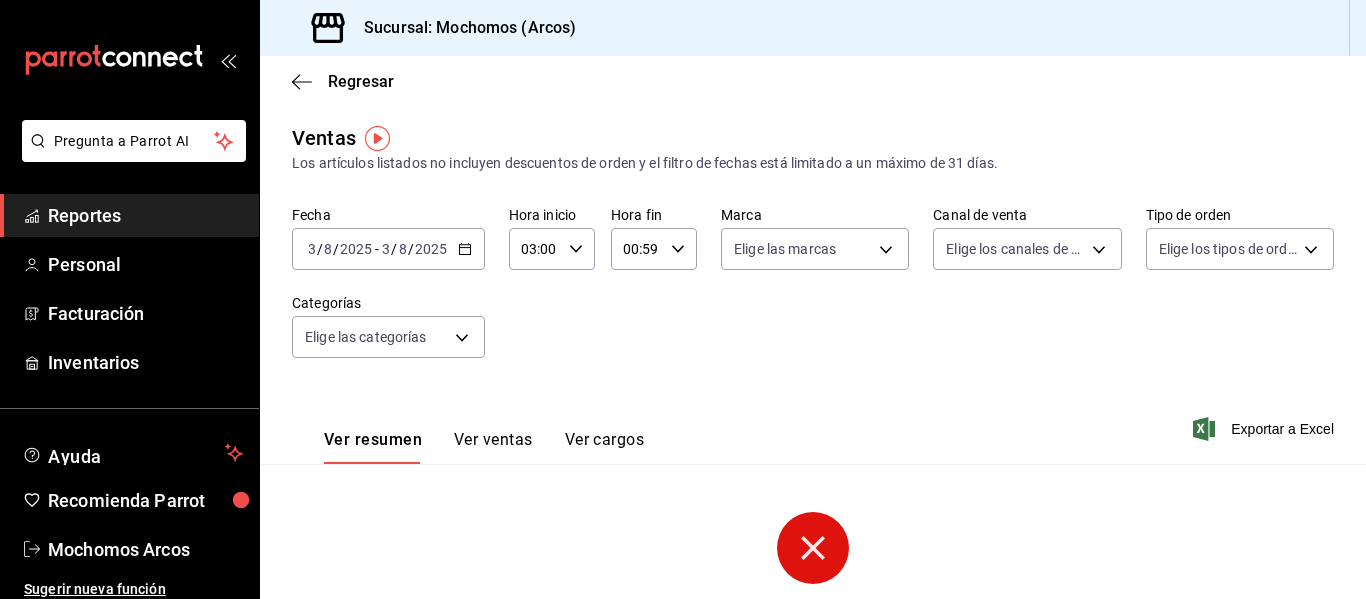 click 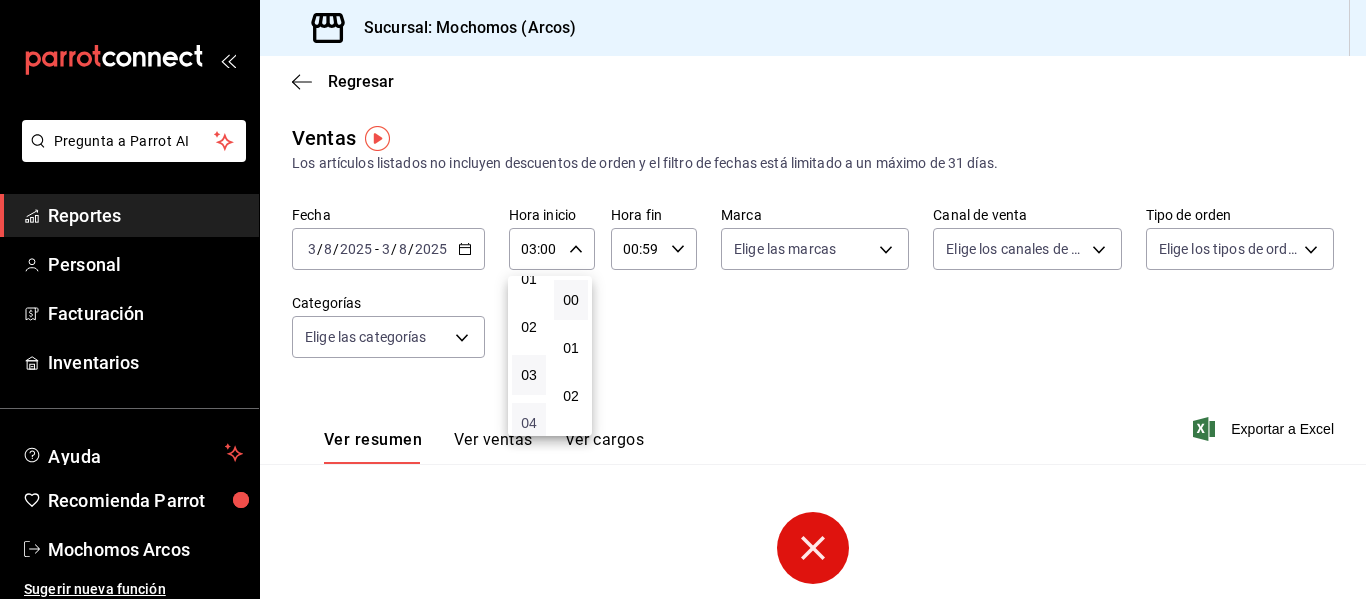 scroll, scrollTop: 0, scrollLeft: 0, axis: both 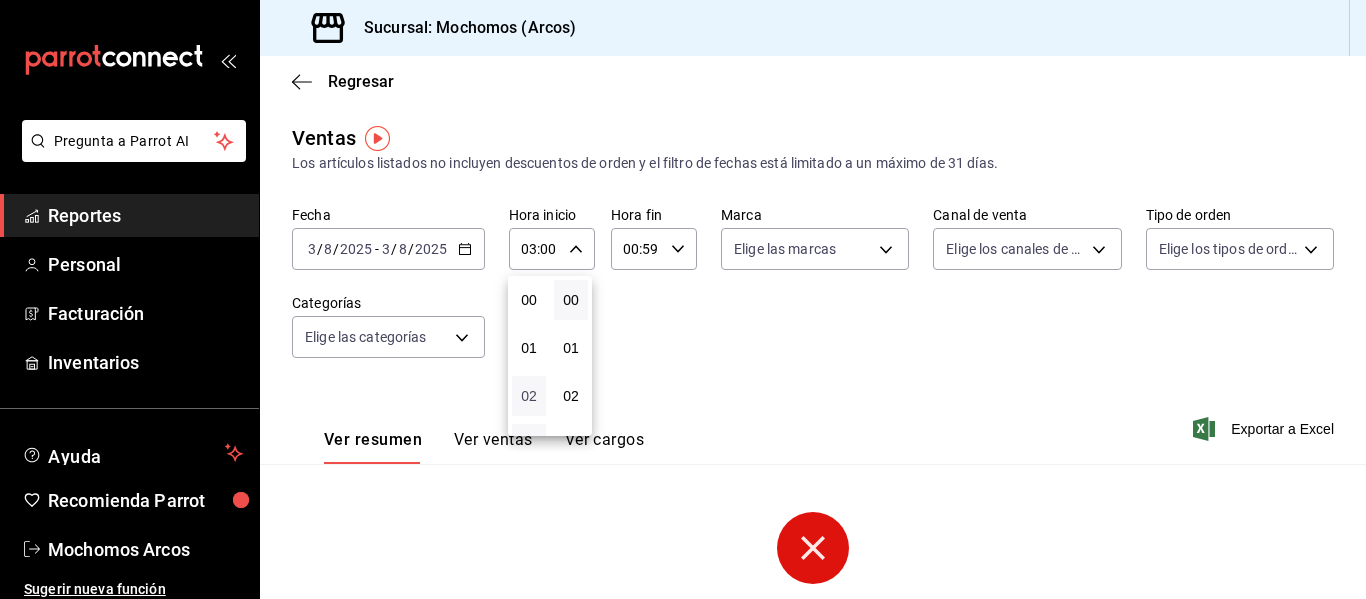 click on "02" at bounding box center [529, 396] 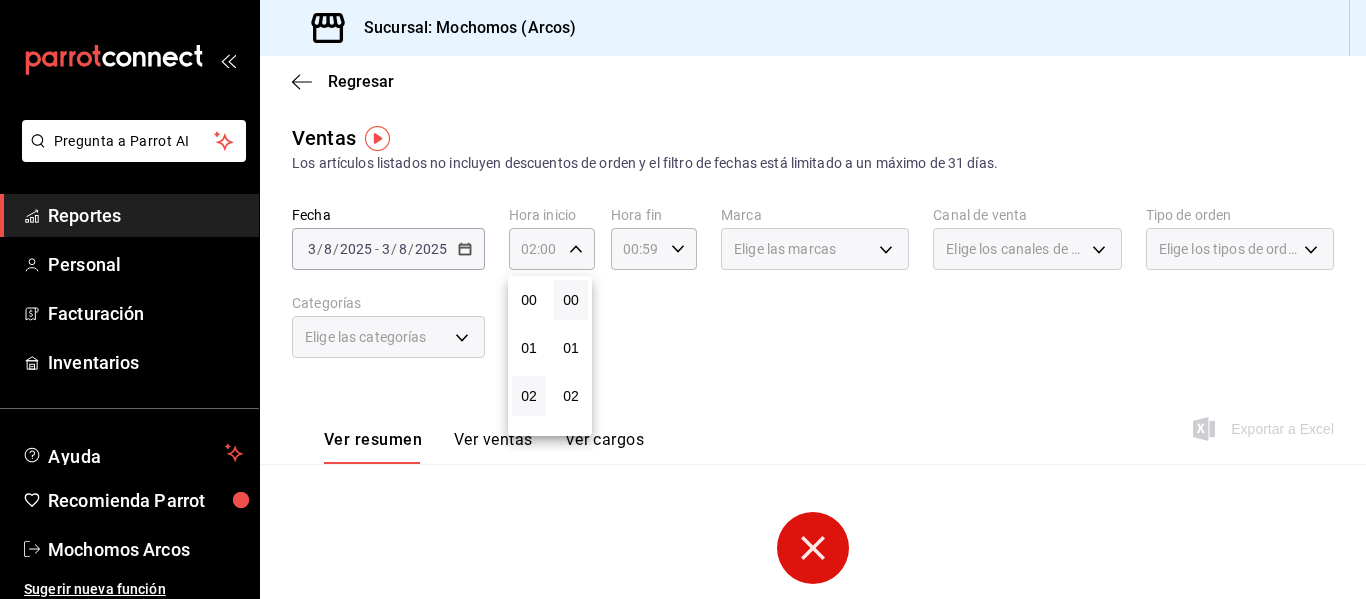click at bounding box center (683, 299) 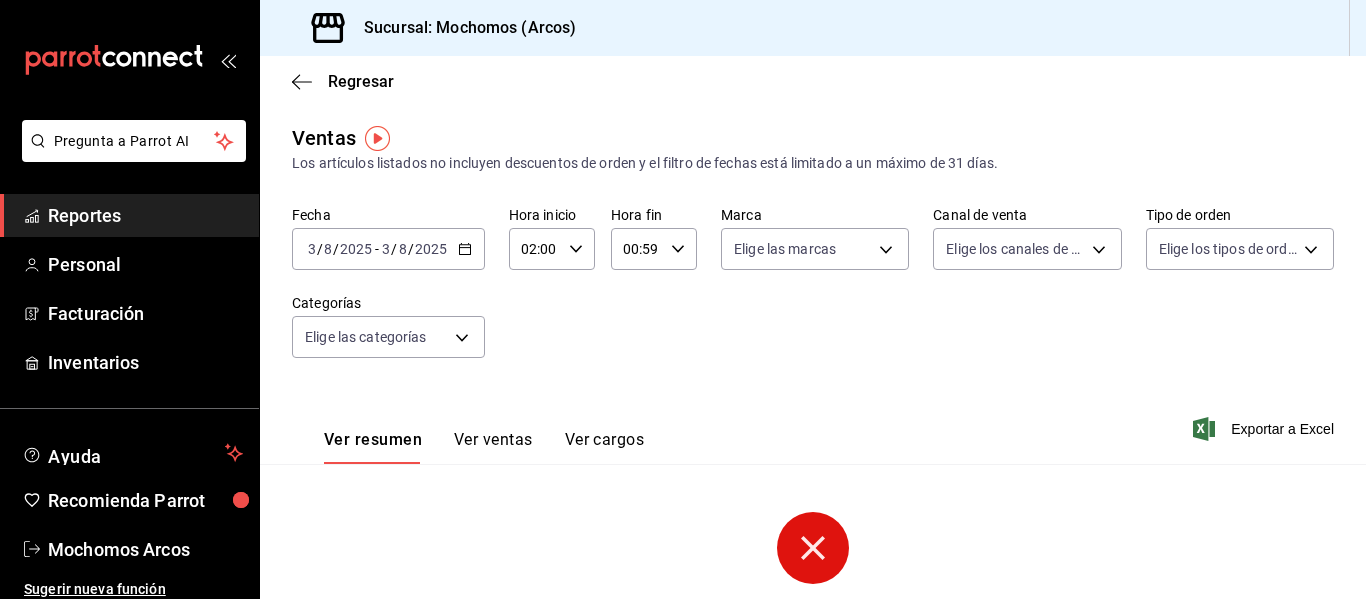 click 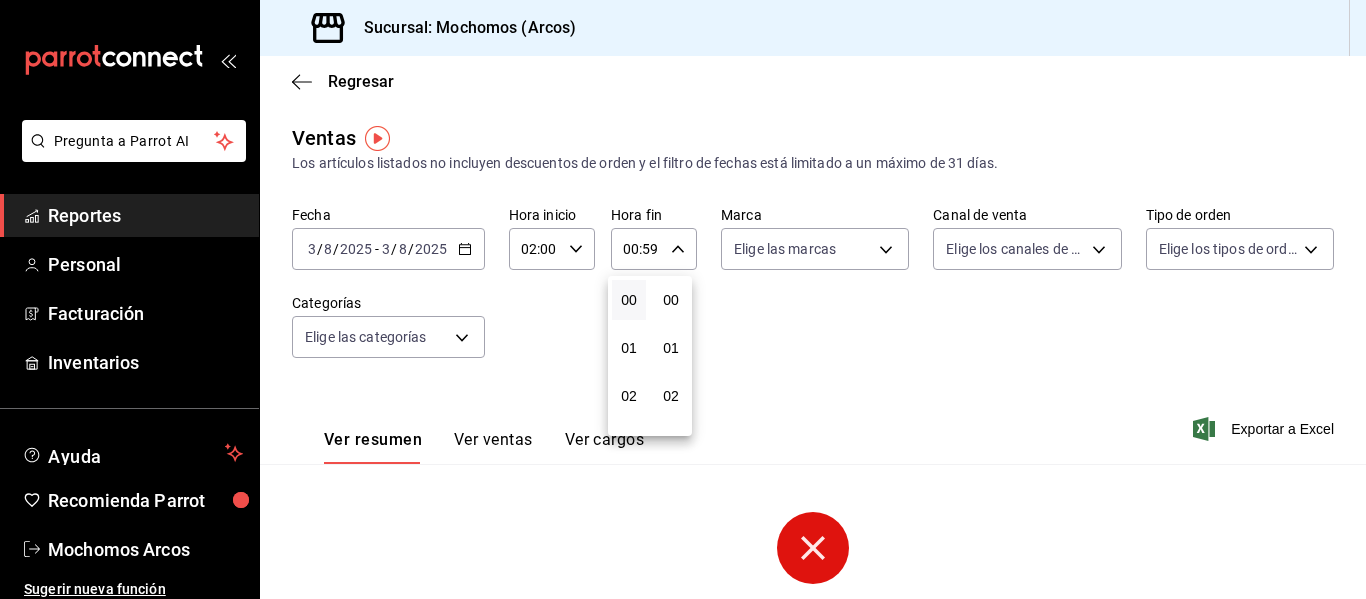 scroll, scrollTop: 2720, scrollLeft: 0, axis: vertical 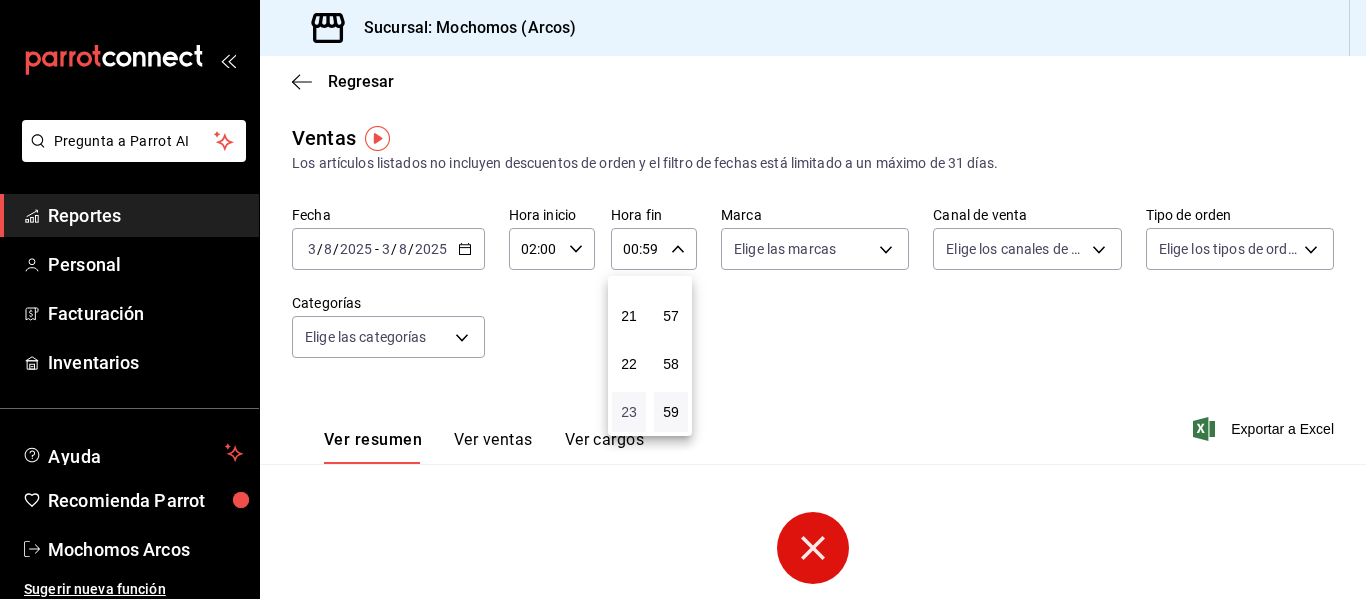 click on "23" at bounding box center [629, 412] 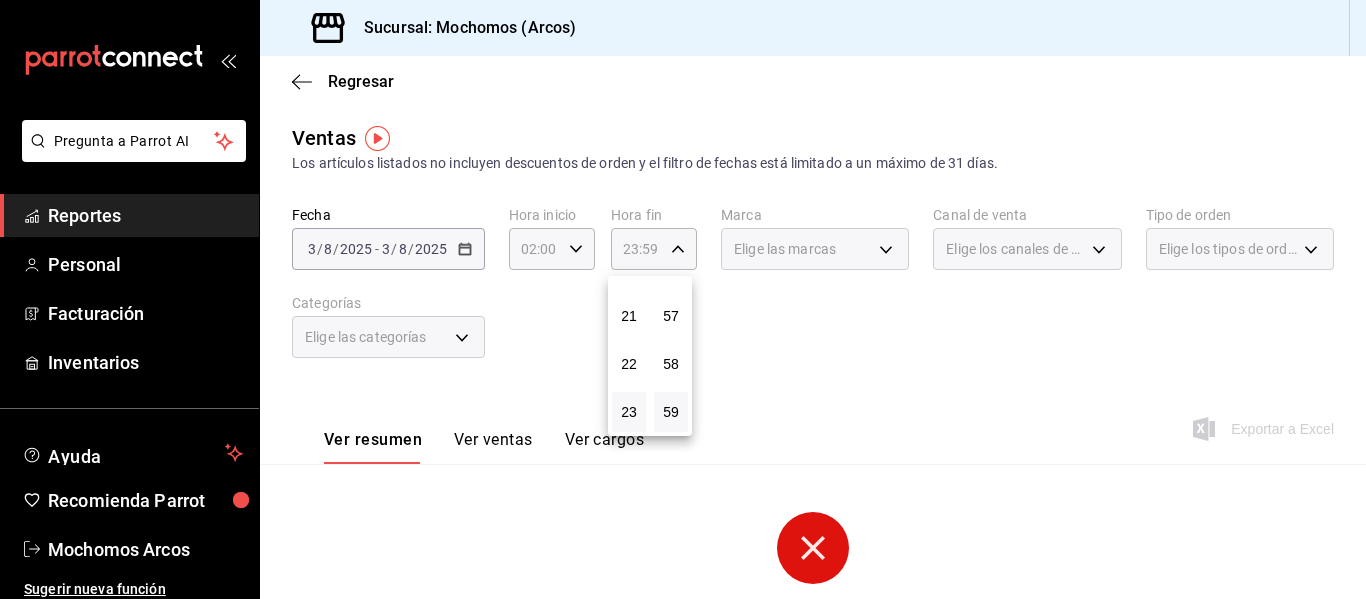 click at bounding box center [683, 299] 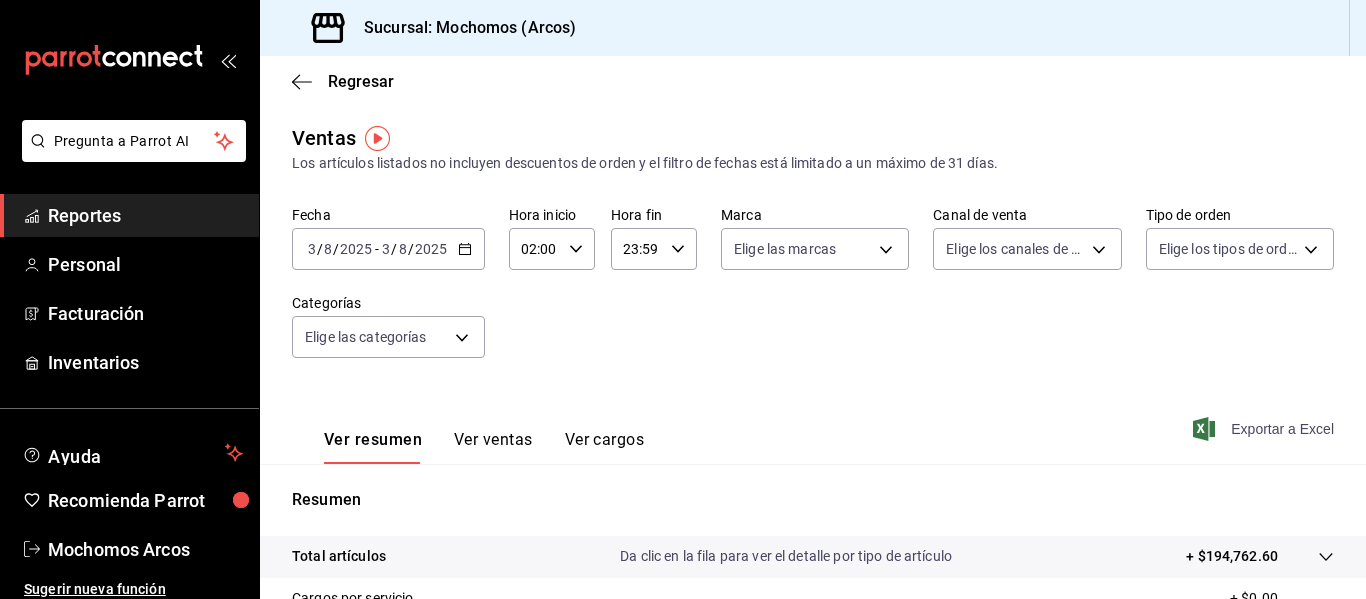 click on "Exportar a Excel" at bounding box center (1265, 429) 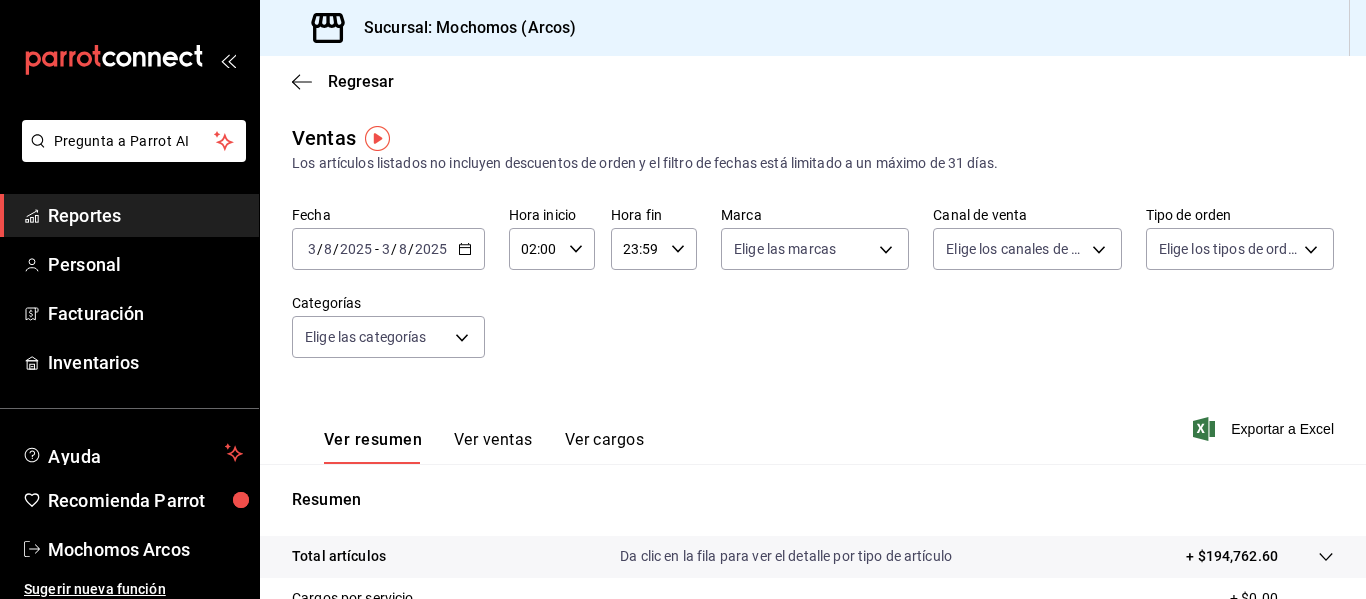 click on "Reportes" at bounding box center (145, 215) 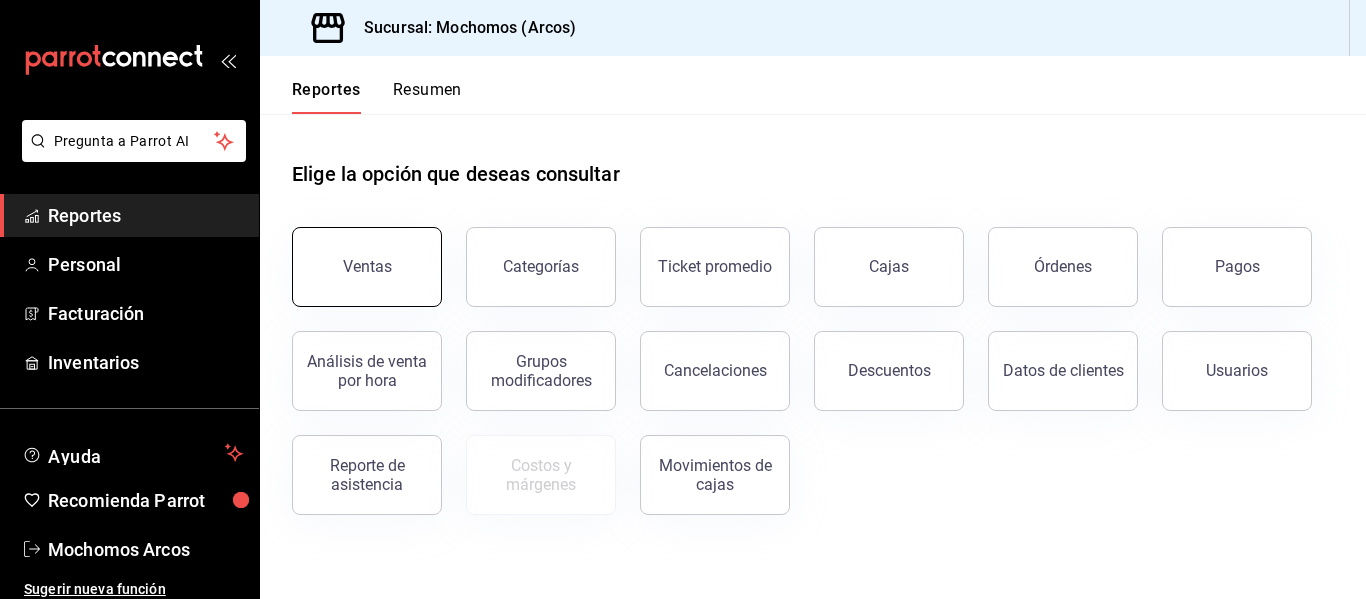 click on "Ventas" at bounding box center [367, 267] 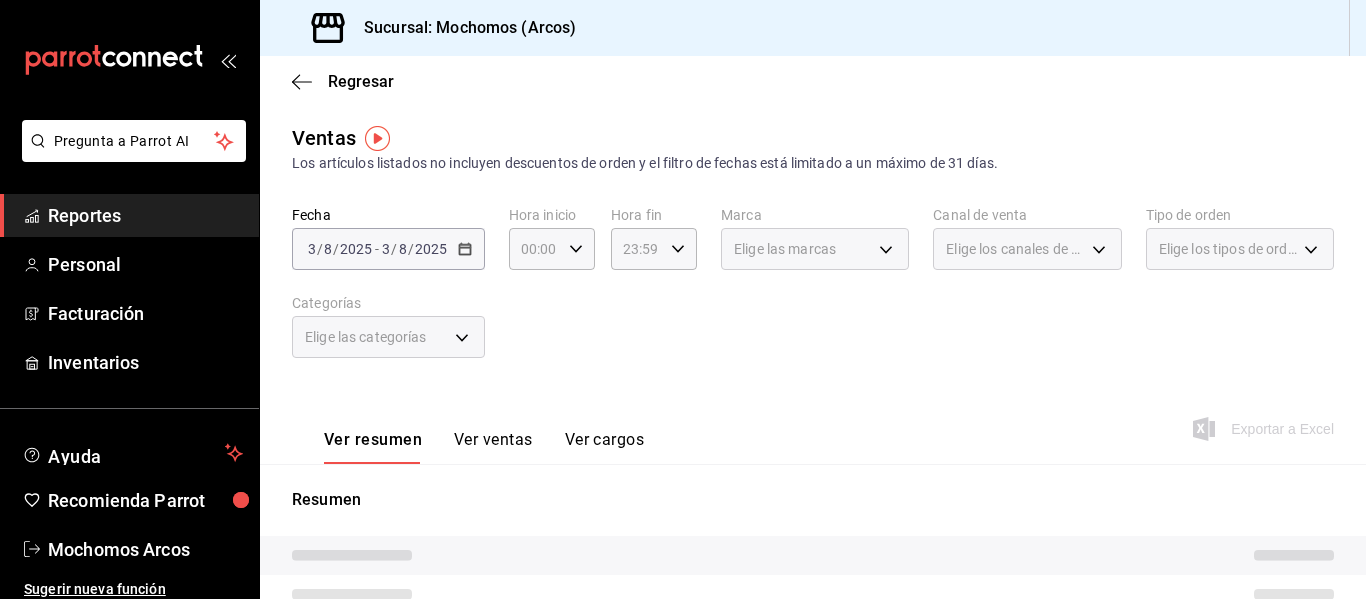 click on "2025-08-03 3 / 8 / 2025 - 2025-08-03 3 / 8 / 2025" at bounding box center [388, 249] 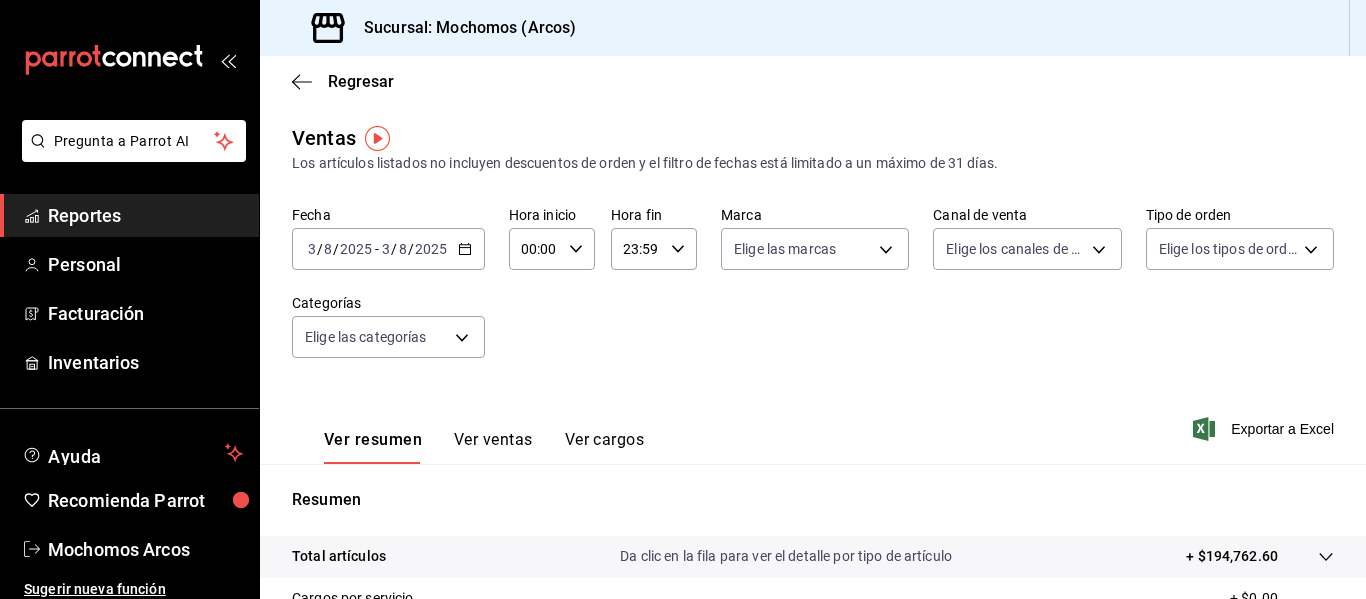click on "2025-08-03 3 / 8 / 2025 - 2025-08-03 3 / 8 / 2025" at bounding box center (388, 249) 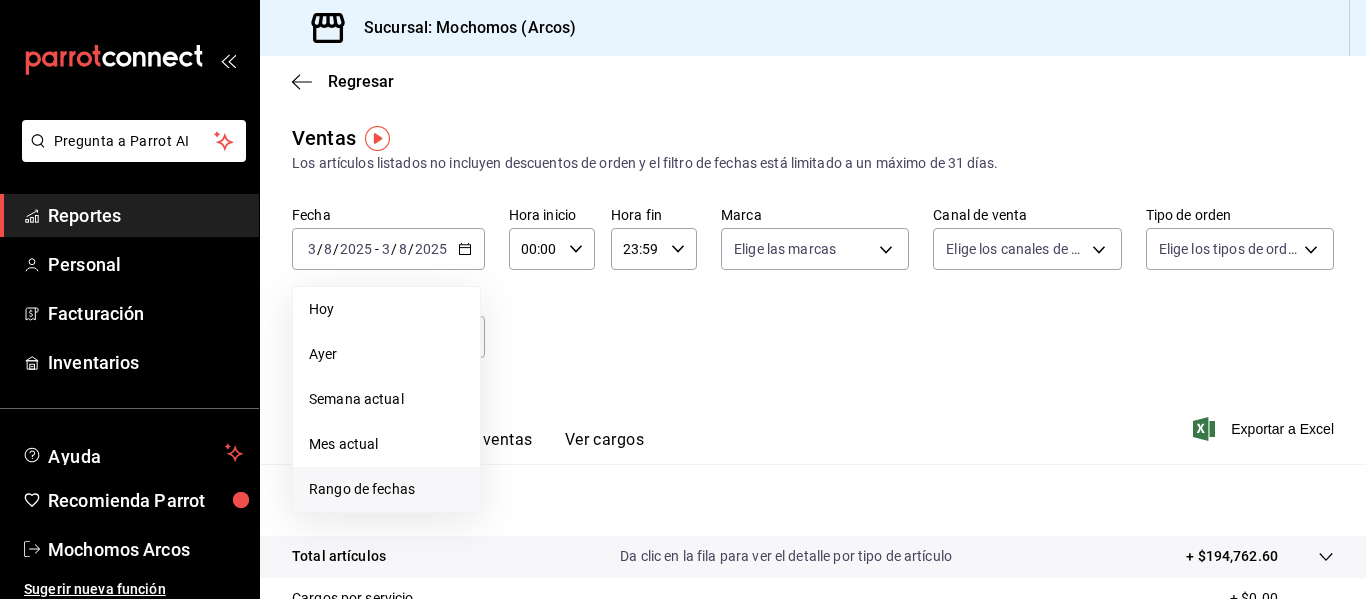 click on "Rango de fechas" at bounding box center (386, 489) 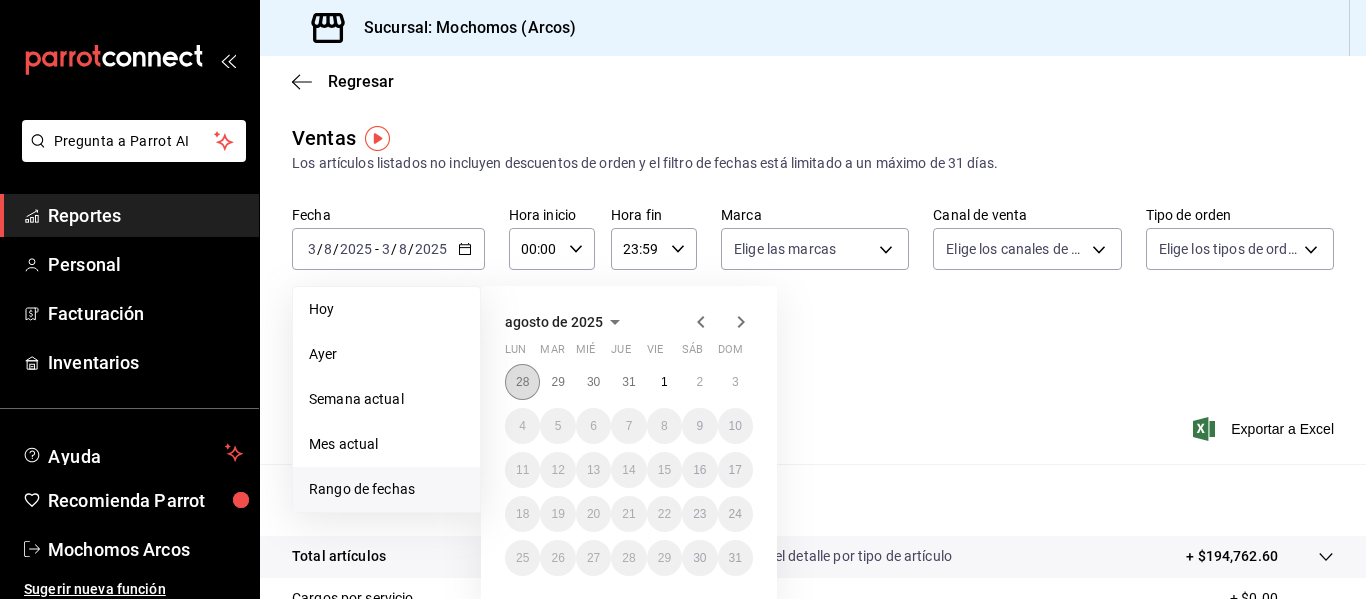 click on "28" at bounding box center (522, 382) 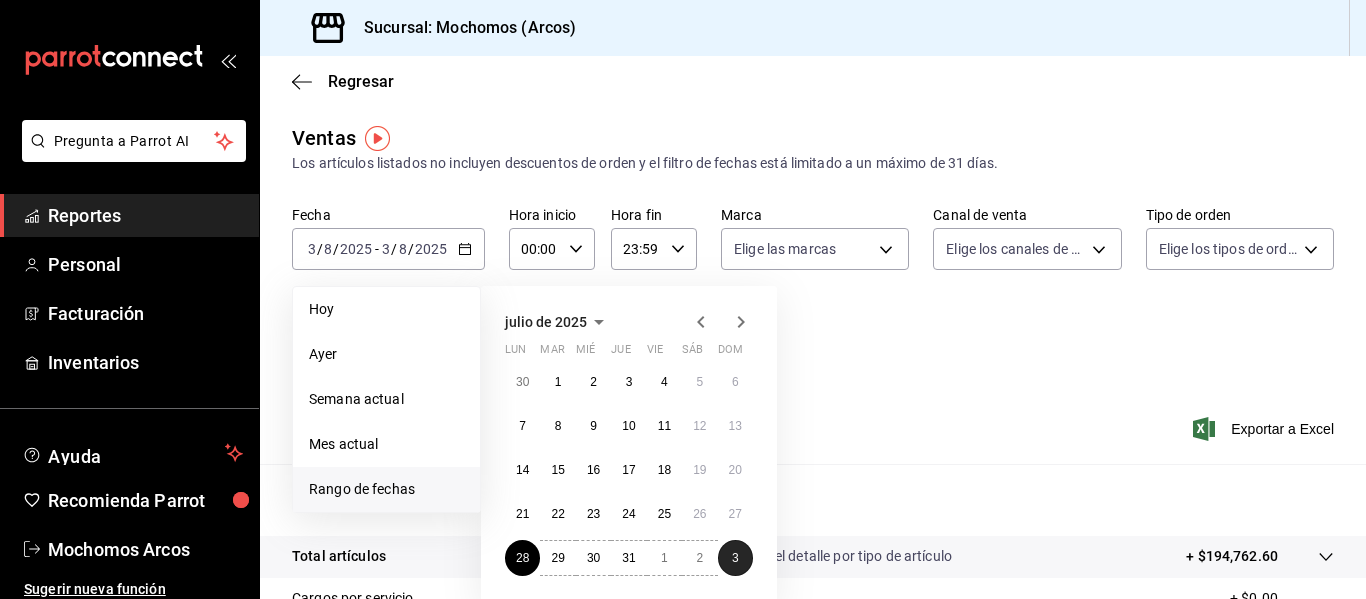 click on "3" at bounding box center (735, 558) 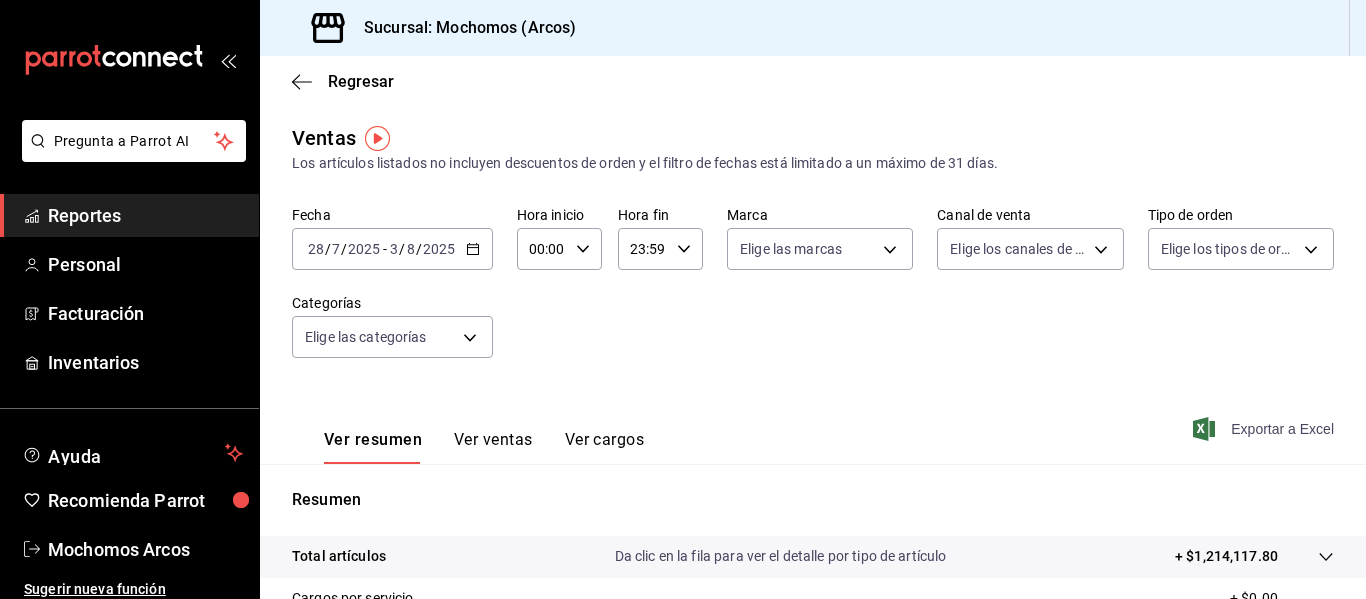 click on "Exportar a Excel" at bounding box center [1265, 429] 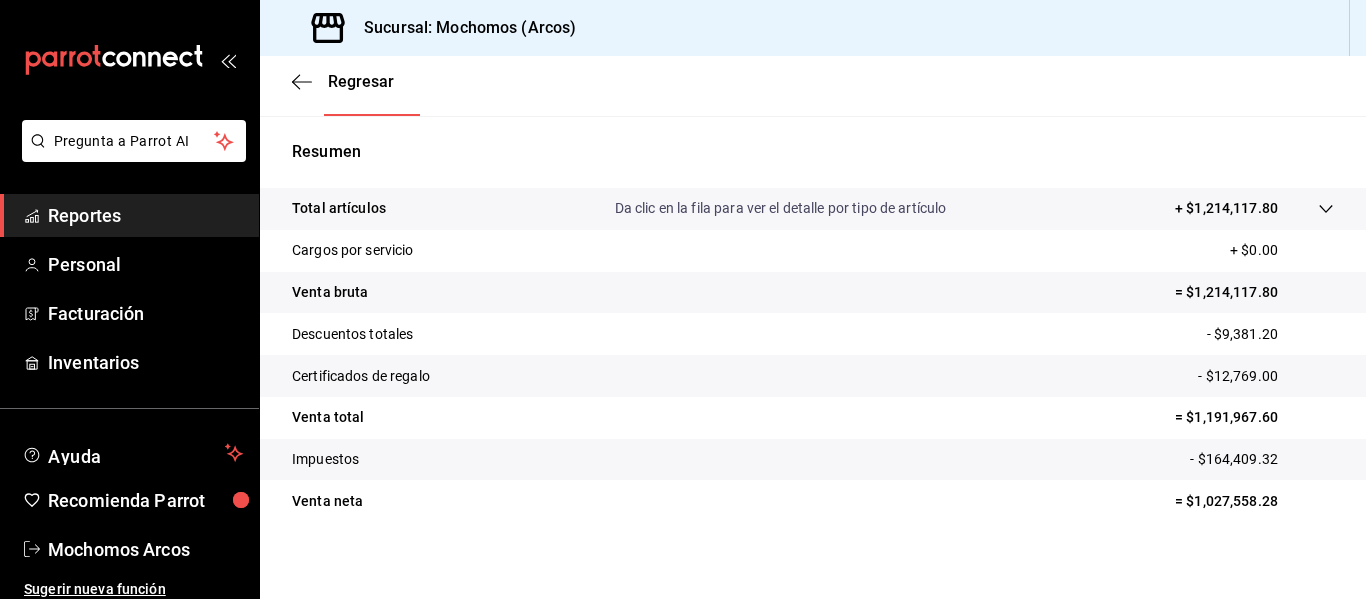scroll, scrollTop: 359, scrollLeft: 0, axis: vertical 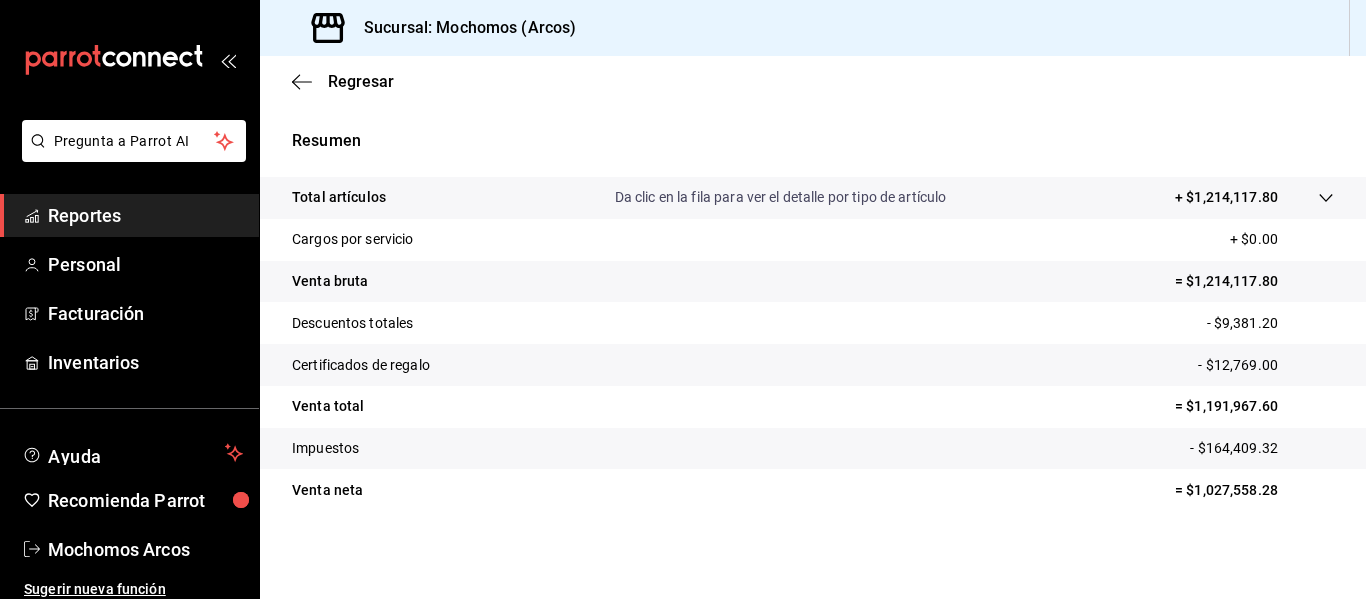 click on "= $1,027,558.28" at bounding box center (1254, 490) 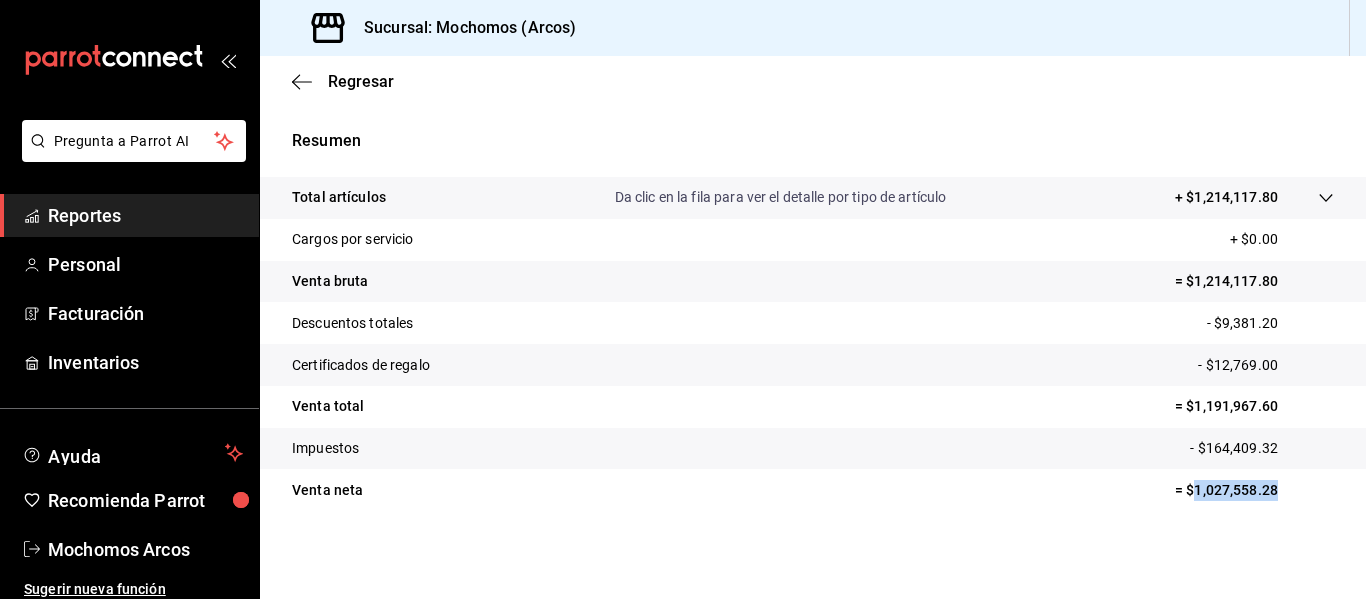 click on "= $1,027,558.28" at bounding box center [1254, 490] 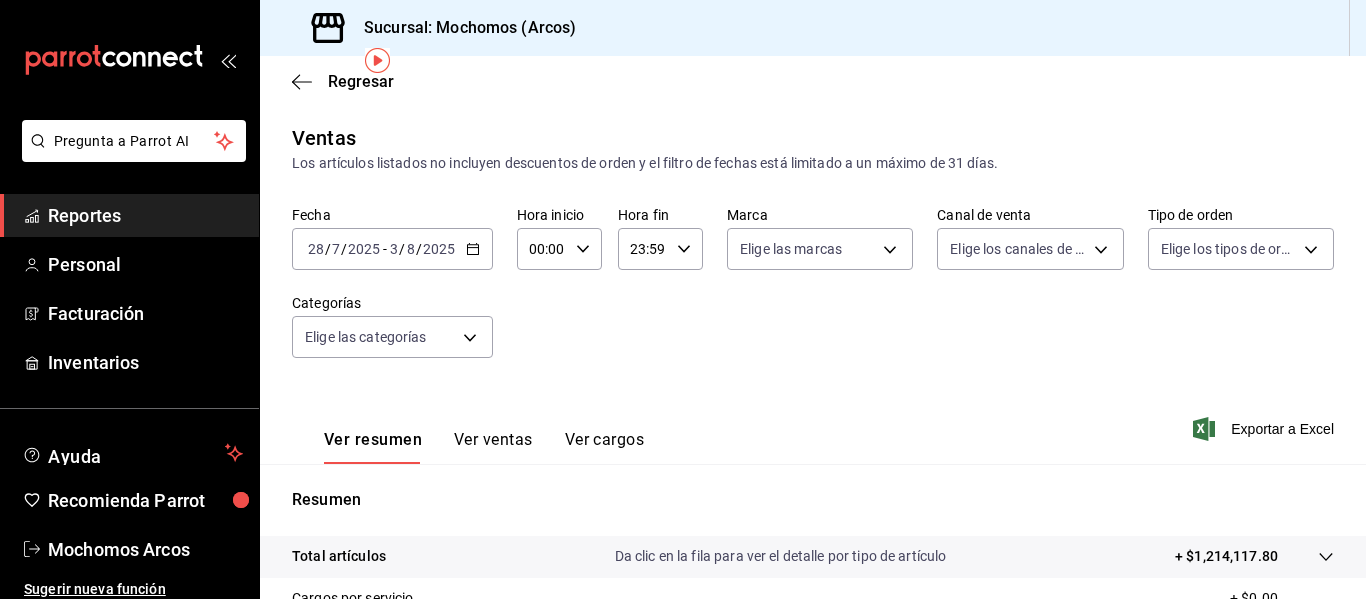 scroll, scrollTop: 283, scrollLeft: 0, axis: vertical 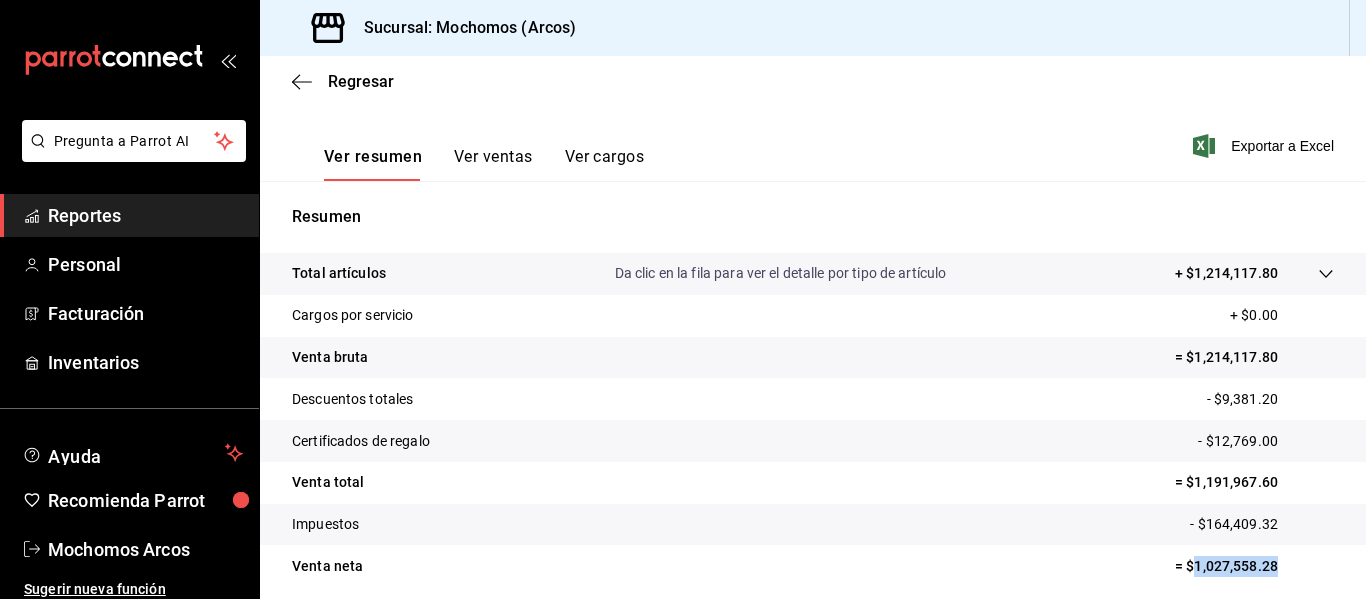click on "Ver cargos" at bounding box center (605, 164) 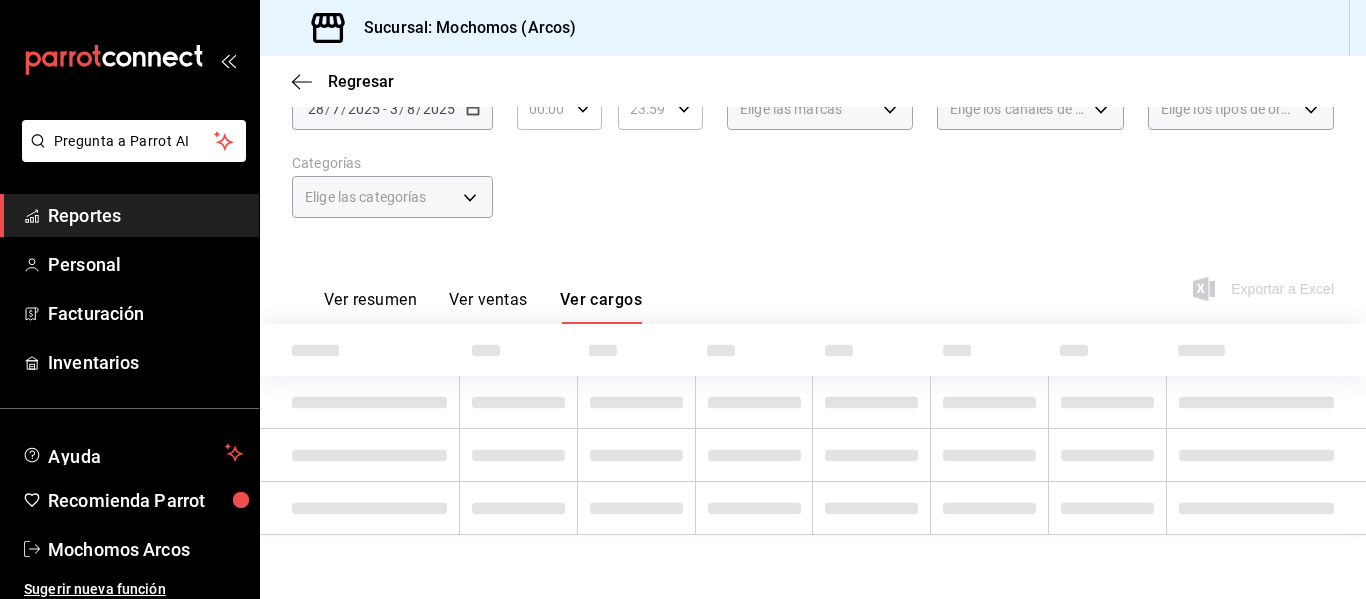 scroll, scrollTop: 224, scrollLeft: 0, axis: vertical 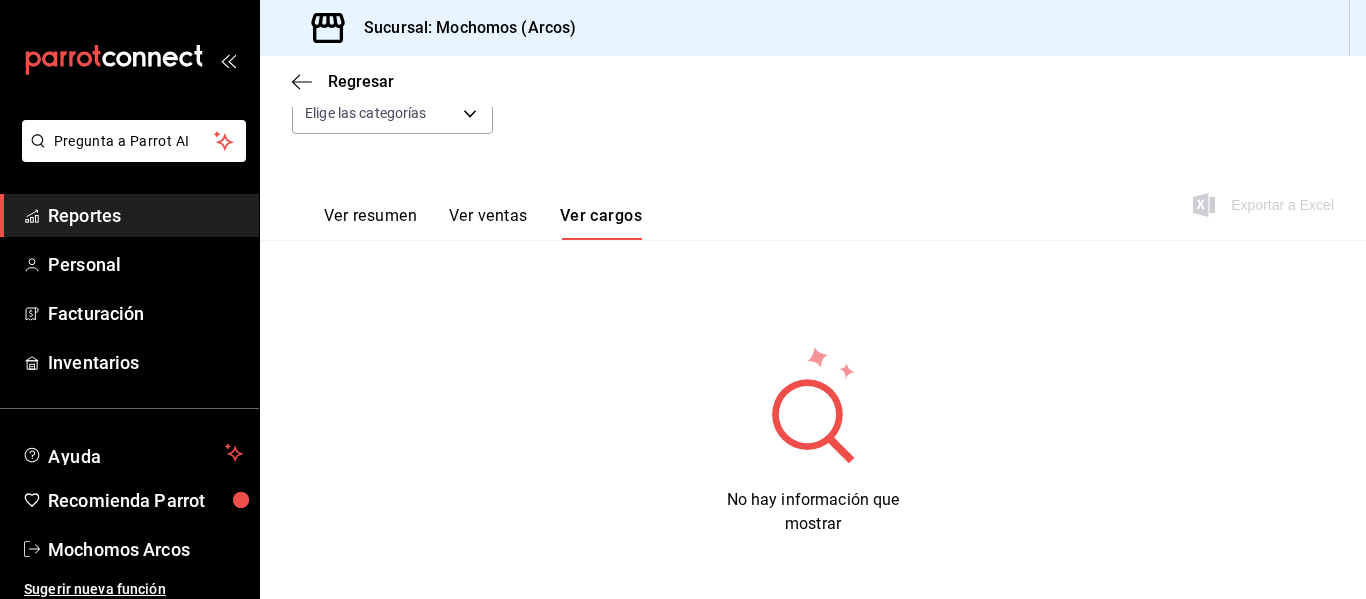 click on "Ver ventas" at bounding box center (488, 223) 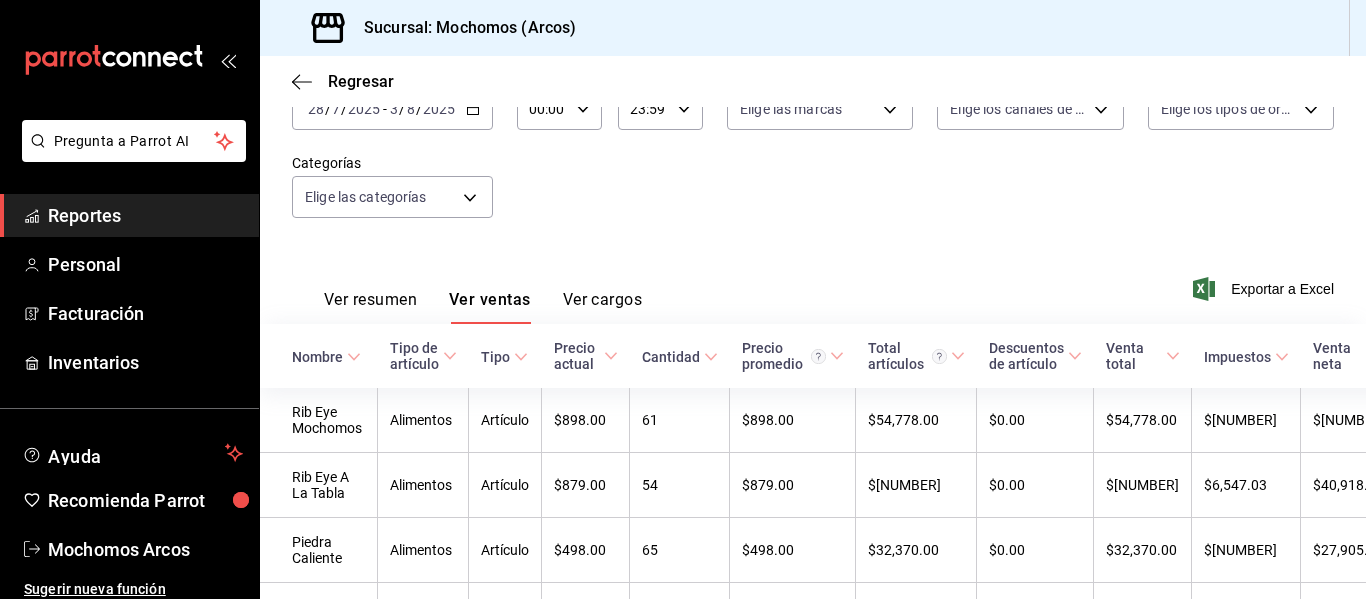 scroll, scrollTop: 224, scrollLeft: 0, axis: vertical 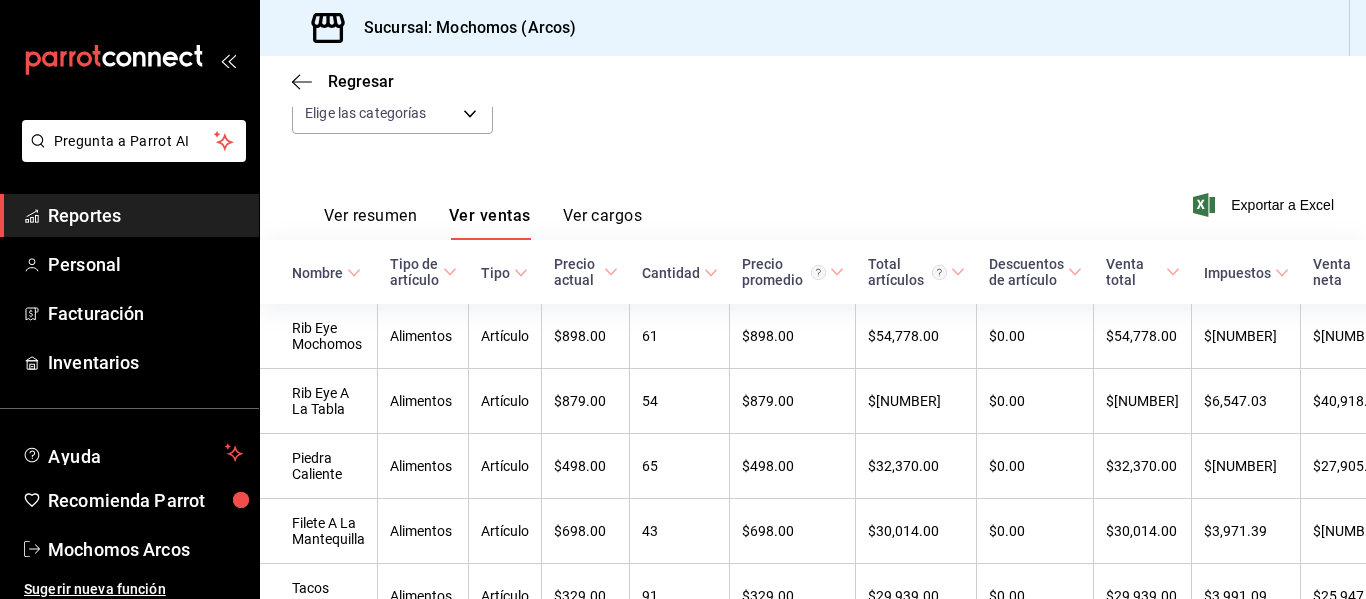 click on "Ver resumen" at bounding box center (370, 223) 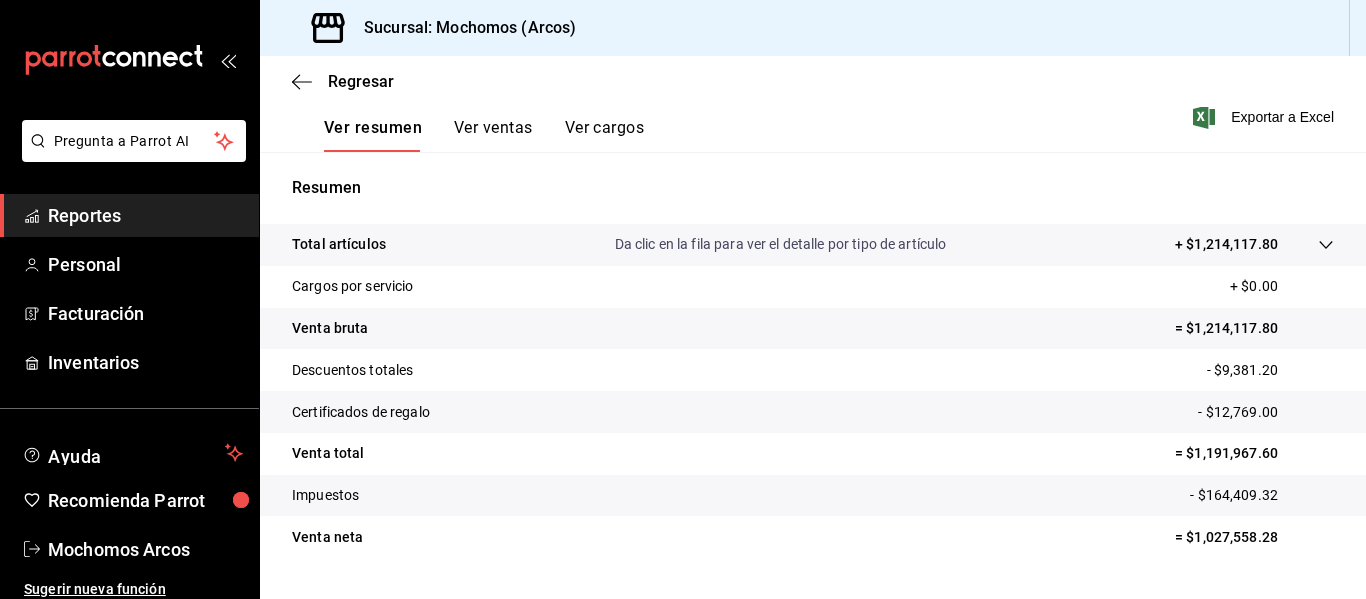 scroll, scrollTop: 359, scrollLeft: 0, axis: vertical 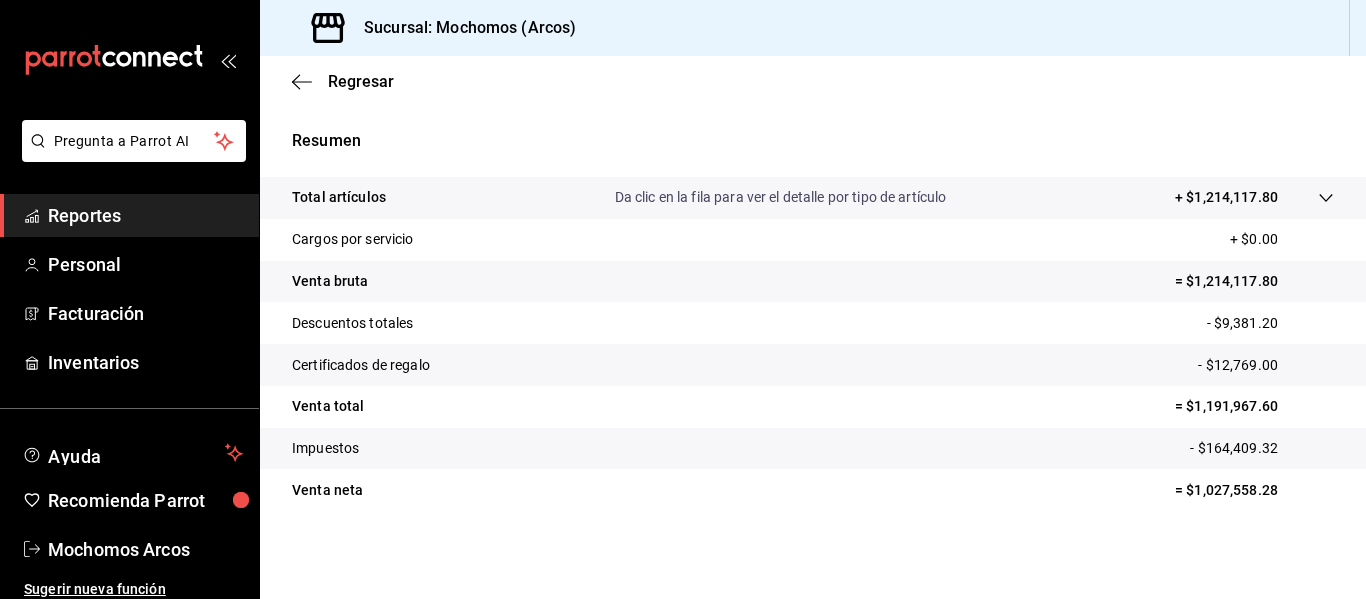 type 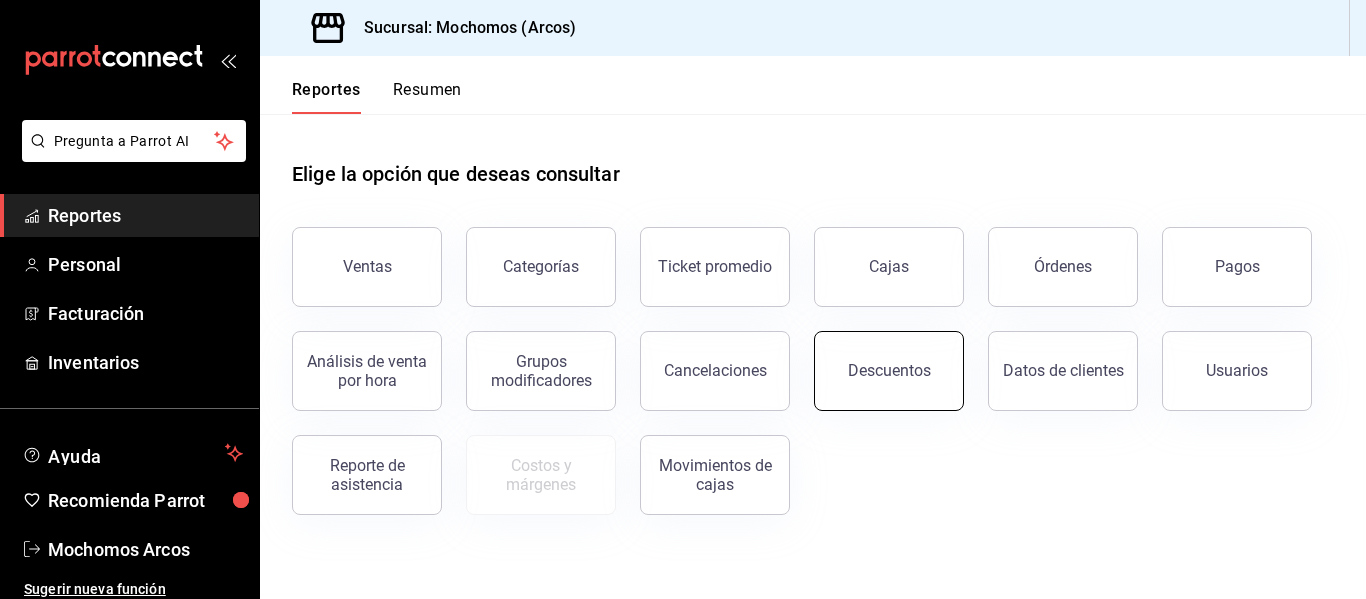 click on "Descuentos" at bounding box center [889, 371] 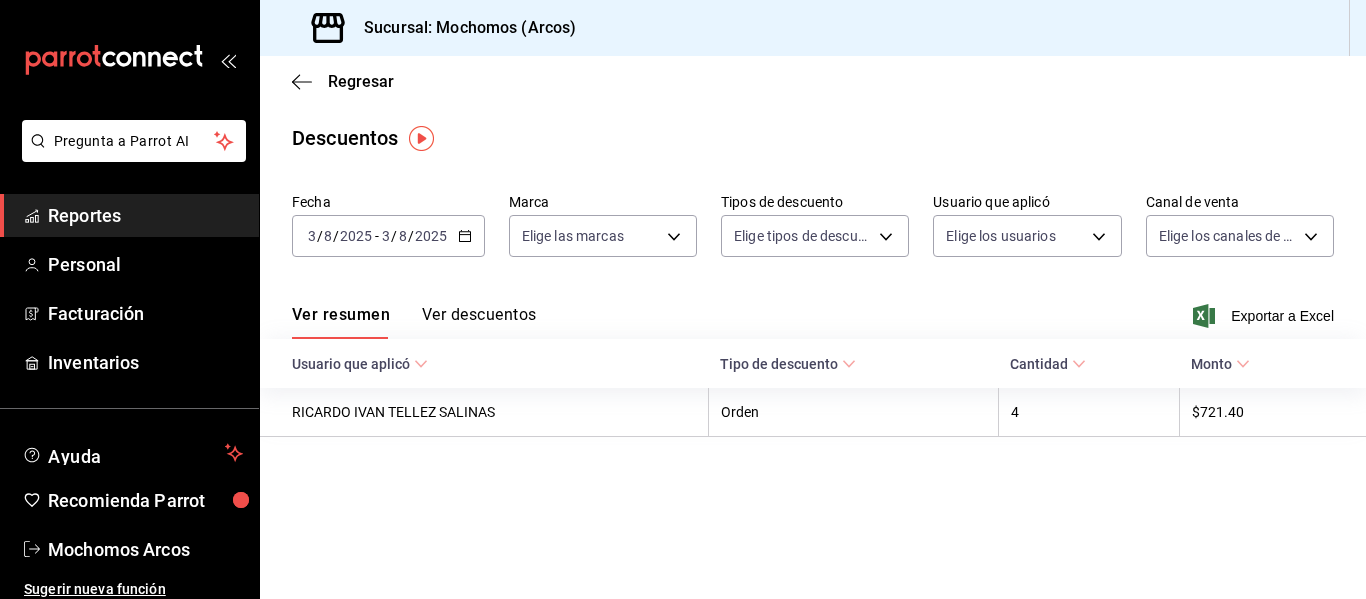 click on "2025-08-03 3 / 8 / 2025 - 2025-08-03 3 / 8 / 2025" at bounding box center (388, 236) 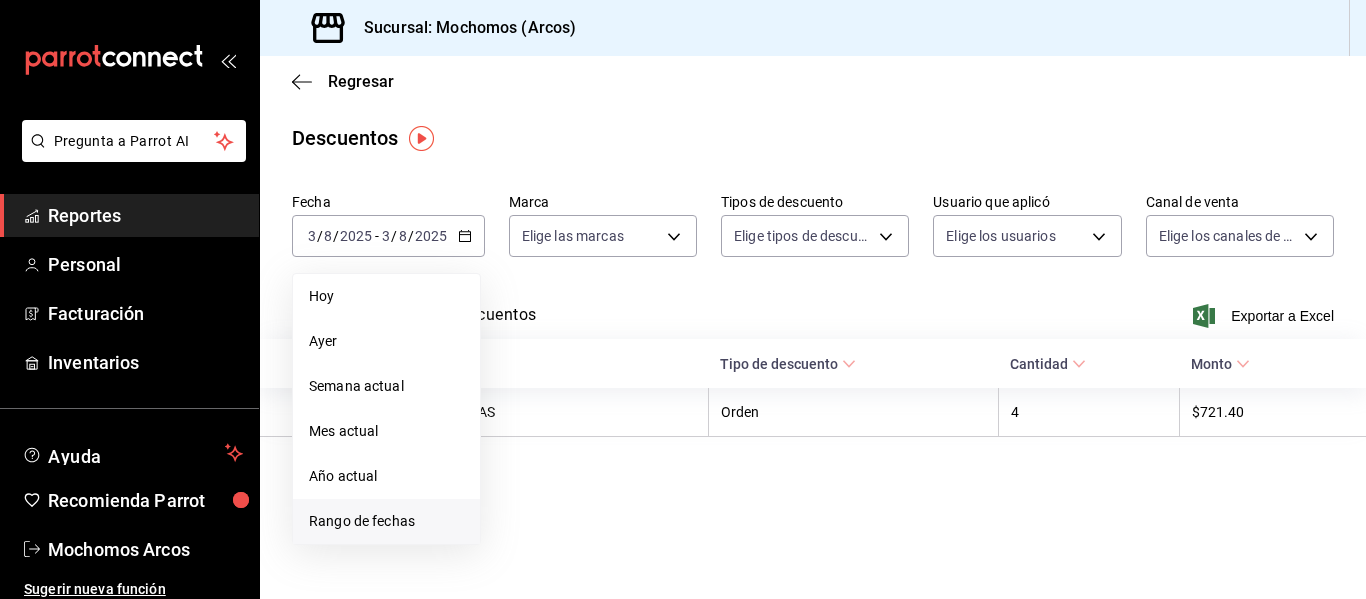click on "Rango de fechas" at bounding box center (386, 521) 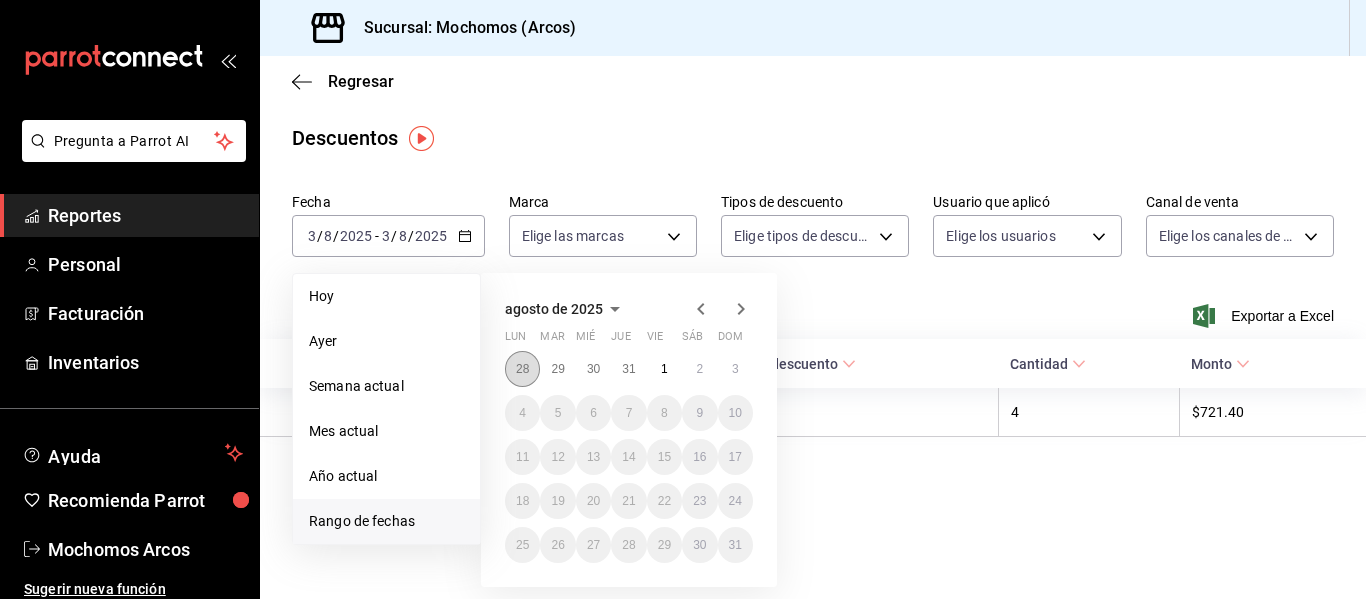 click on "28" at bounding box center [522, 369] 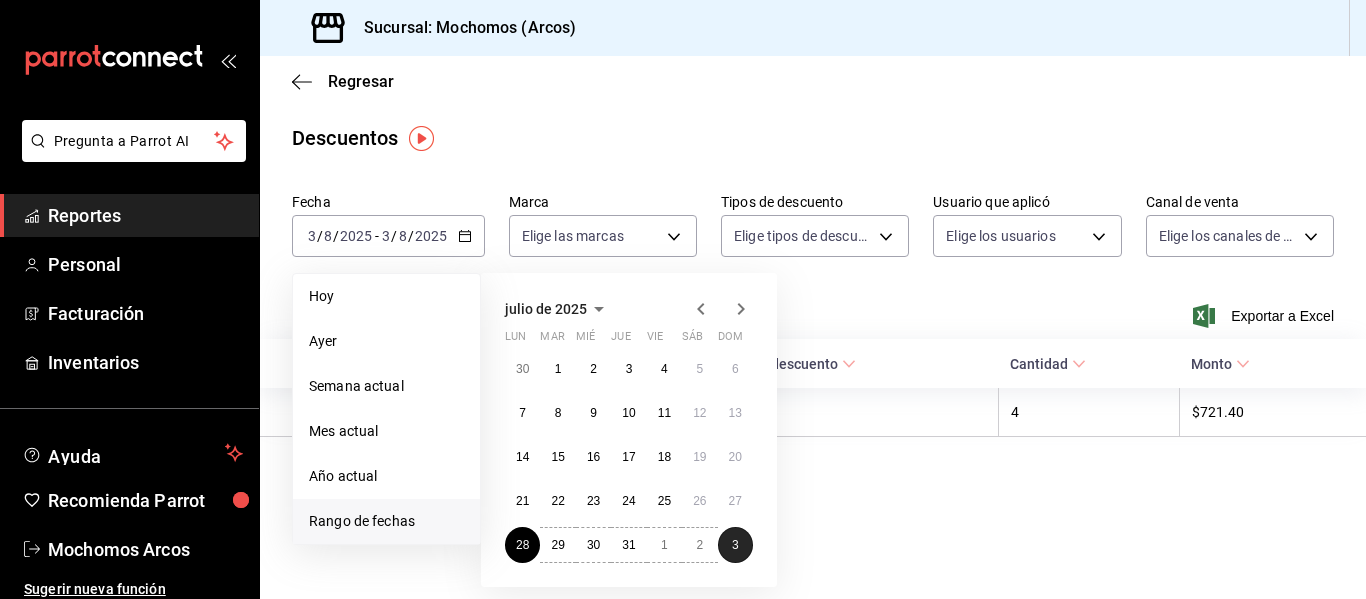 click on "3" at bounding box center [735, 545] 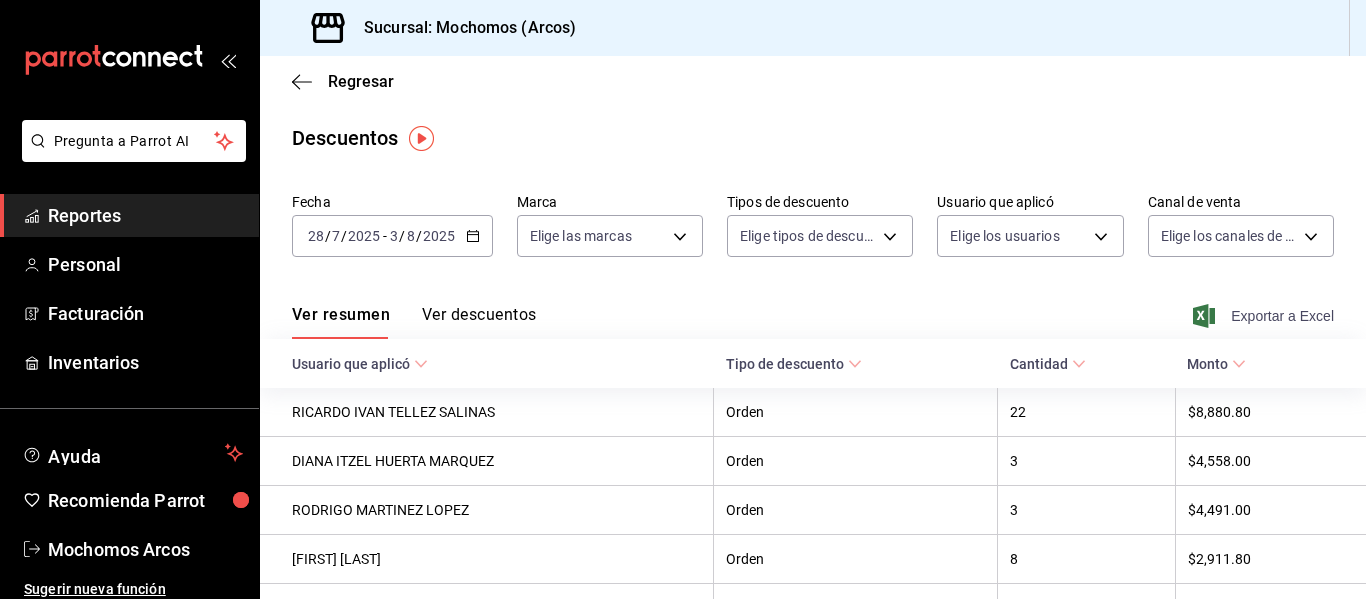 click on "Exportar a Excel" at bounding box center (1265, 316) 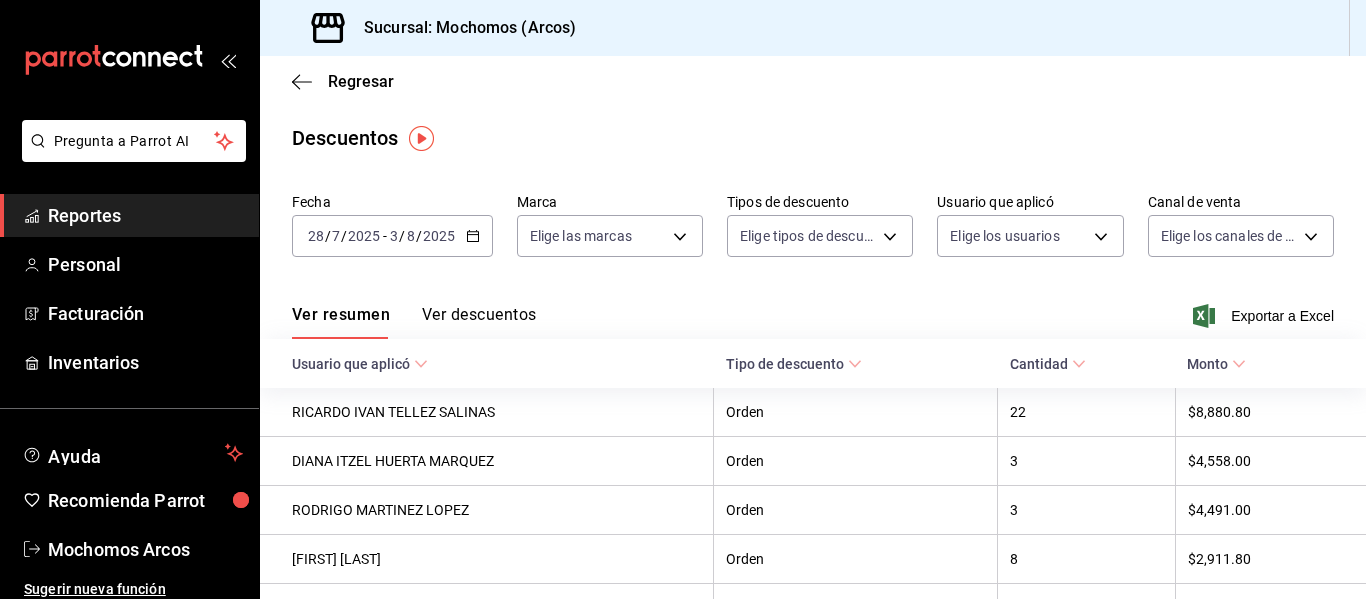 click on "Reportes" at bounding box center [145, 215] 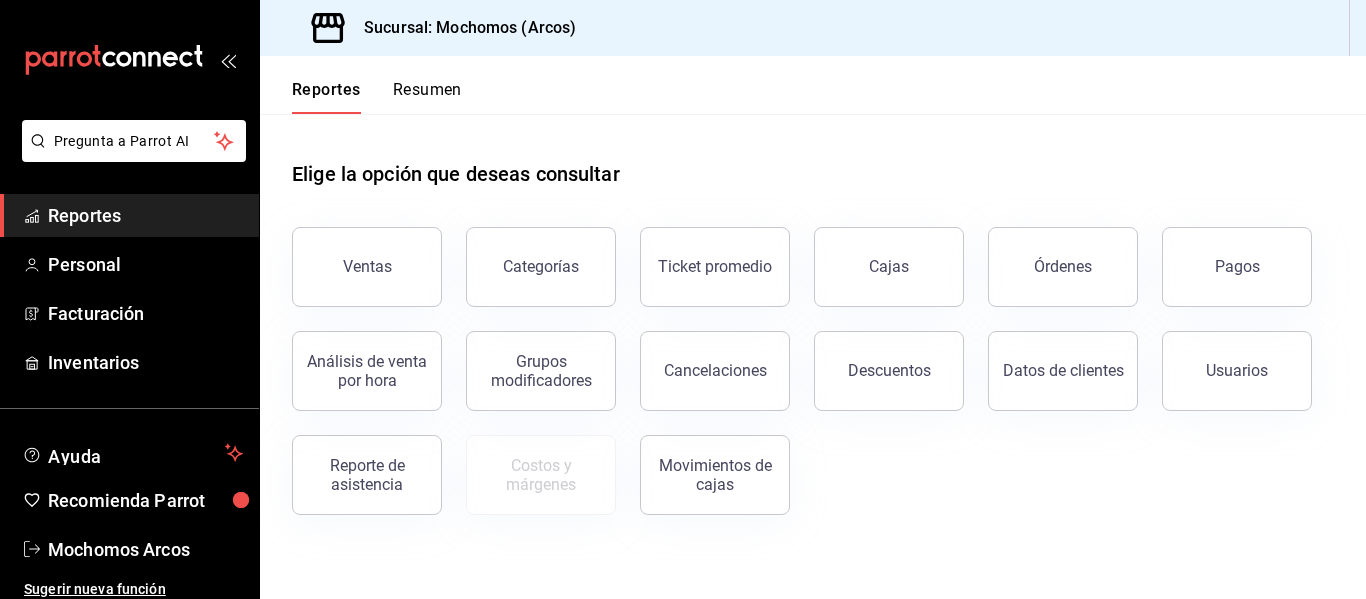 click on "Categorías" at bounding box center (529, 255) 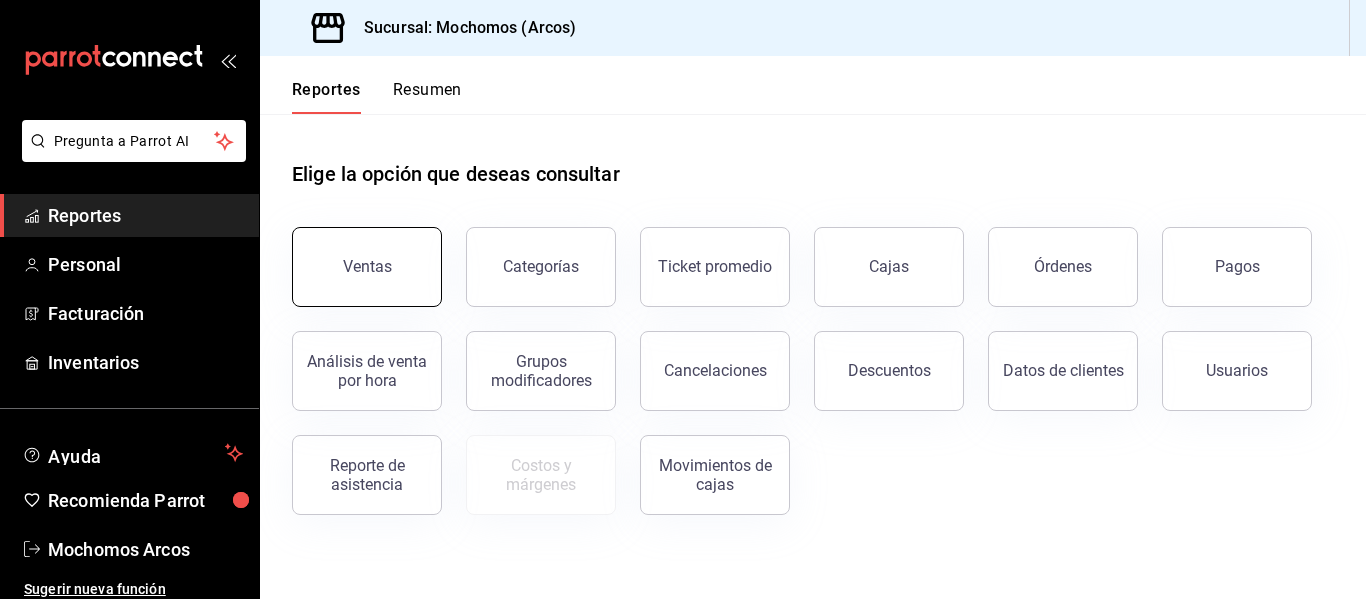 click on "Ventas" at bounding box center (367, 267) 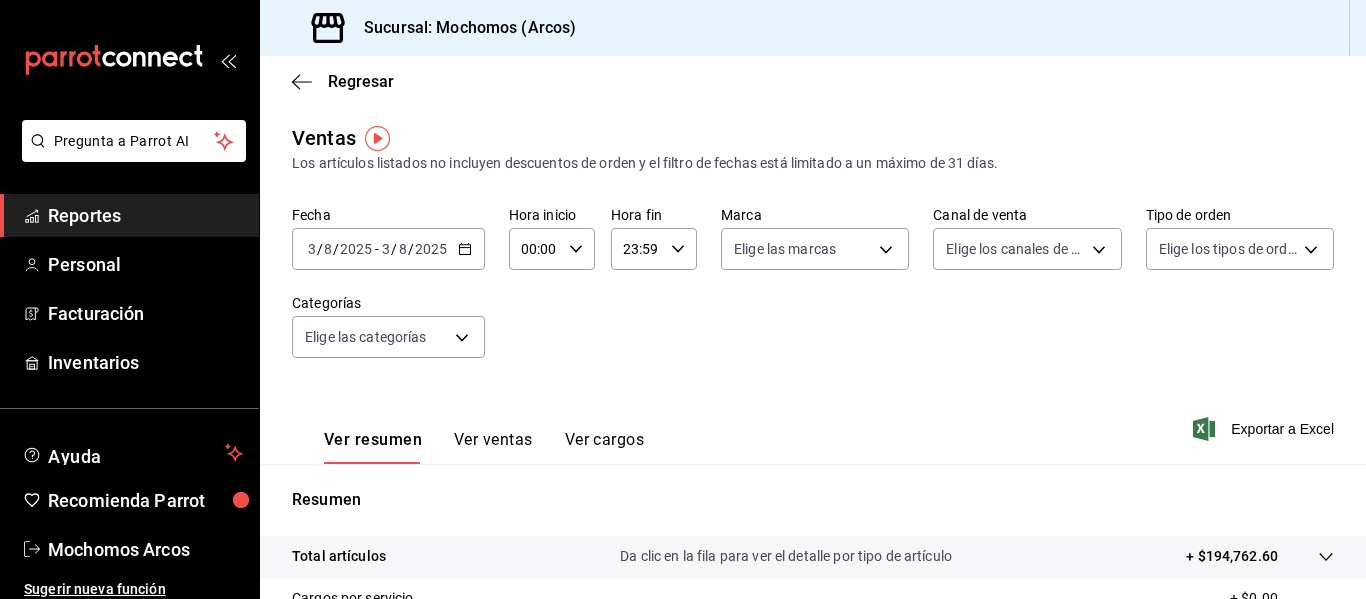 click 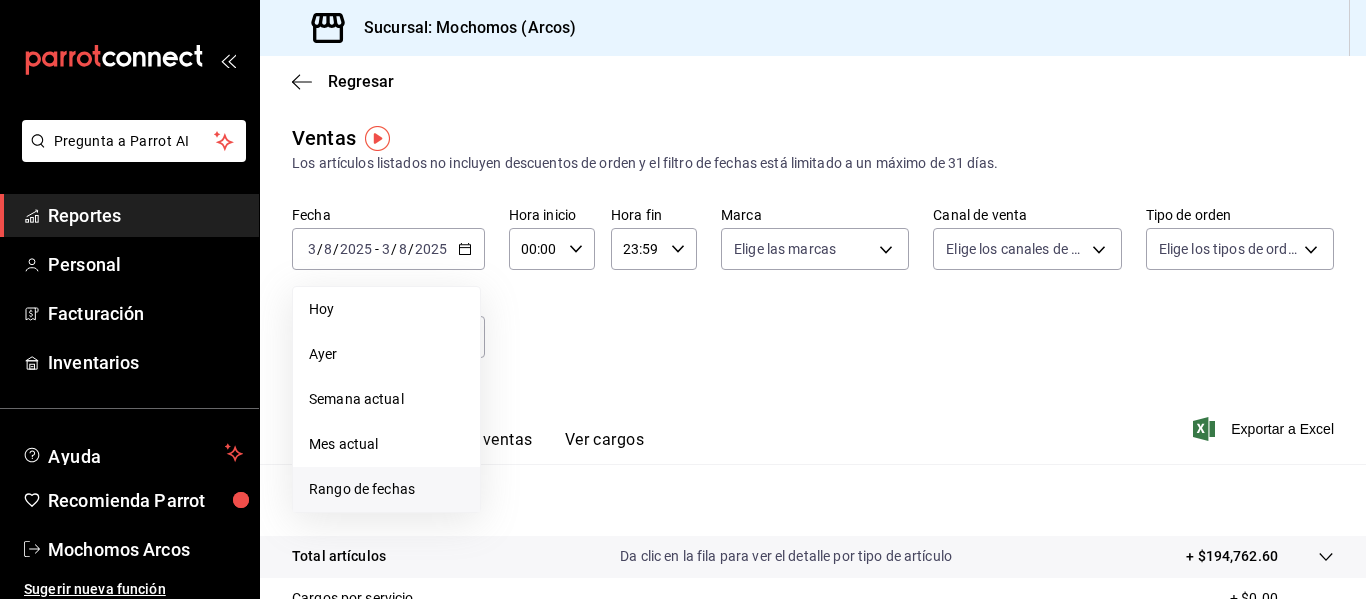 click on "Rango de fechas" at bounding box center [386, 489] 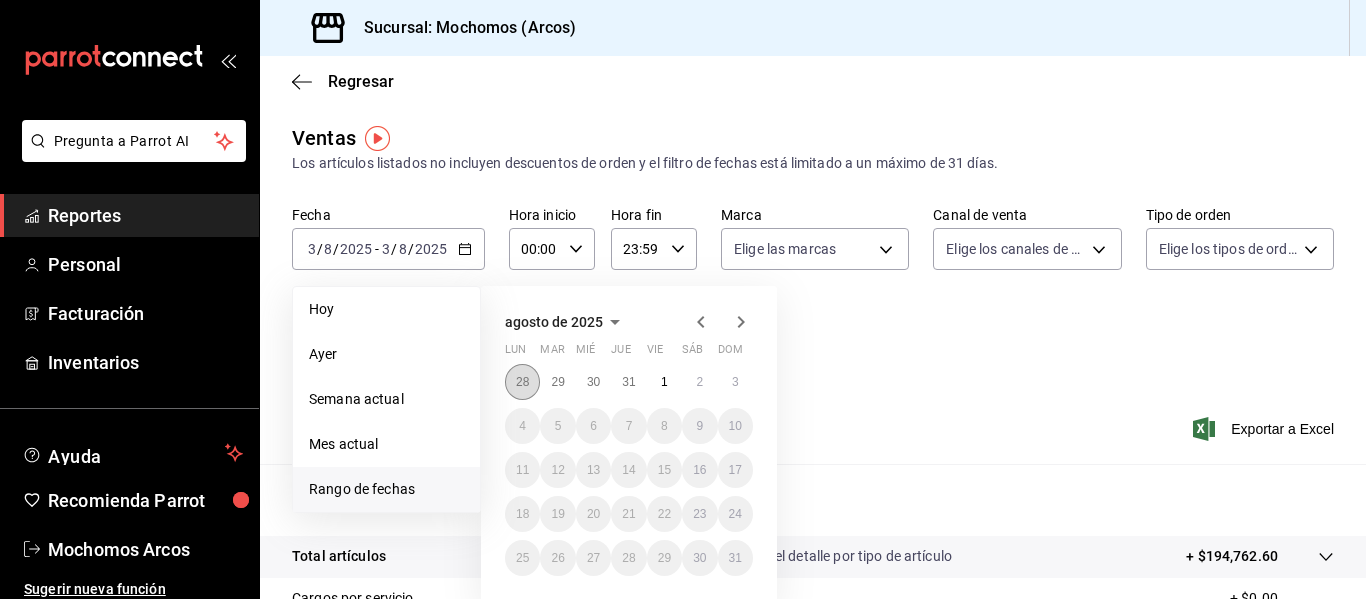 click on "28" at bounding box center (522, 382) 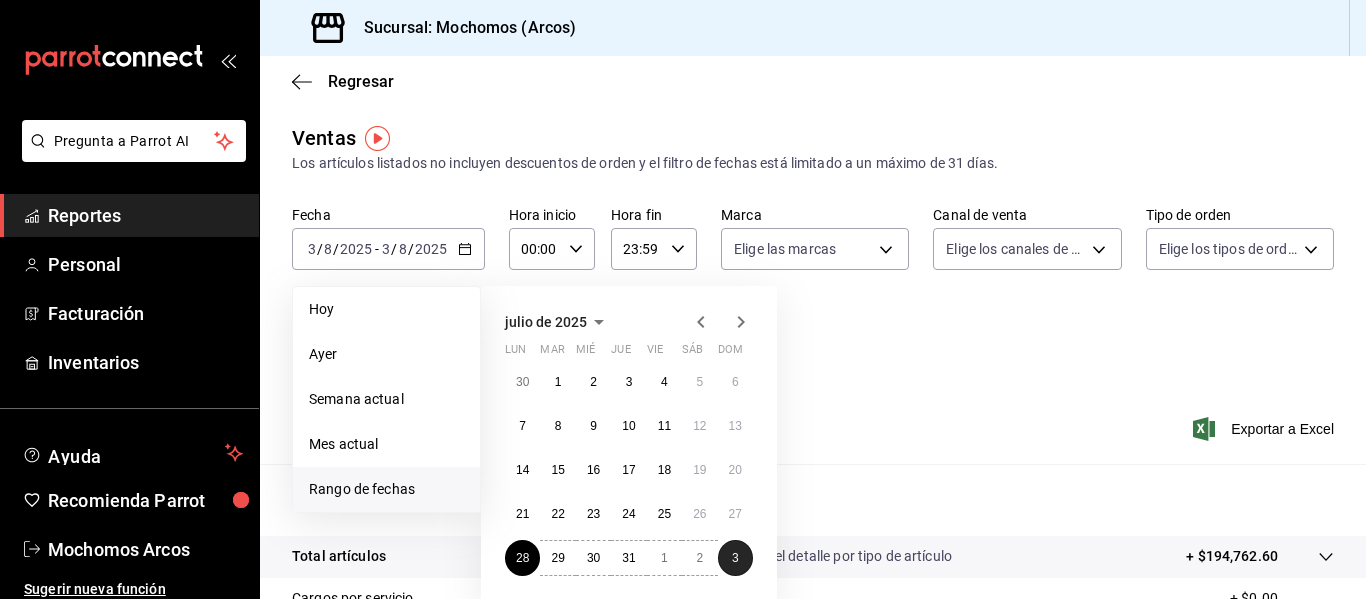 click on "3" at bounding box center [735, 558] 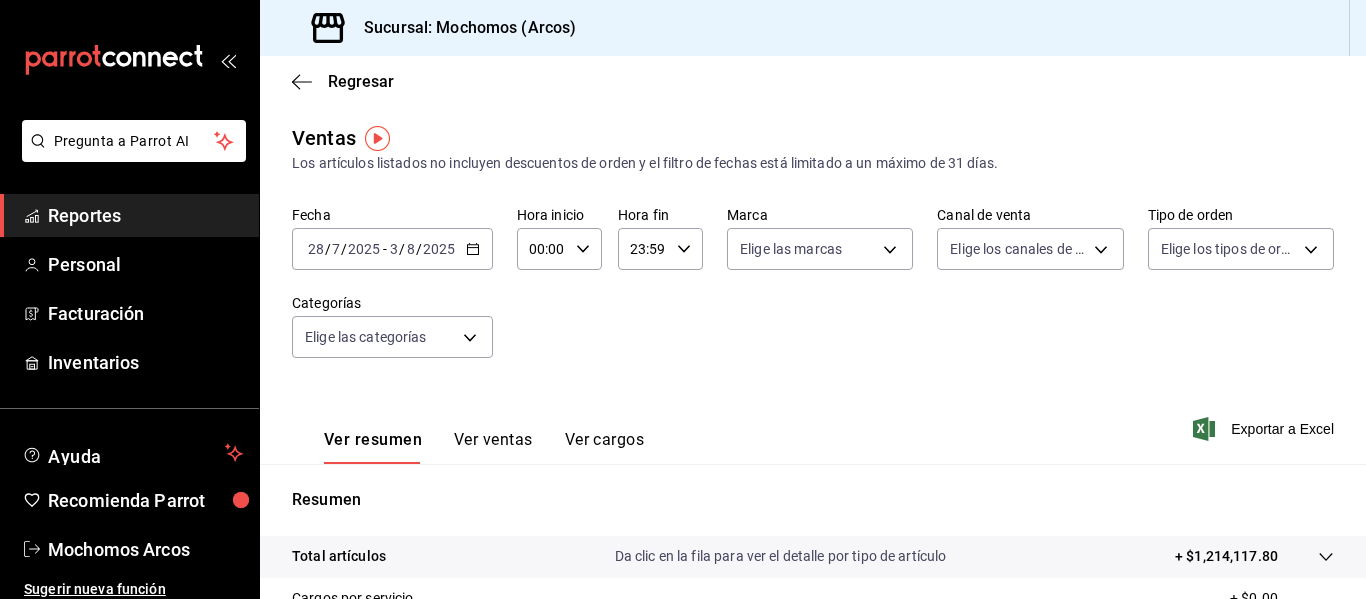 click on "Fecha 2025-07-28 28 / 7 / 2025 - 2025-08-03 3 / 8 / 2025 Hora inicio 00:00 Hora inicio Hora fin 23:59 Hora fin Marca Elige las marcas Canal de venta Elige los canales de venta Tipo de orden Elige los tipos de orden Categorías Elige las categorías" at bounding box center [813, 294] 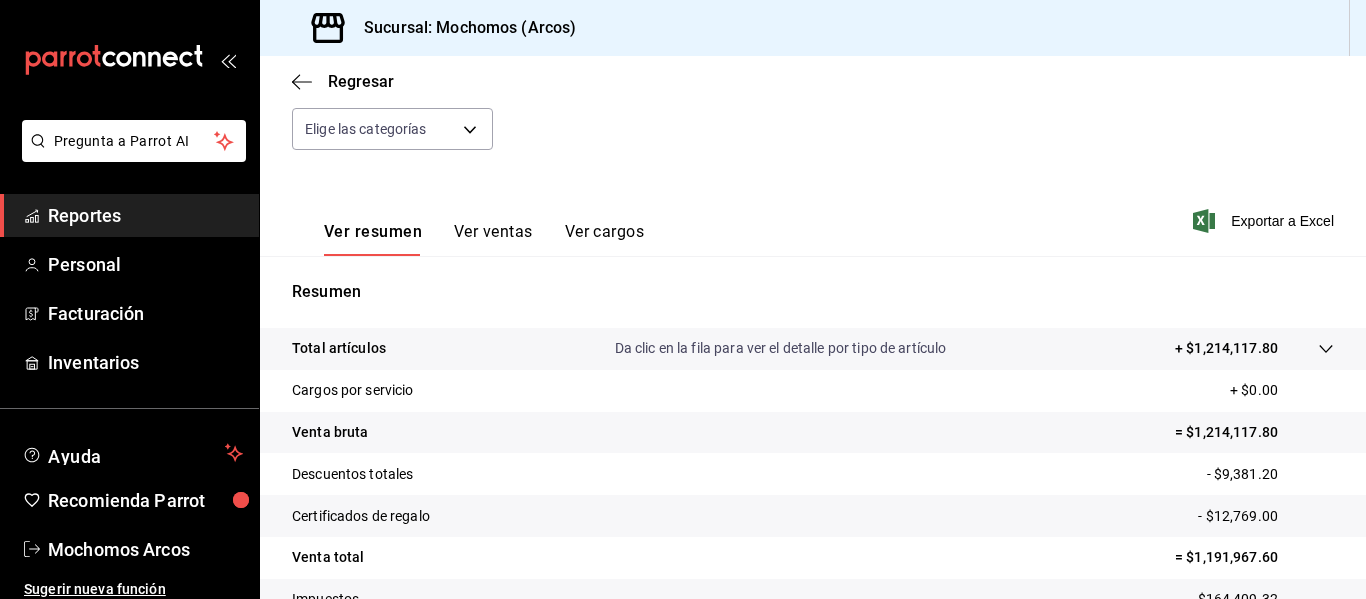 scroll, scrollTop: 277, scrollLeft: 0, axis: vertical 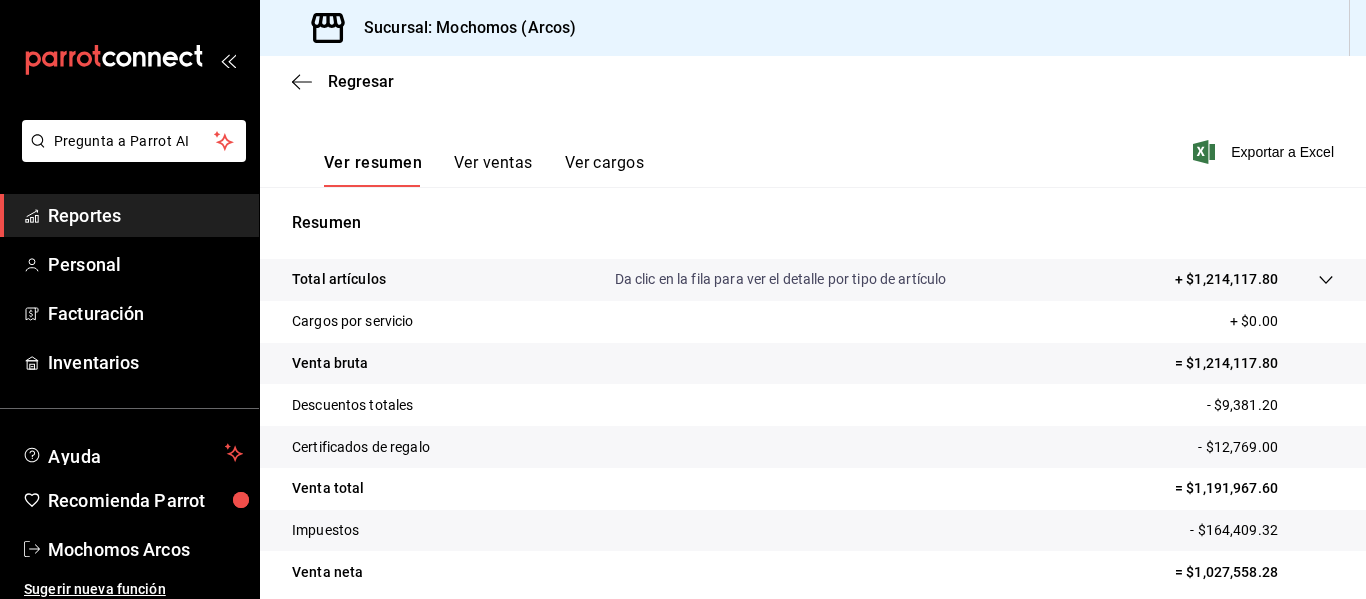 click 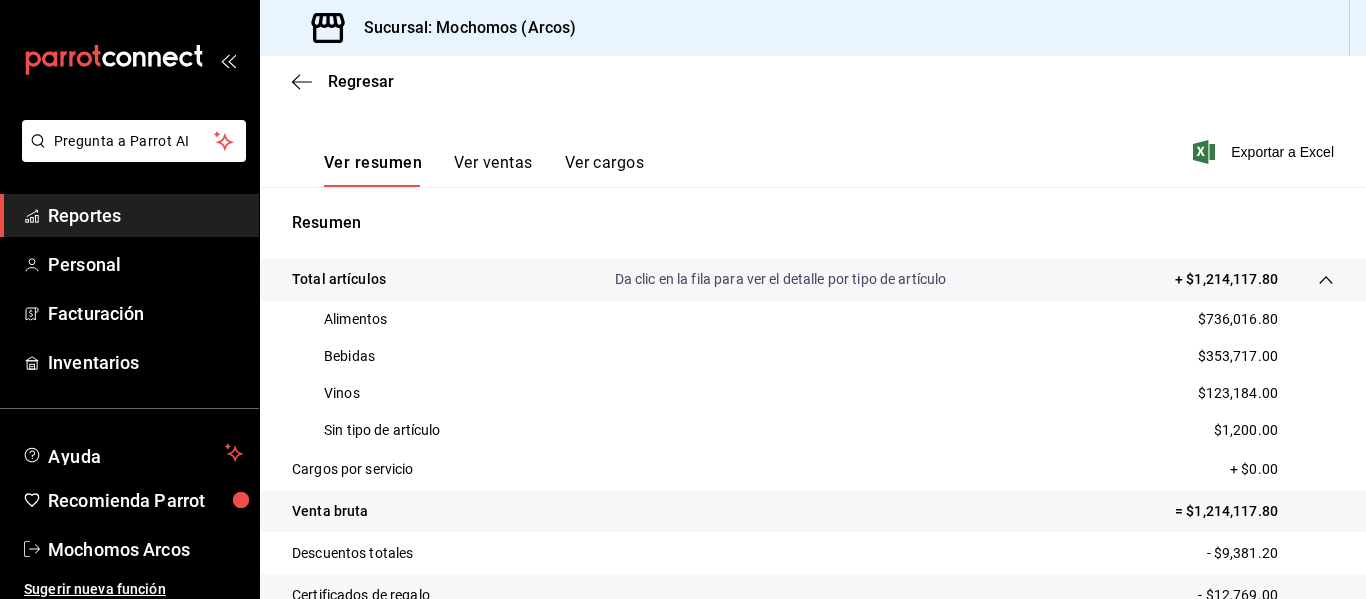 click on "$736,016.80" at bounding box center (1238, 319) 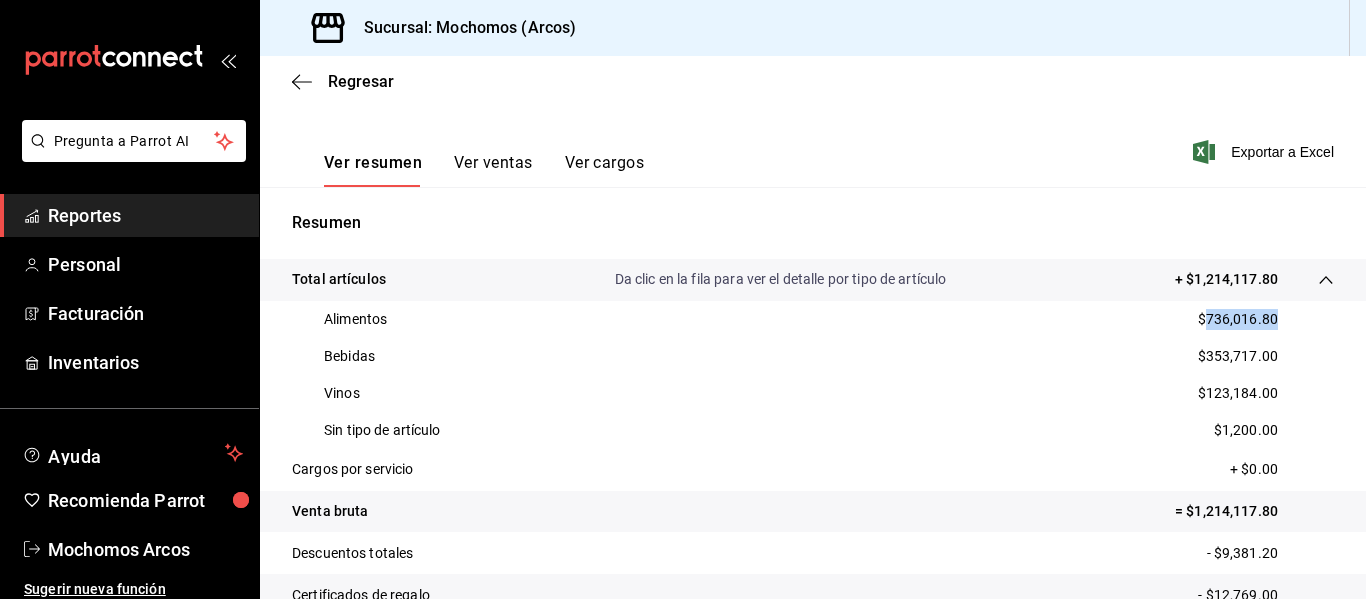 click on "$736,016.80" at bounding box center [1238, 319] 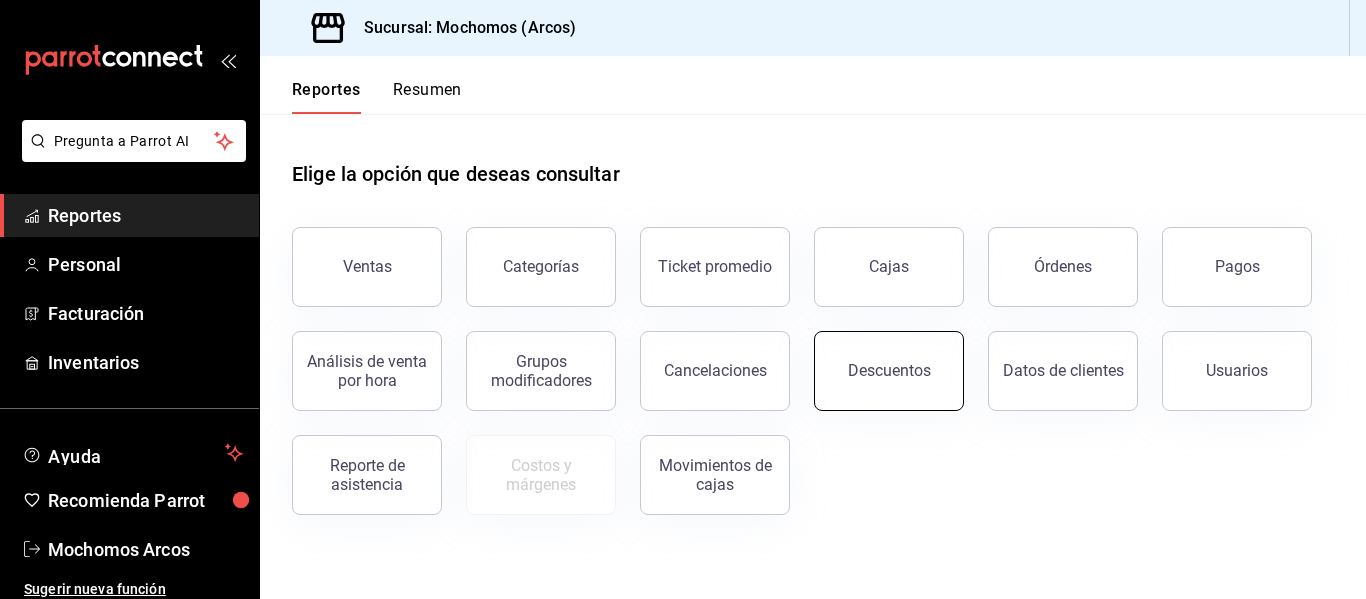 click on "Descuentos" at bounding box center (889, 370) 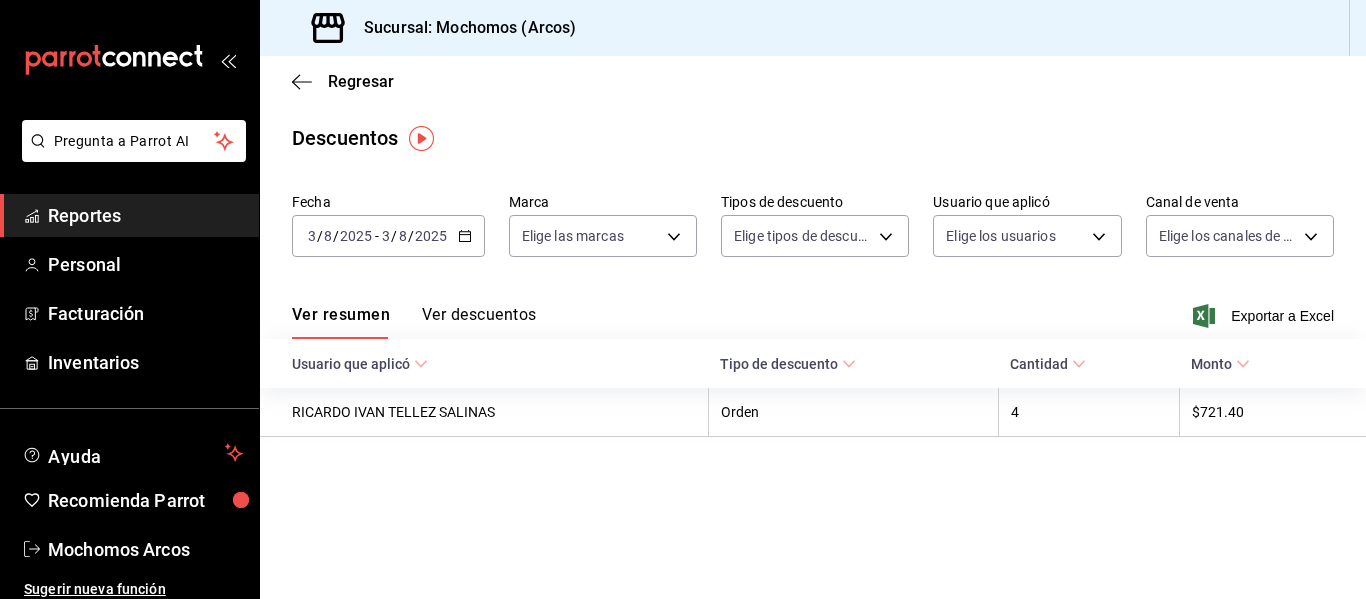 click 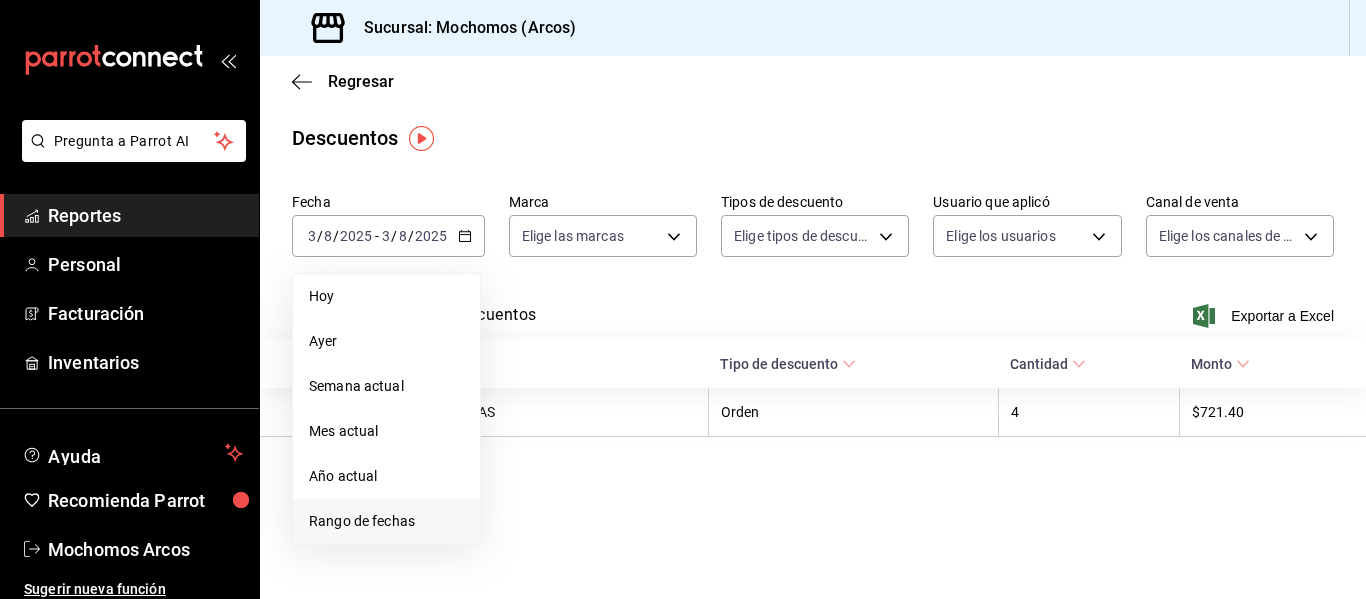 click on "Rango de fechas" at bounding box center [386, 521] 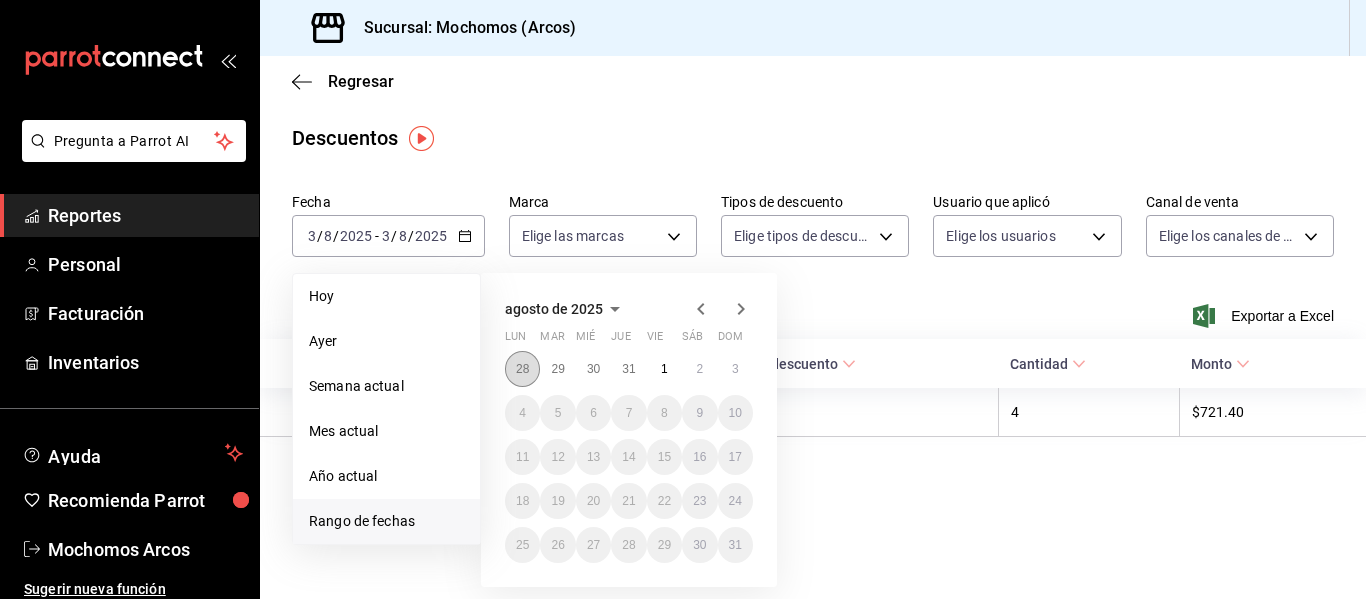 click on "28" at bounding box center [522, 369] 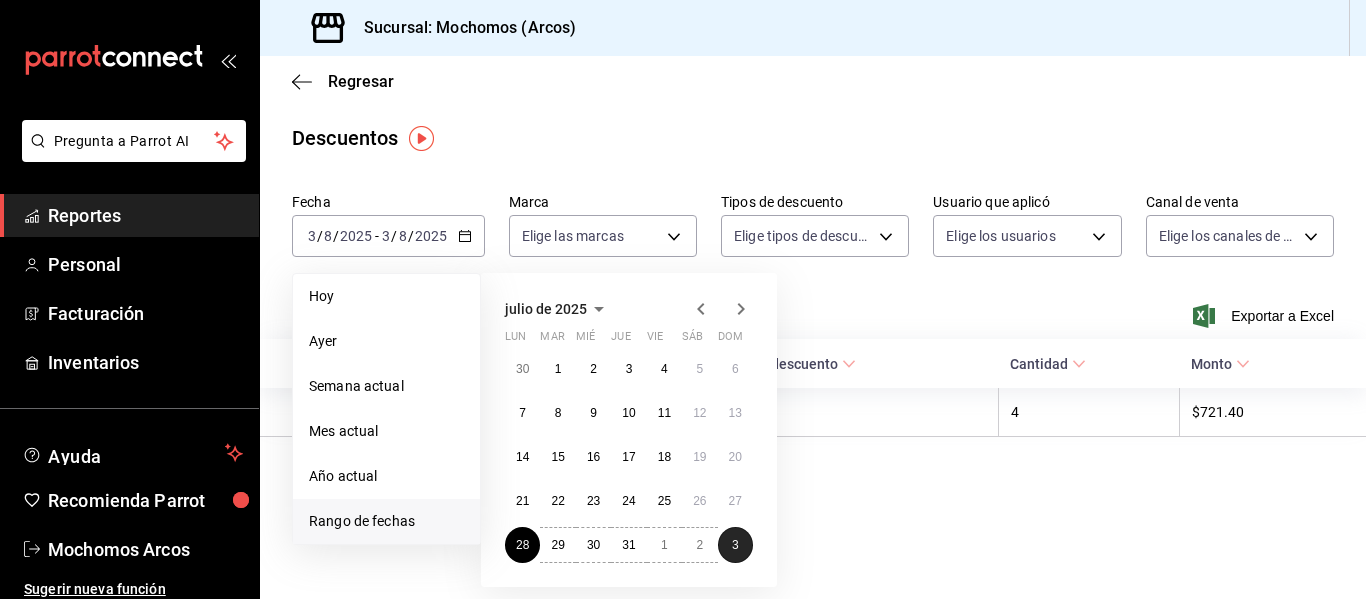 click on "3" at bounding box center (735, 545) 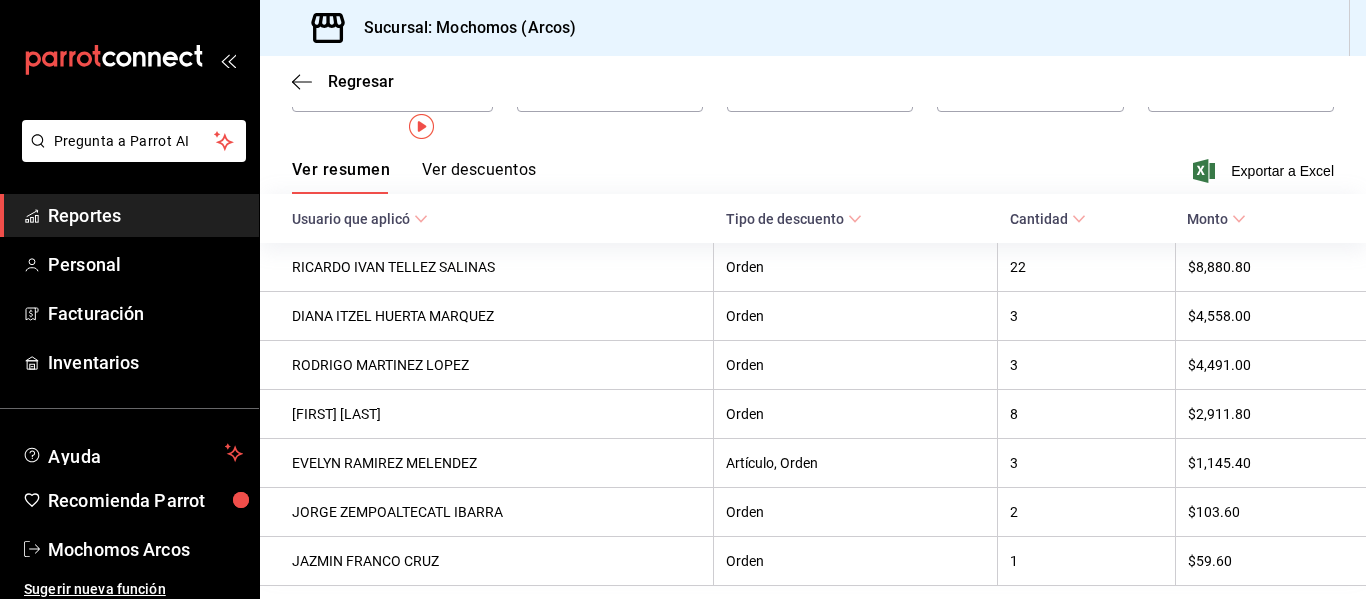 scroll, scrollTop: 0, scrollLeft: 0, axis: both 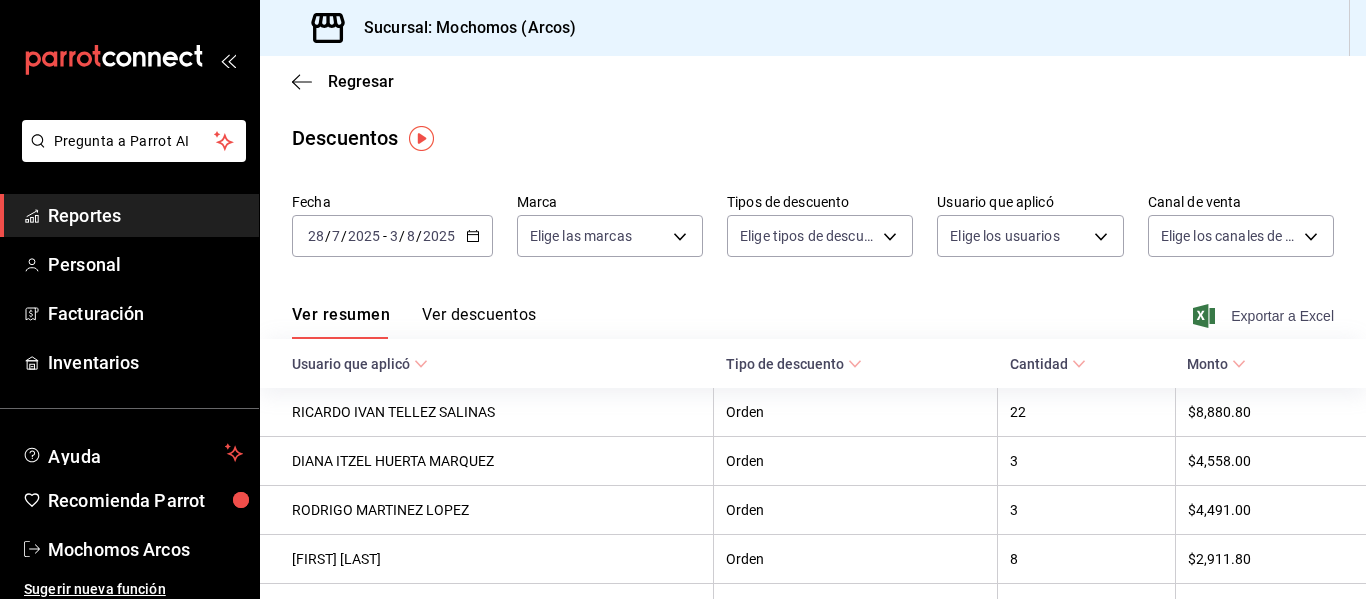 click on "Exportar a Excel" at bounding box center (1265, 316) 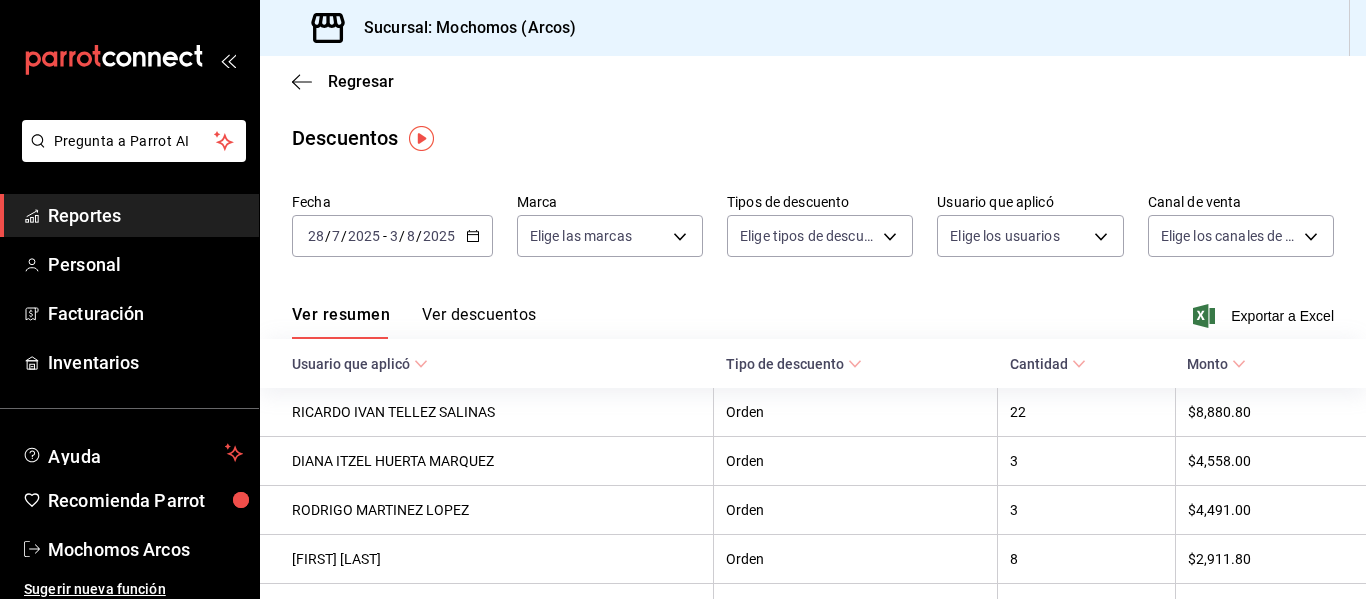 click on "Reportes" at bounding box center [145, 215] 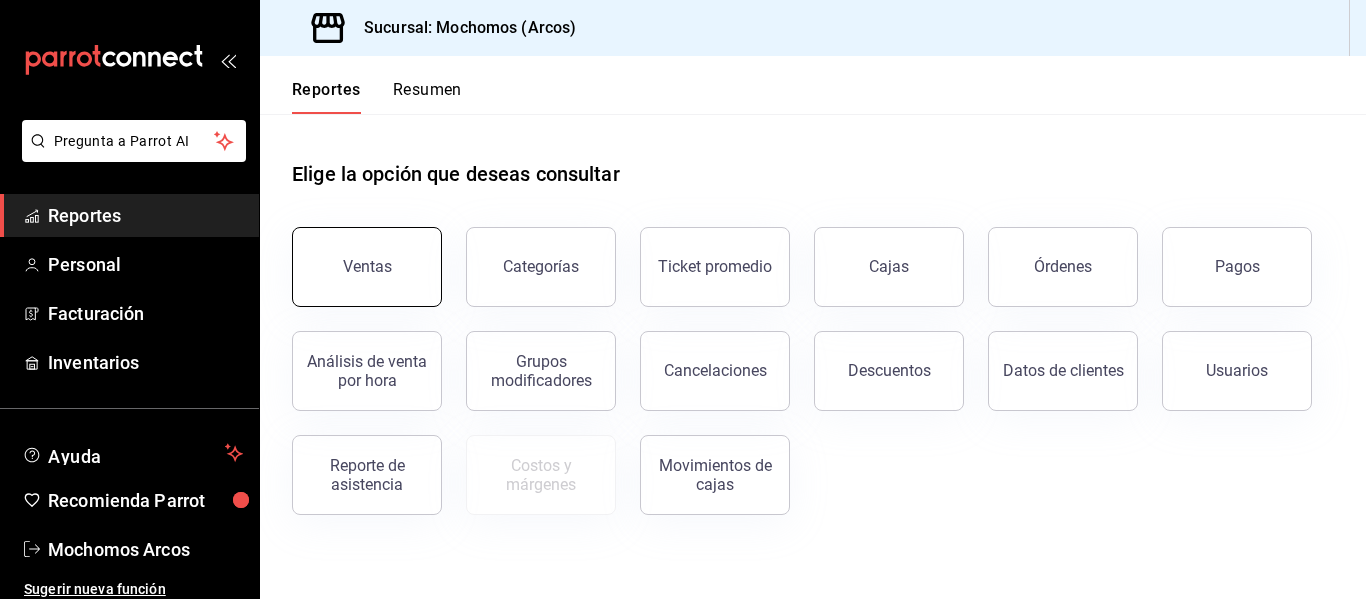 click on "Ventas" at bounding box center [367, 267] 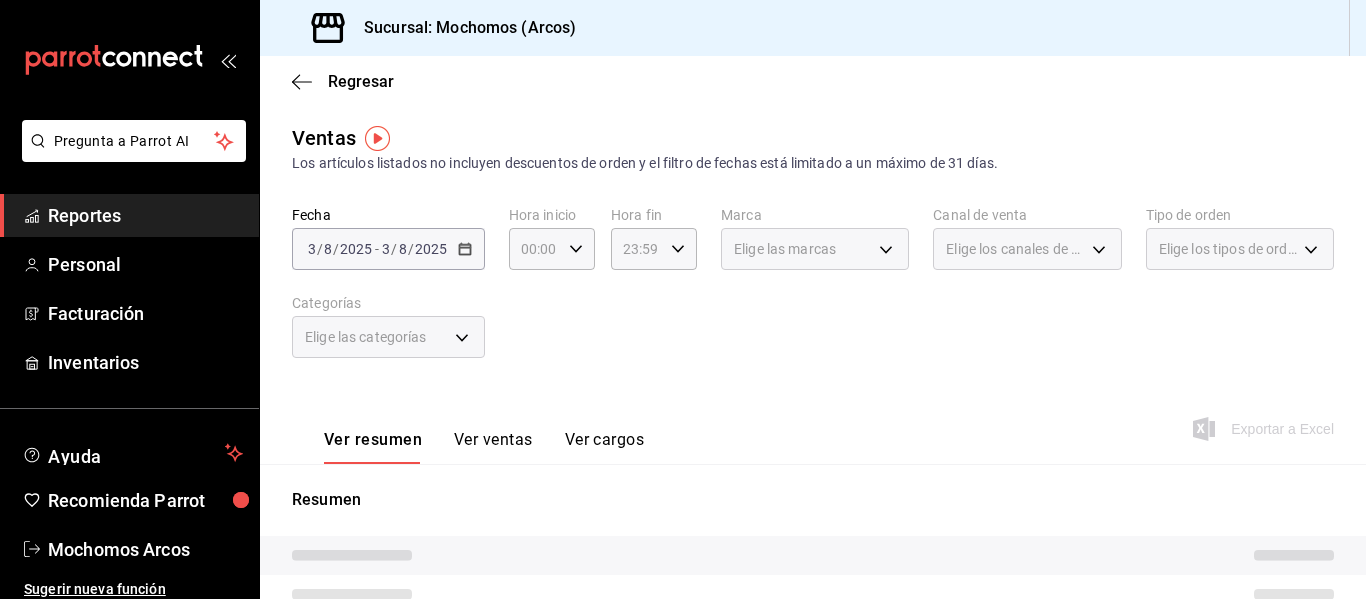 click on "Fecha 2025-08-03 3 / 8 / 2025 - 2025-08-03 3 / 8 / 2025 Hora inicio 00:00 Hora inicio Hora fin 23:59 Hora fin Marca Elige las marcas Canal de venta Elige los canales de venta Tipo de orden Elige los tipos de orden Categorías Elige las categorías" at bounding box center [813, 294] 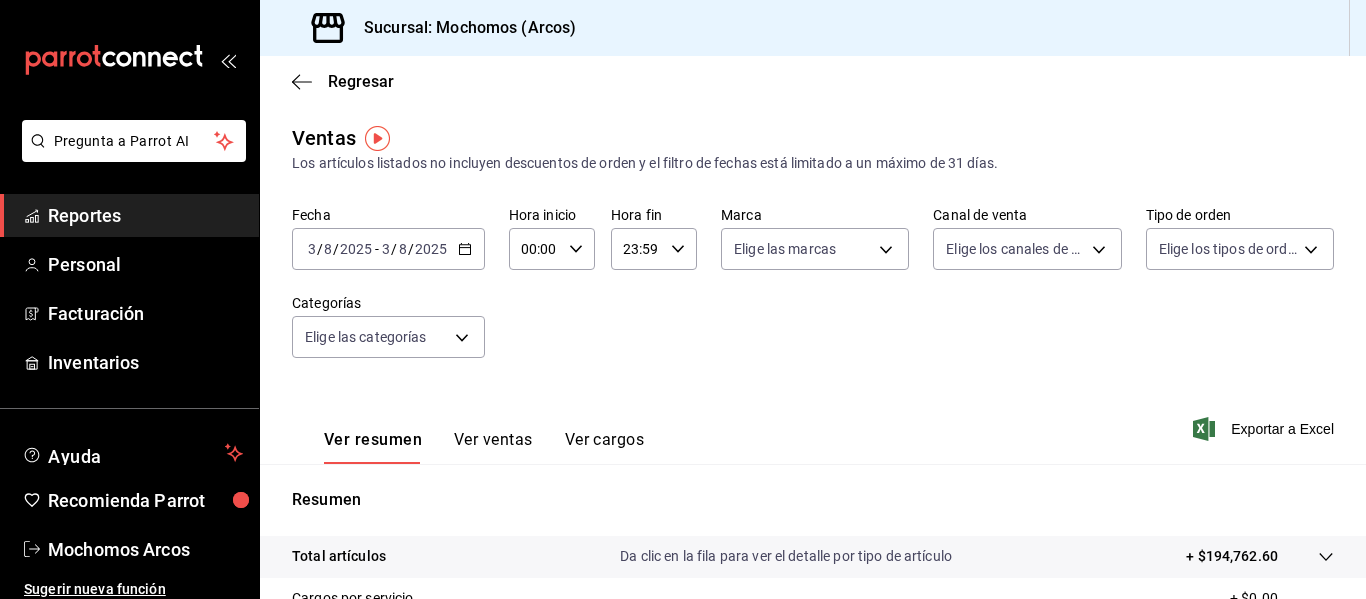 click on "2025-08-03 3 / 8 / 2025 - 2025-08-03 3 / 8 / 2025" at bounding box center [388, 249] 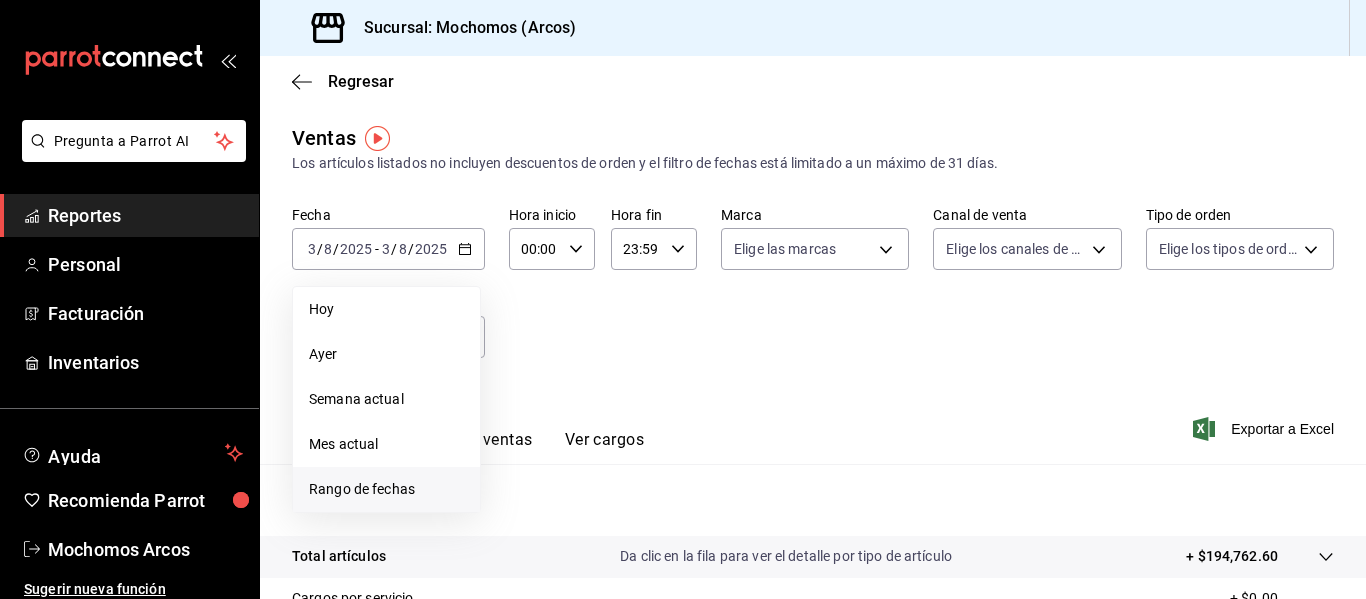 click on "Rango de fechas" at bounding box center (386, 489) 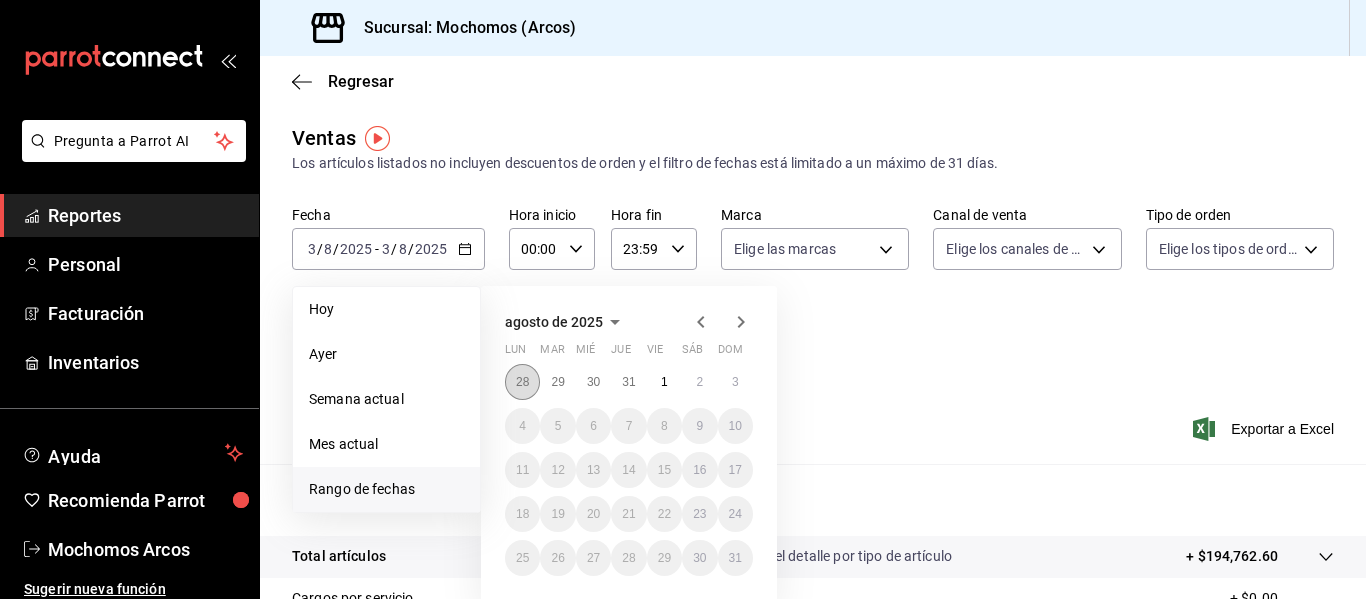 click on "28" at bounding box center (522, 382) 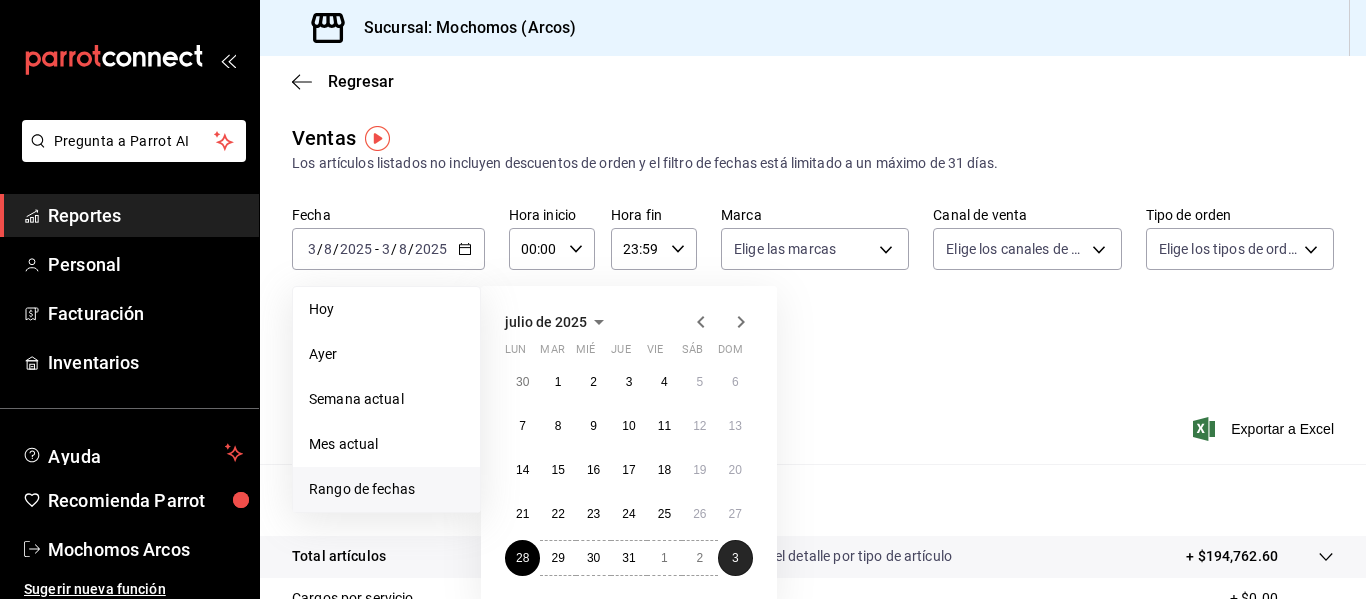 click on "3" at bounding box center [735, 558] 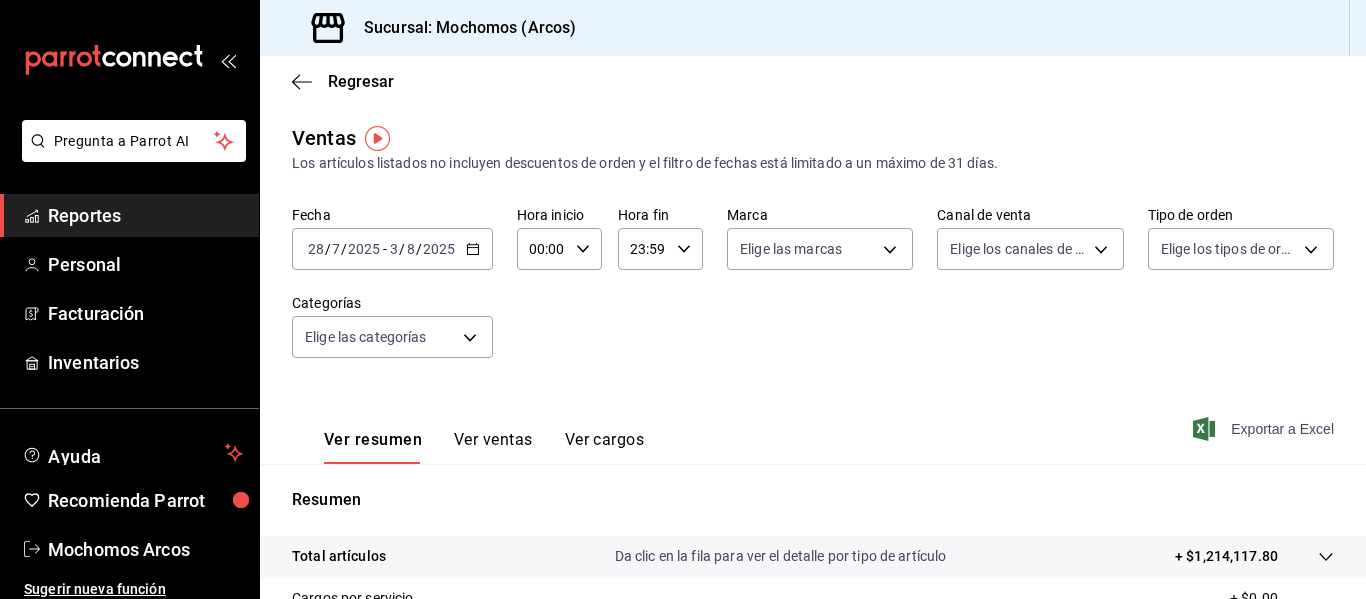 click on "Exportar a Excel" at bounding box center [1265, 429] 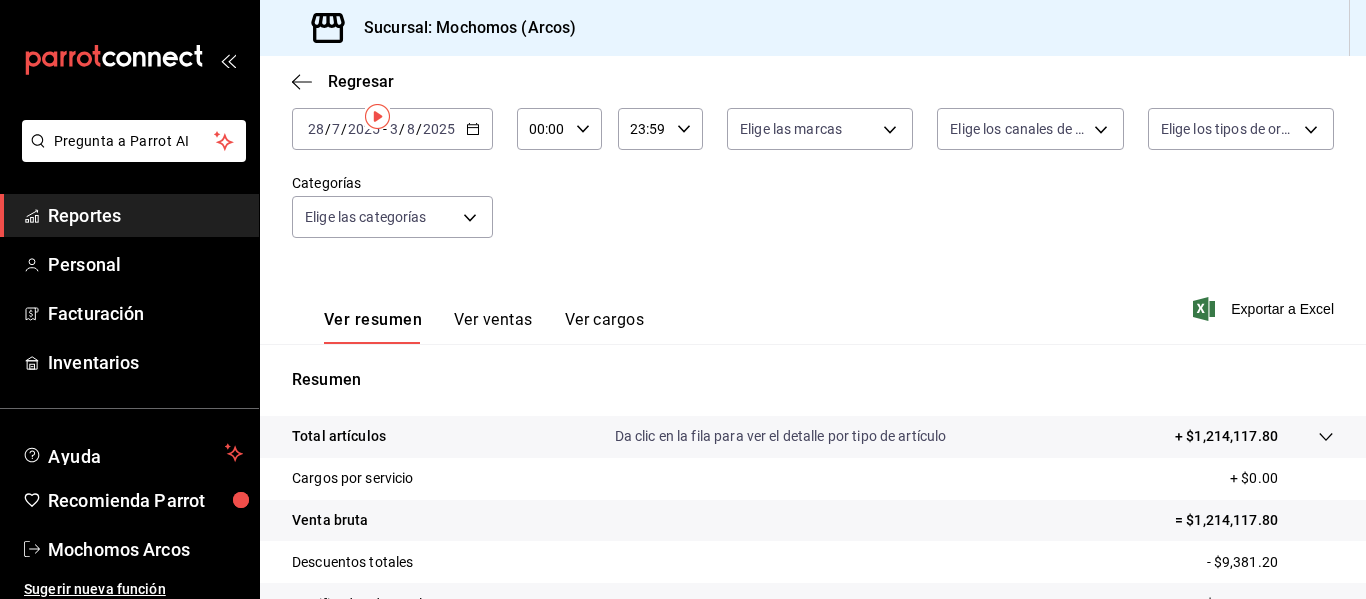 scroll, scrollTop: 0, scrollLeft: 0, axis: both 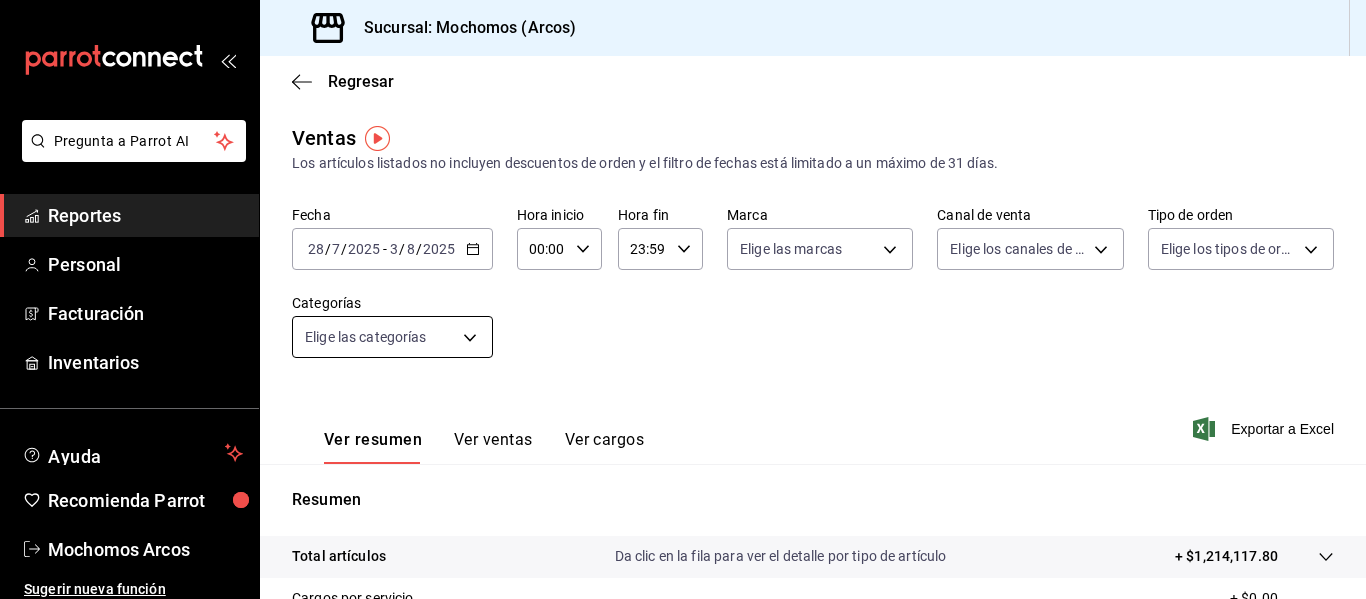 click on "Pregunta a Parrot AI Reportes   Personal   Facturación   Inventarios   Ayuda Recomienda Parrot   Mochomos Arcos   Sugerir nueva función   Sucursal: Mochomos (Arcos) Regresar Ventas Los artículos listados no incluyen descuentos de orden y el filtro de fechas está limitado a un máximo de 31 días. Fecha [DATE] [DATE] - [DATE] [DATE] Hora inicio 00:00 Hora inicio Hora fin 23:59 Hora fin Marca Elige las marcas Canal de venta Elige los canales de venta Tipo de orden Elige los tipos de orden Categorías Elige las categorías Ver resumen Ver ventas Ver cargos Exportar a Excel Resumen Total artículos Da clic en la fila para ver el detalle por tipo de artículo + $[MONEY] Cargos por servicio + $[MONEY] Venta bruta = $[MONEY] Descuentos totales - $[MONEY] Certificados de regalo - $[MONEY] Venta total = $[MONEY] Impuestos - $[MONEY] Venta neta = $[MONEY] Pregunta a Parrot AI Reportes   Personal   Facturación   Inventarios   Ayuda Recomienda Parrot   Mochomos Arcos" at bounding box center [683, 299] 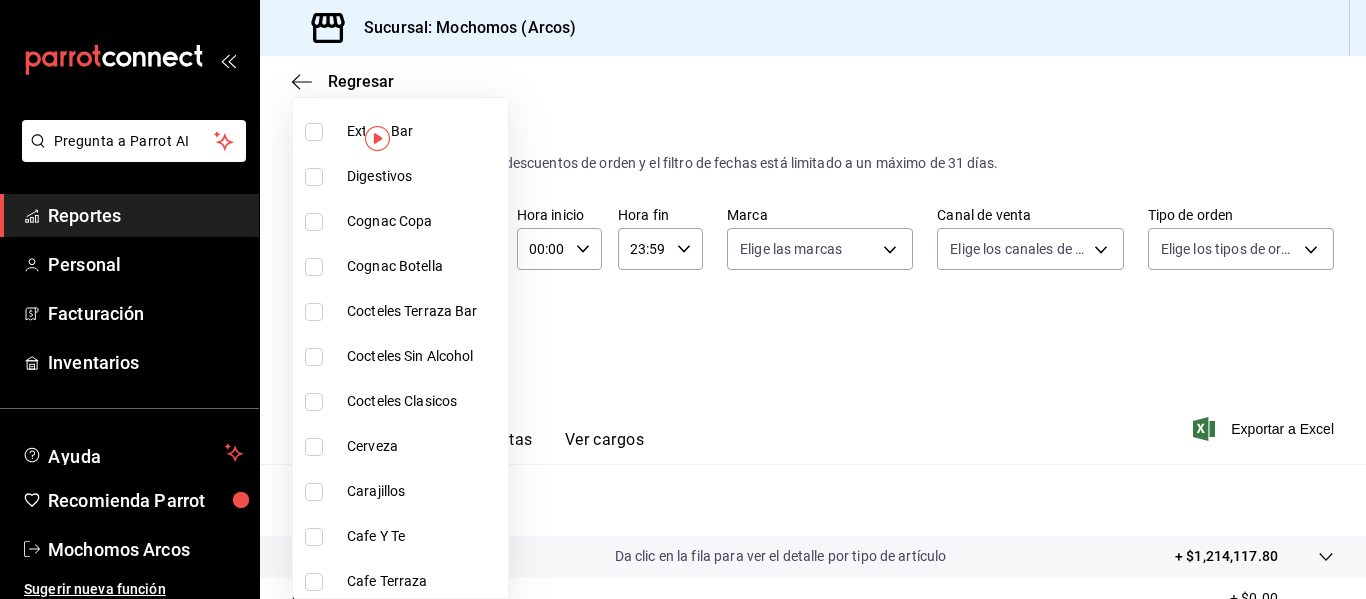 scroll, scrollTop: 1486, scrollLeft: 0, axis: vertical 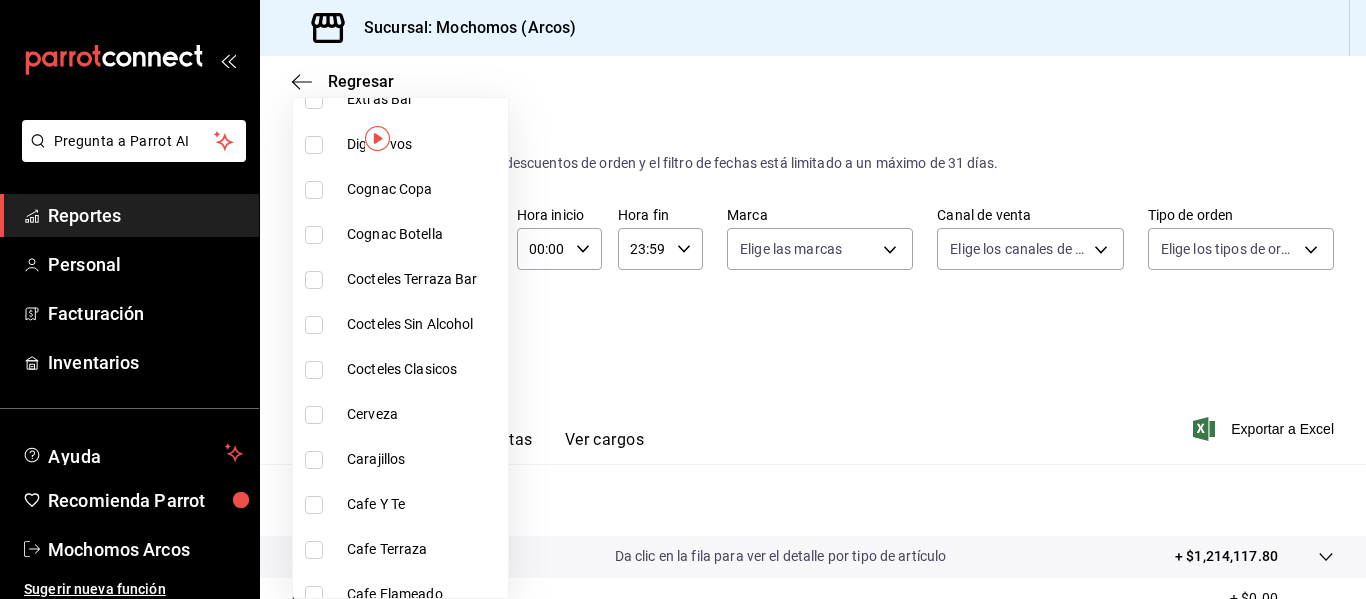 click on "Cerveza" at bounding box center [423, 414] 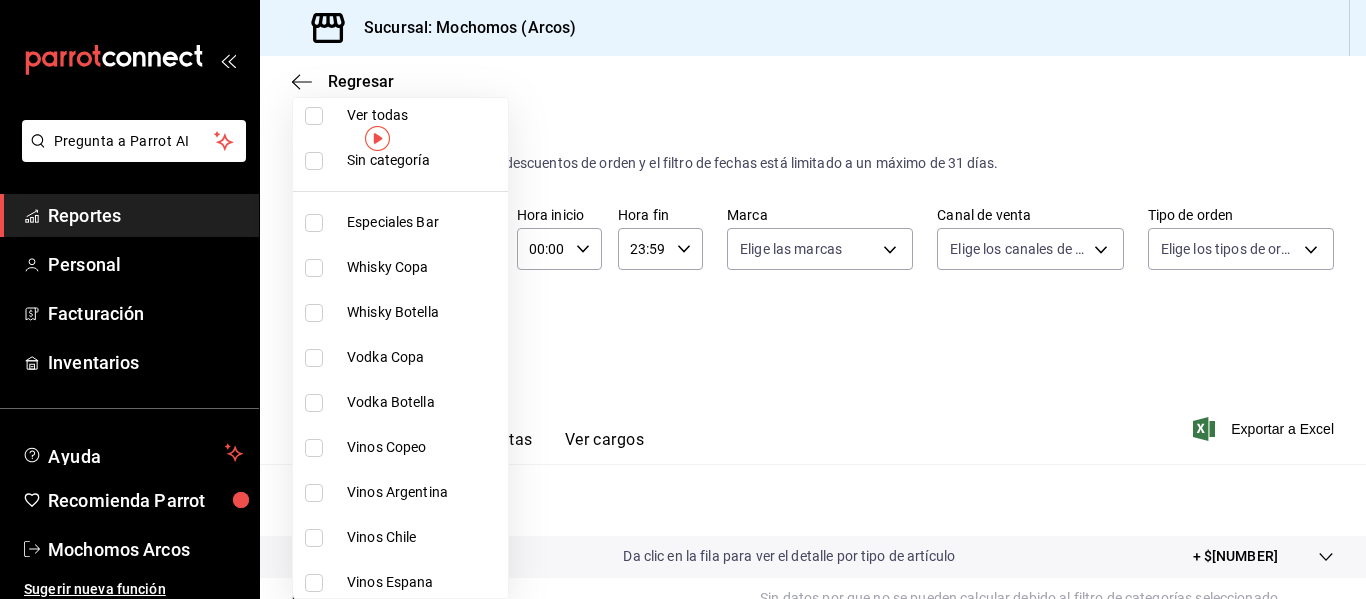 scroll, scrollTop: 0, scrollLeft: 0, axis: both 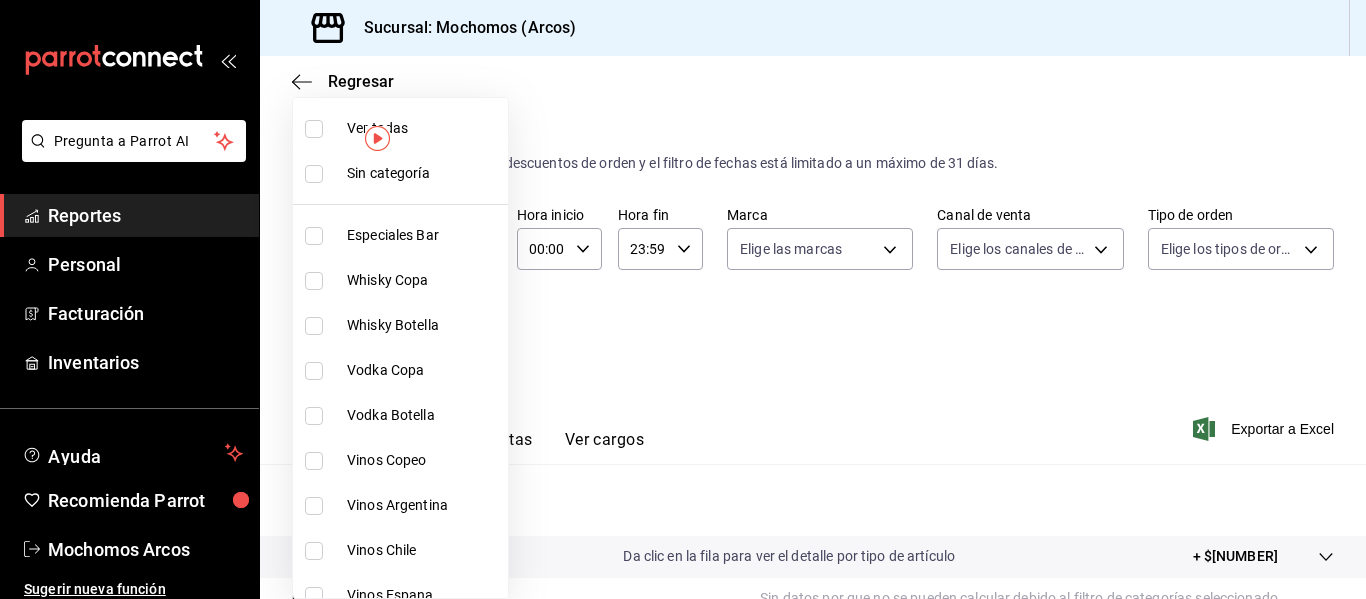 click at bounding box center (683, 299) 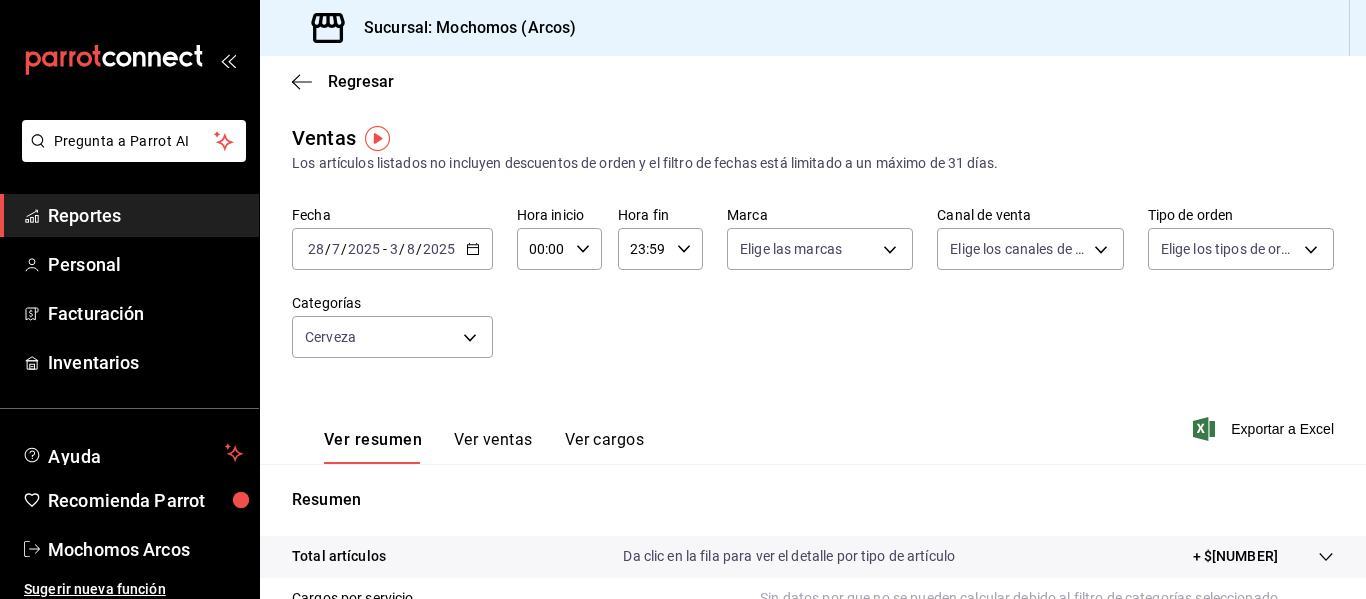 click on "Fecha [DATE] [DATE] - [DATE] [DATE] Hora inicio 00:00 Hora inicio Hora fin 23:59 Hora fin Marca Elige las marcas Canal de venta Elige los canales de venta Tipo de orden Elige los tipos de orden Categorías Cerveza [UUID]" at bounding box center (813, 294) 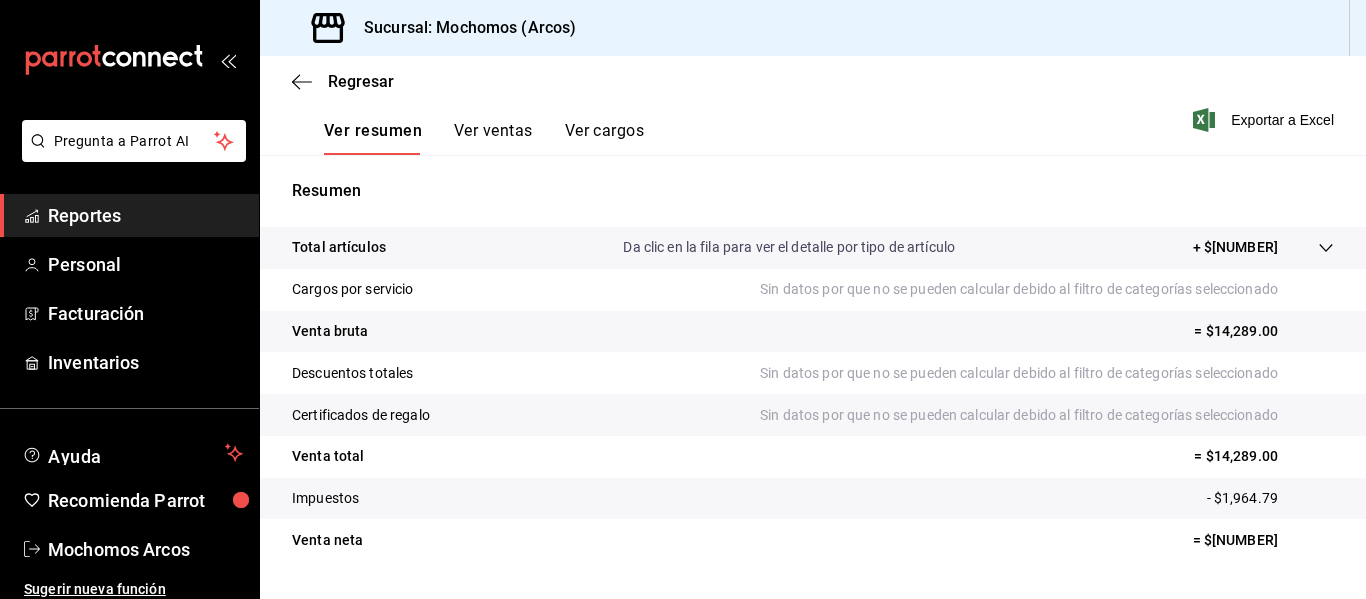 scroll, scrollTop: 327, scrollLeft: 0, axis: vertical 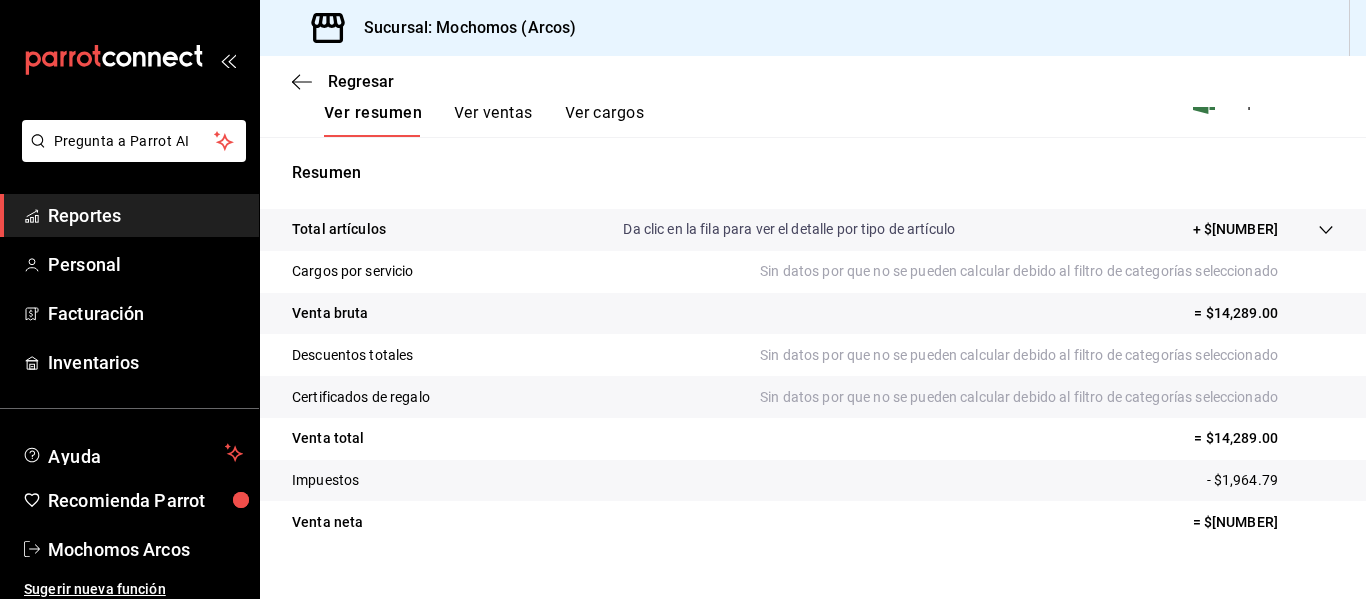 click 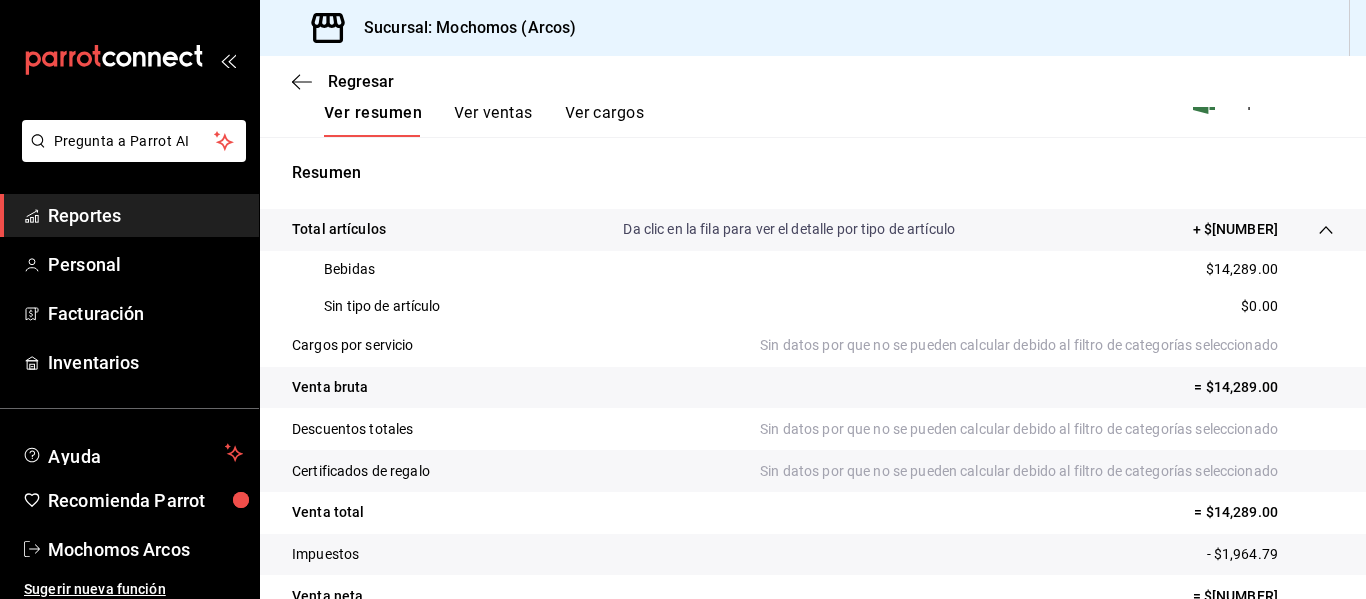 click on "Resumen Total artículos Da clic en la fila para ver el detalle por tipo de artículo + $[NUMBER] Bebidas $[NUMBER] Sin tipo de artículo $[NUMBER] Cargos por servicio  Sin datos por que no se pueden calcular debido al filtro de categorías seleccionado Venta bruta = $[NUMBER] Descuentos totales  Sin datos por que no se pueden calcular debido al filtro de categorías seleccionado Certificados de regalo  Sin datos por que no se pueden calcular debido al filtro de categorías seleccionado Venta total = $[NUMBER] Impuestos - $[NUMBER] Venta neta = $[NUMBER]" at bounding box center (813, 389) 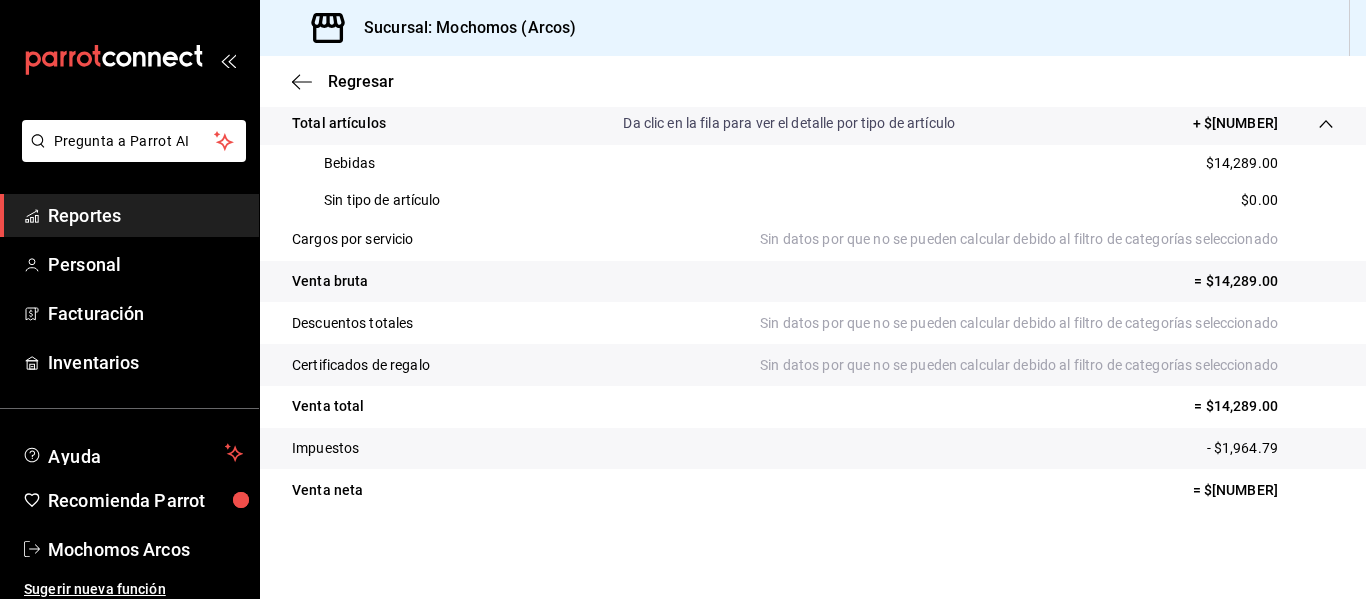 click on "= $[NUMBER]" at bounding box center [1263, 490] 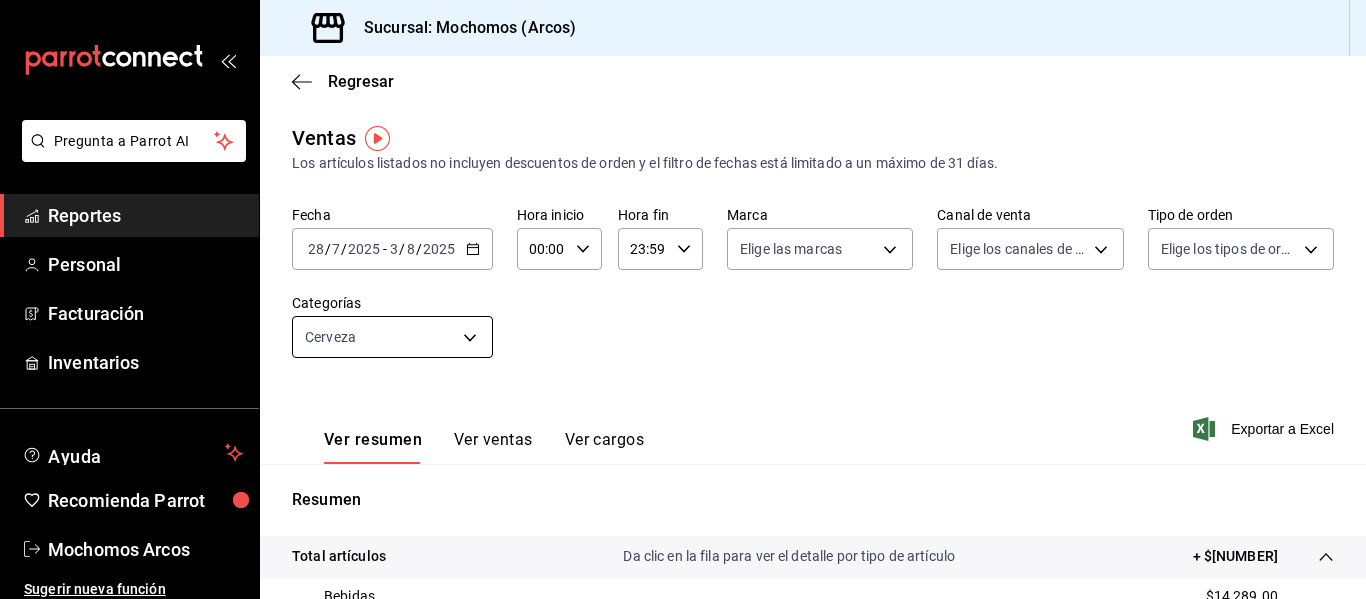 click on "Pregunta a Parrot AI Reportes   Personal   Facturación   Inventarios   Ayuda Recomienda Parrot   Mochomos Arcos   Sugerir nueva función   Sucursal: Mochomos (Arcos) Regresar Ventas Los artículos listados no incluyen descuentos de orden y el filtro de fechas está limitado a un máximo de 31 días. Fecha 2025-07-28 28 / 7 / 2025 - 2025-08-03 3 / 8 / 2025 Hora inicio 00:00 Hora inicio Hora fin 23:59 Hora fin Marca Elige las marcas Canal de venta Elige los canales de venta Tipo de orden Elige los tipos de orden Categorías Cerveza [UUID] Ver resumen Ver ventas Ver cargos Exportar a Excel Resumen Total artículos Da clic en la fila para ver el detalle por tipo de artículo + $[NUMBER] Cargos por servicio Venta bruta = $[NUMBER] Descuentos totales Venta total" at bounding box center (683, 299) 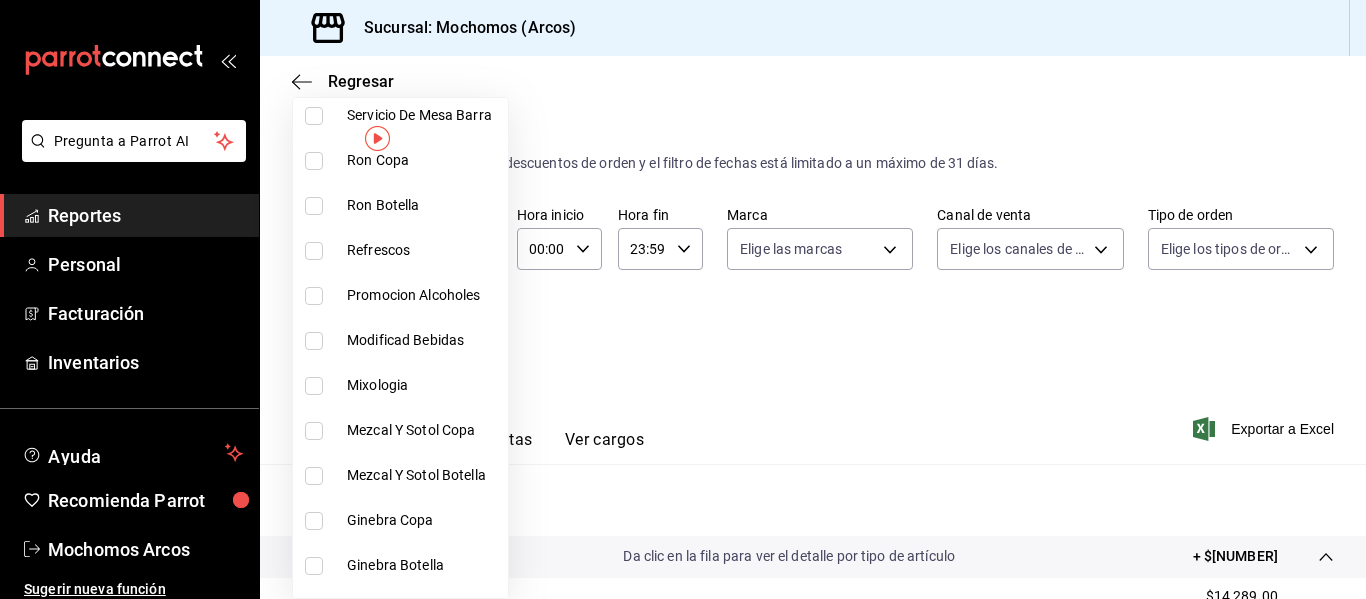 scroll, scrollTop: 982, scrollLeft: 0, axis: vertical 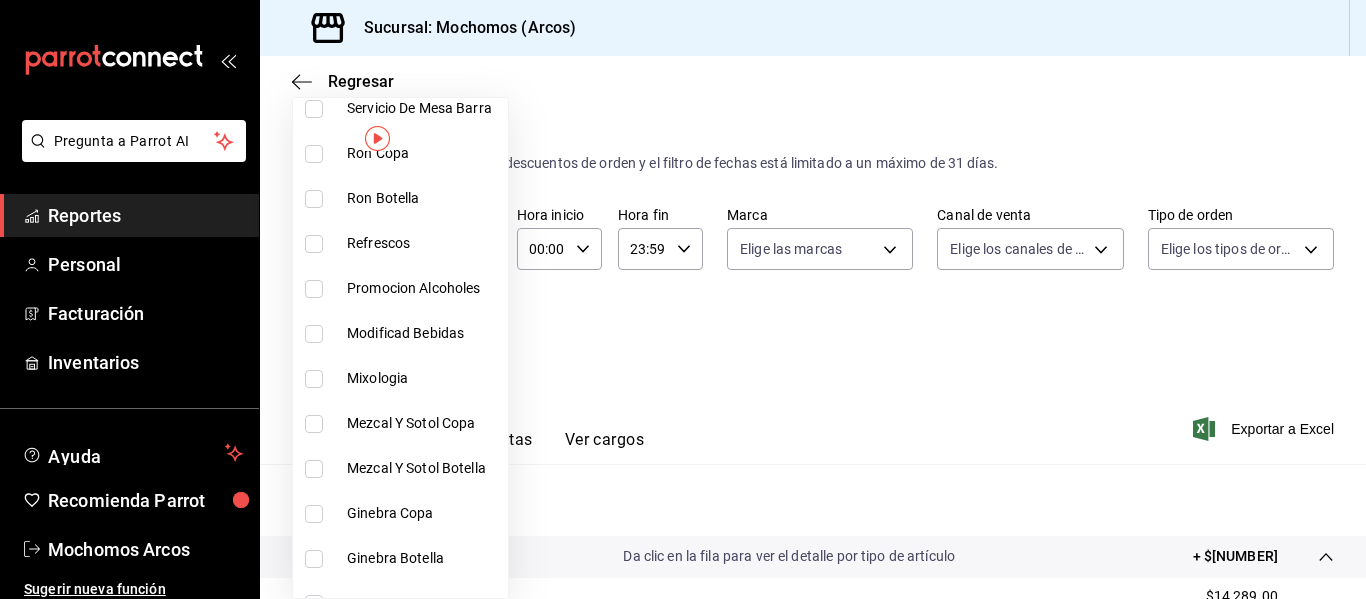 click on "Refrescos" at bounding box center [423, 243] 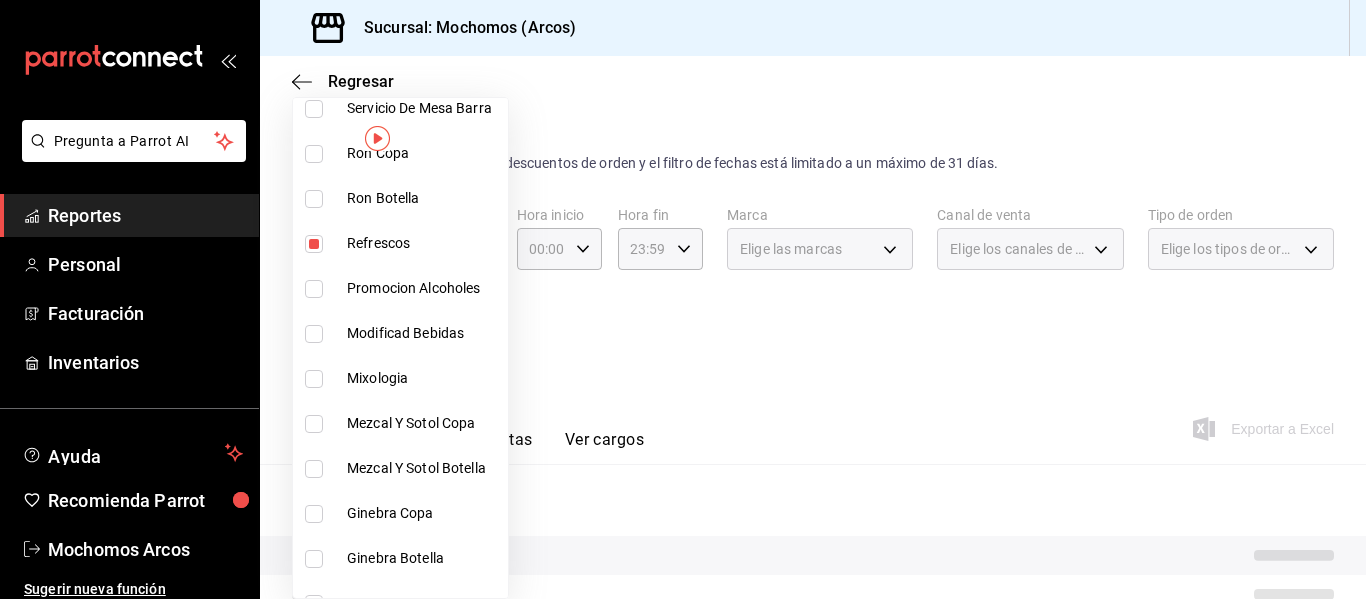 click on "Modificad Bebidas" at bounding box center [423, 333] 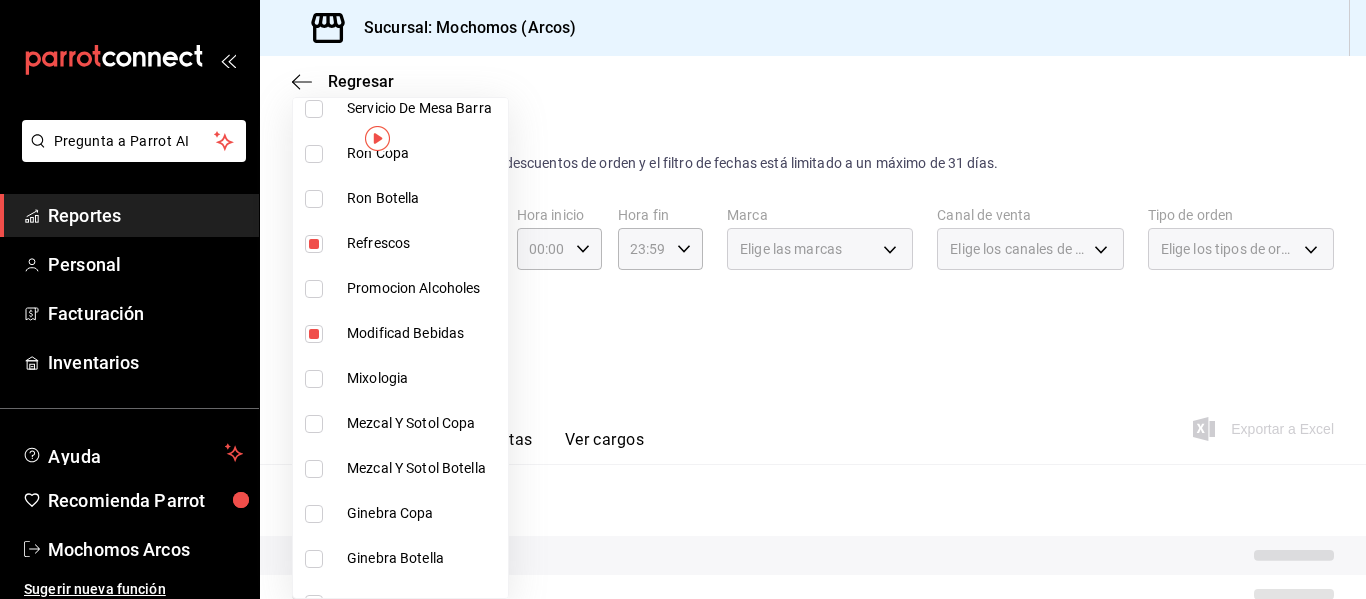 click on "Promocion Alcoholes" at bounding box center (423, 288) 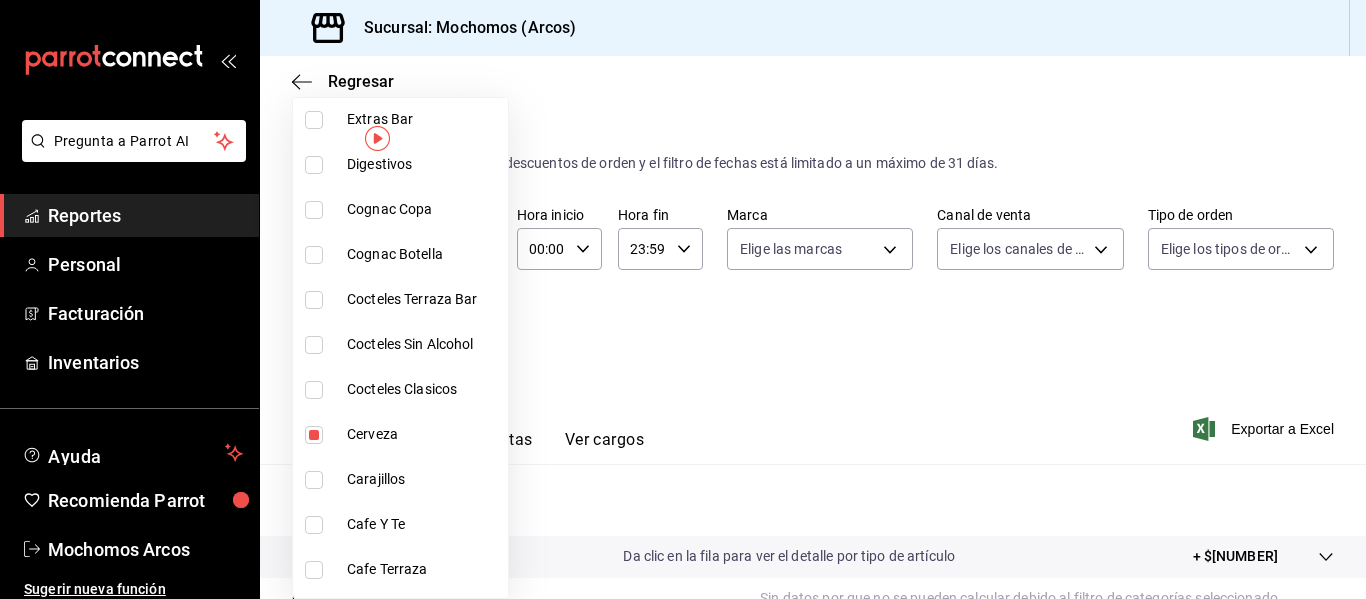 scroll, scrollTop: 1473, scrollLeft: 0, axis: vertical 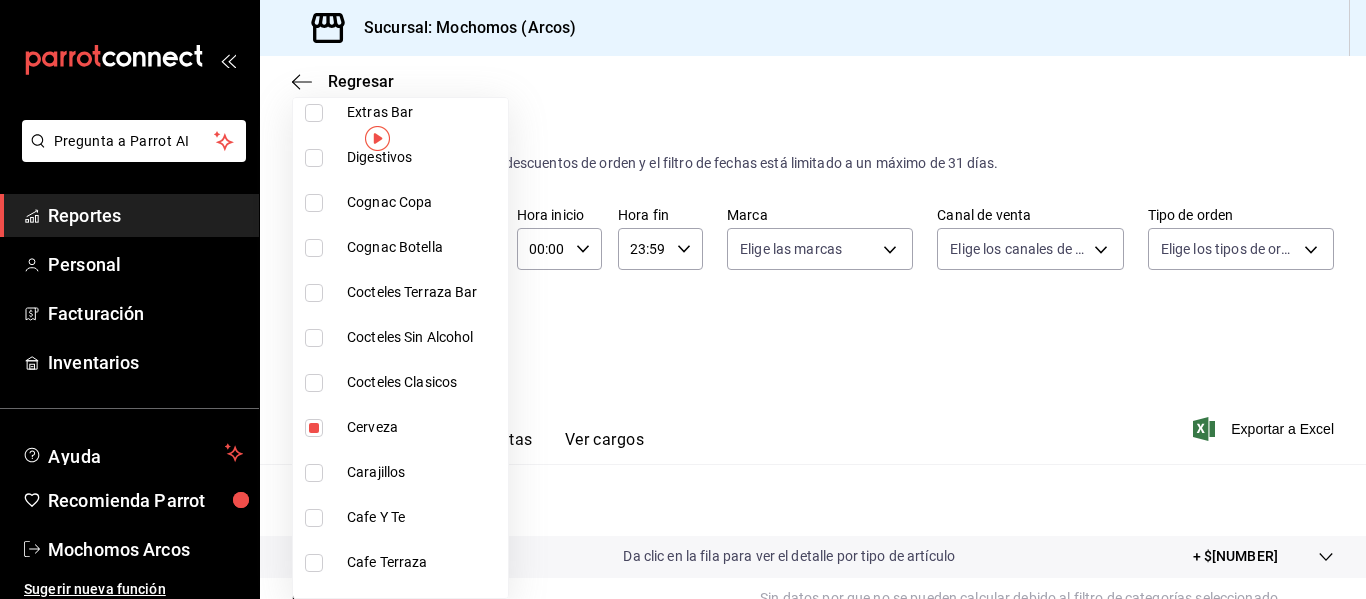 click on "Cocteles Sin Alcohol" at bounding box center [423, 337] 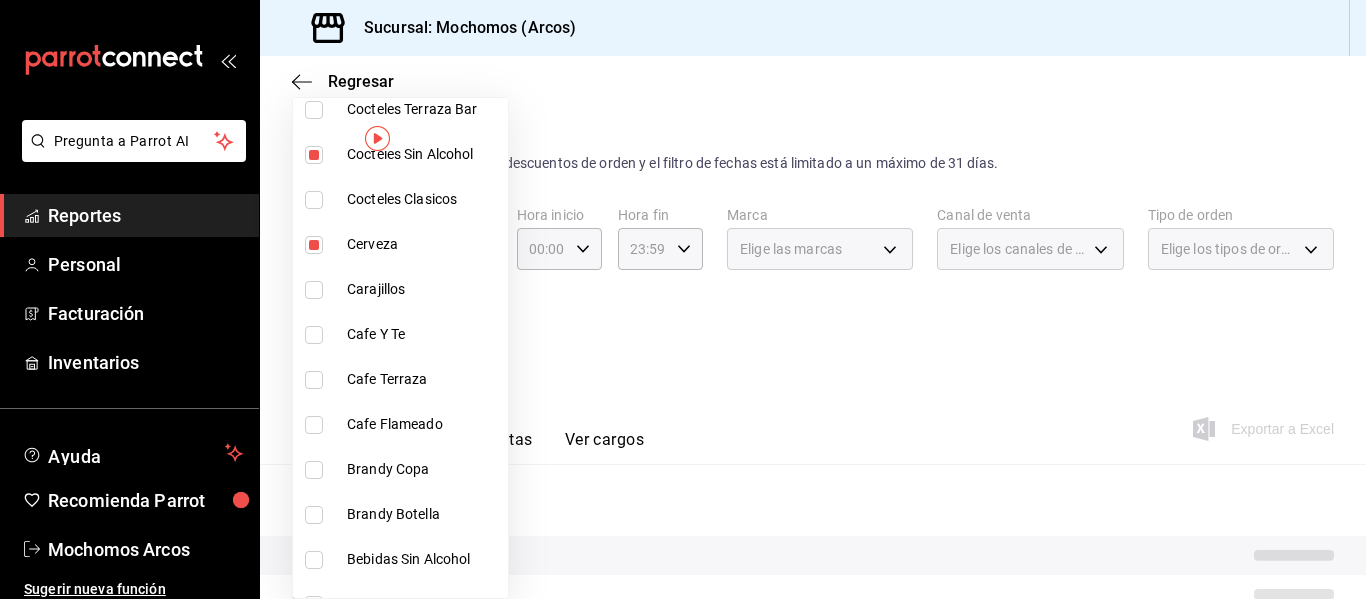 scroll, scrollTop: 1709, scrollLeft: 0, axis: vertical 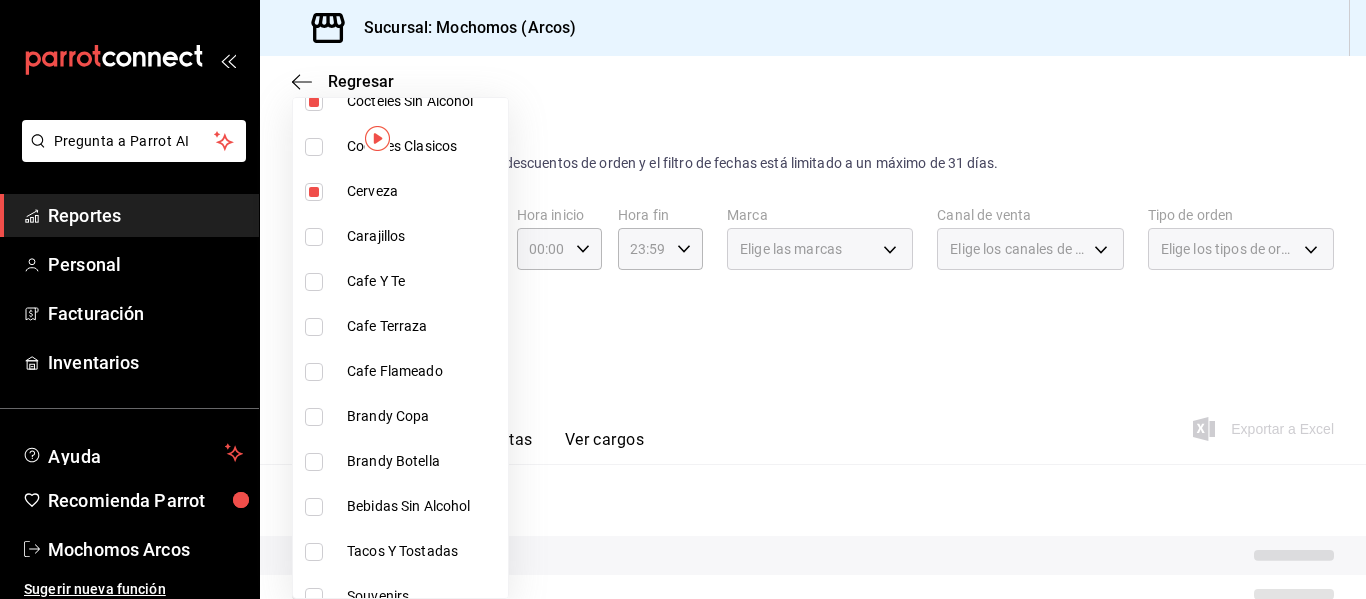 click on "Cafe Y Te" at bounding box center (423, 281) 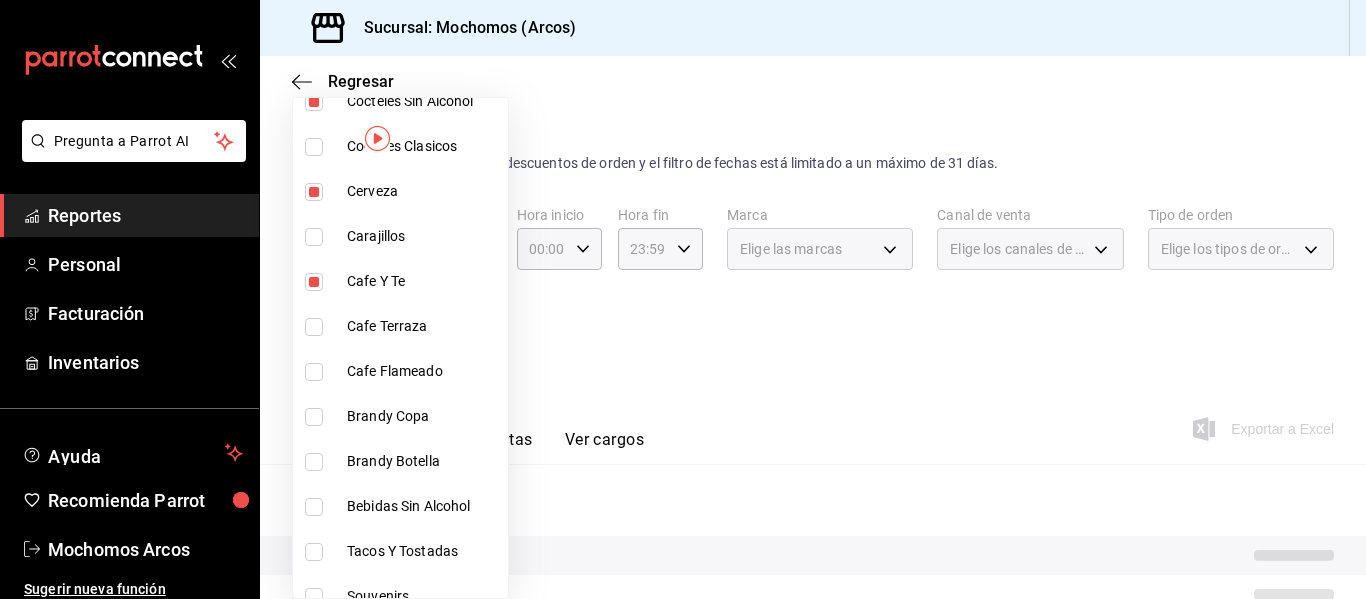 click on "Cafe Terraza" at bounding box center [423, 326] 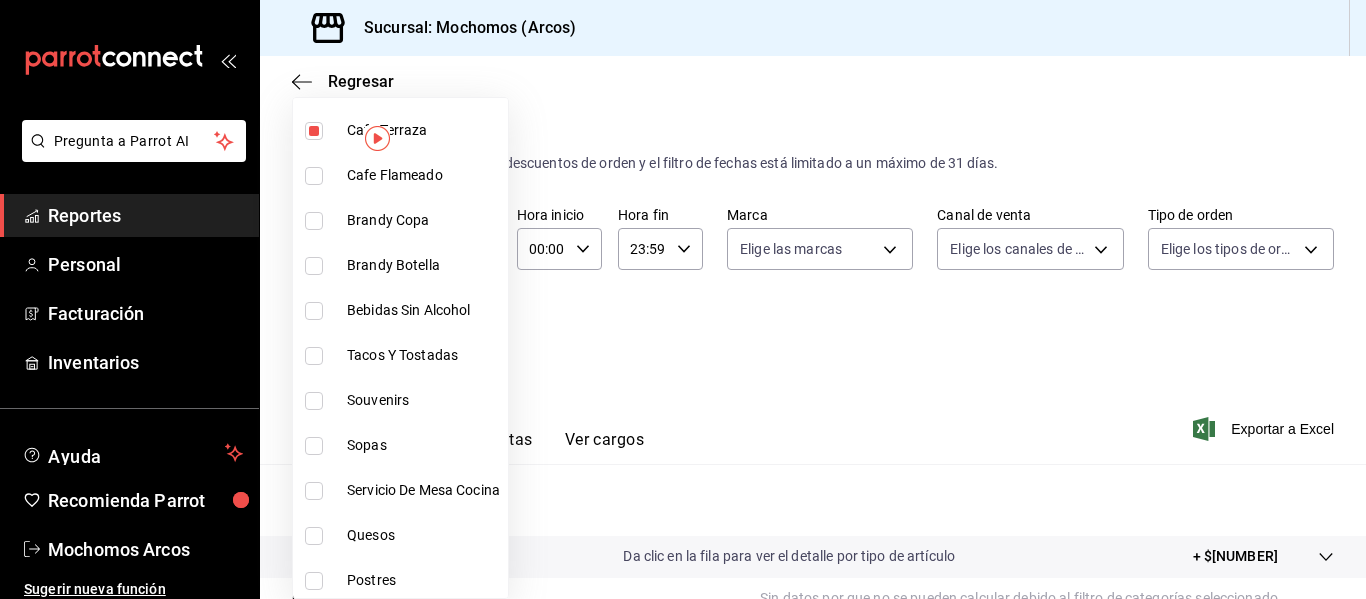 scroll, scrollTop: 1931, scrollLeft: 0, axis: vertical 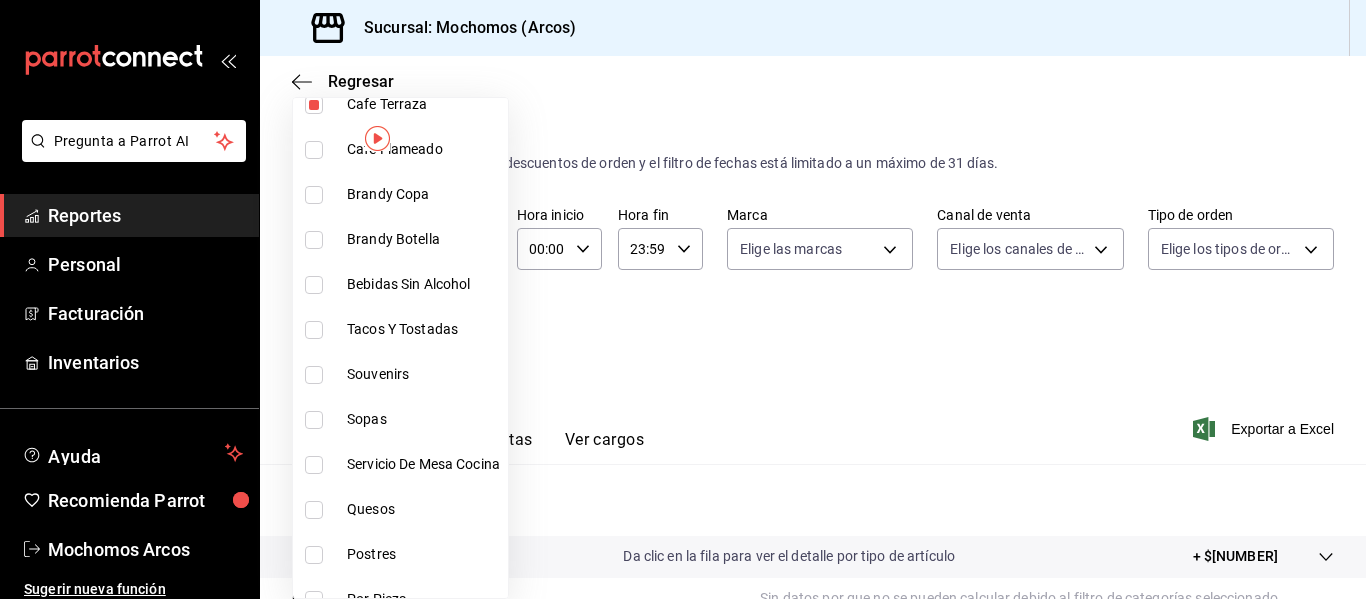 click on "Bebidas Sin Alcohol" at bounding box center [423, 284] 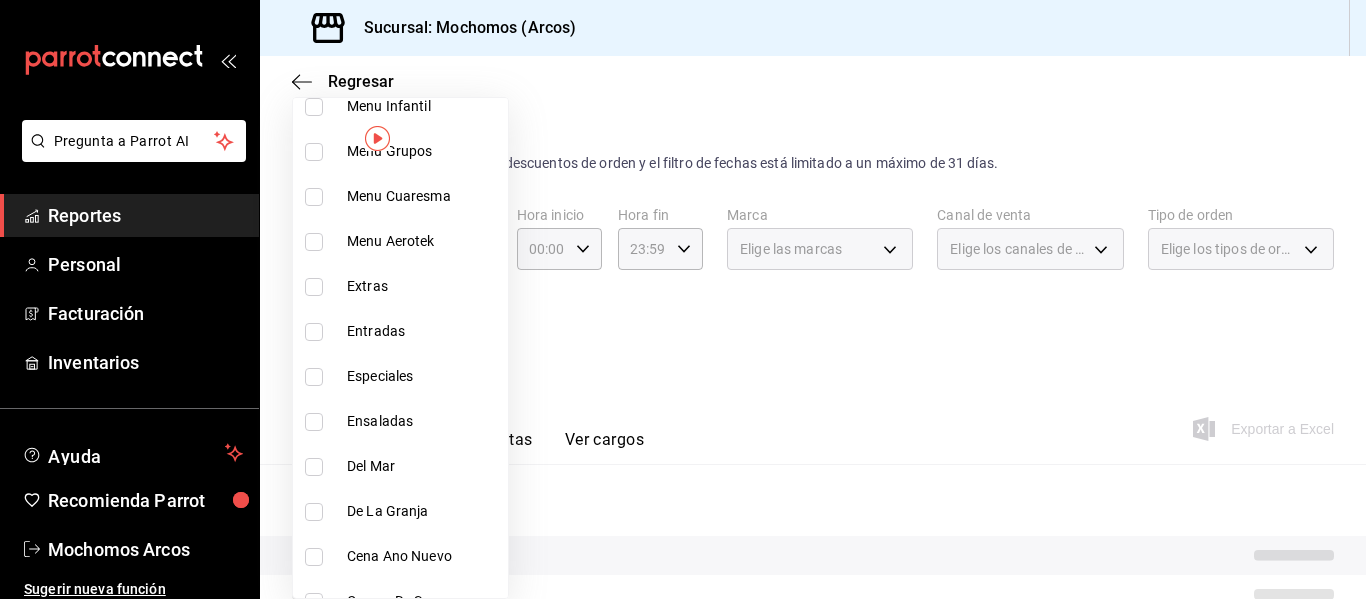 scroll, scrollTop: 2540, scrollLeft: 0, axis: vertical 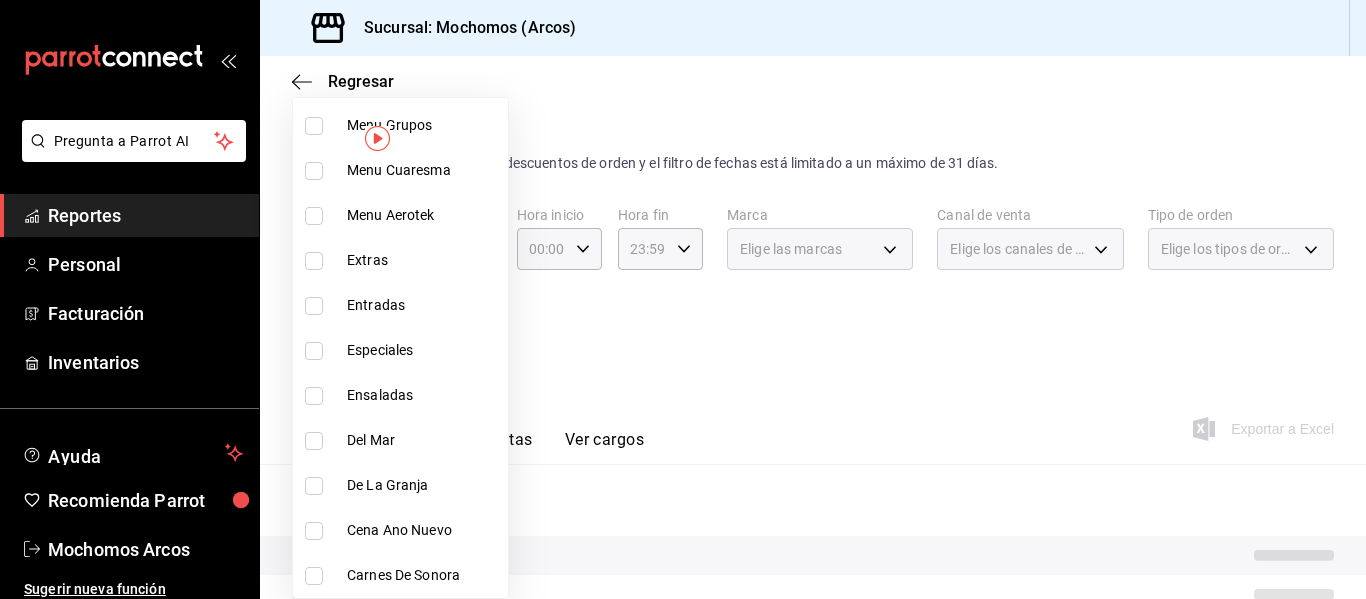 click at bounding box center (683, 299) 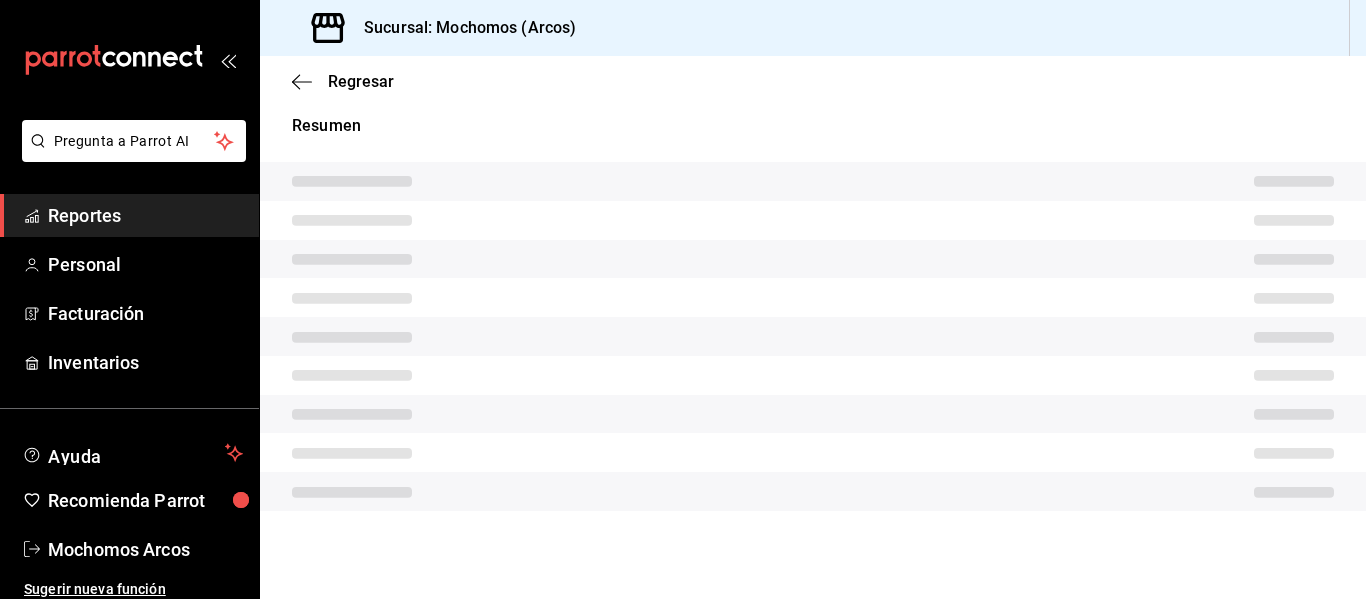 scroll, scrollTop: 359, scrollLeft: 0, axis: vertical 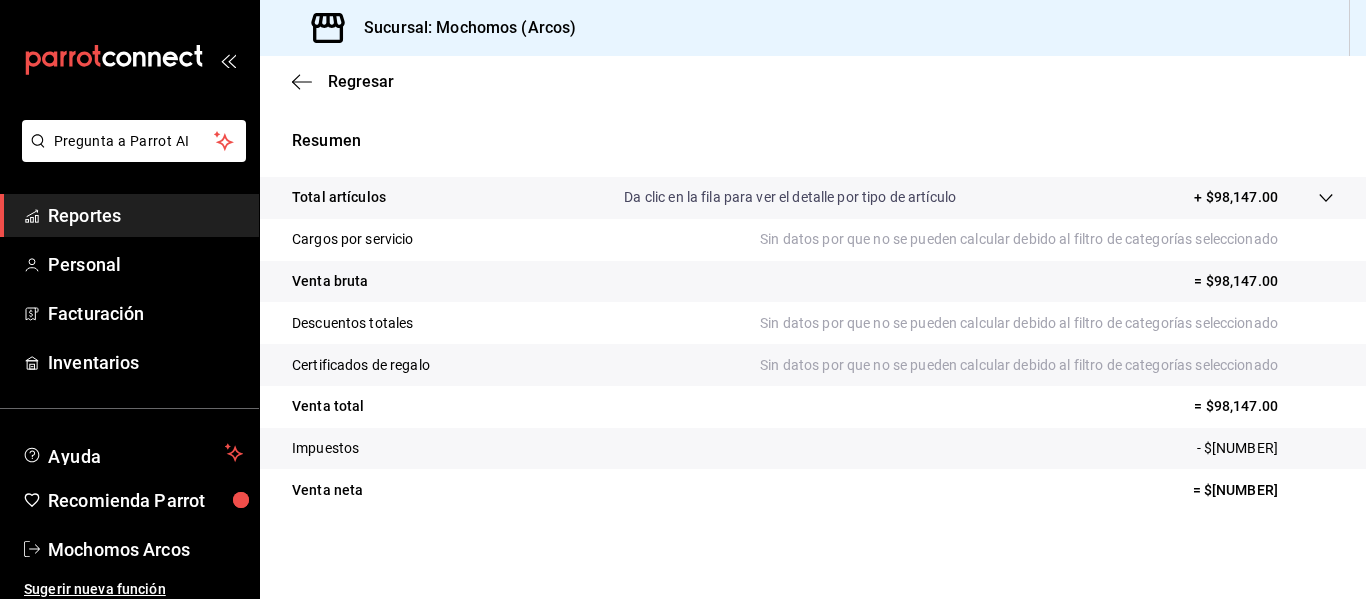 click on "= $[NUMBER]" at bounding box center [1263, 490] 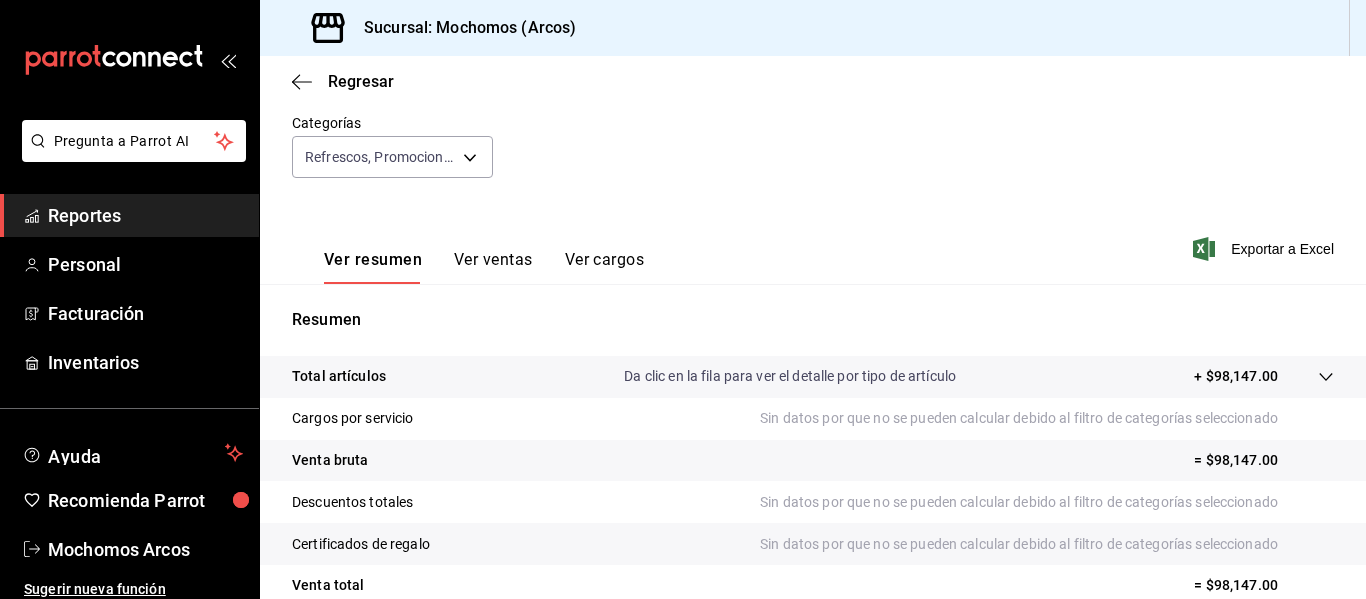 scroll, scrollTop: 0, scrollLeft: 0, axis: both 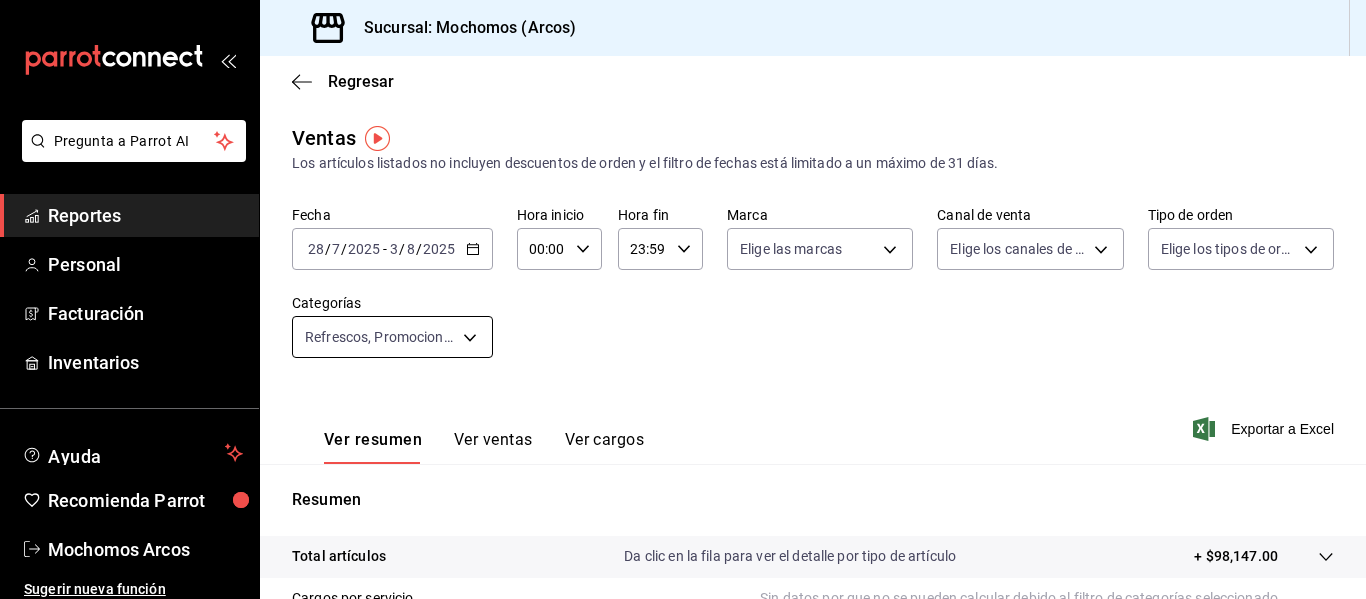 click on "Pregunta a Parrot AI Reportes   Personal   Facturación   Inventarios   Ayuda Recomienda Parrot   Mochomos Arcos   Sugerir nueva función   Sucursal: Mochomos (Arcos) Regresar Ventas Los artículos listados no incluyen descuentos de orden y el filtro de fechas está limitado a un máximo de 31 días. Fecha 2025-07-28 28 / 7 / 2025 - 2025-08-03 3 / 8 / 2025 Hora inicio 00:00 Hora inicio Hora fin 23:59 Hora fin Marca Elige las marcas Canal de venta Elige los canales de venta Tipo de orden Elige los tipos de orden Categorías Refrescos, Promocion Alcoholes, Modificad Bebidas, Cocteles Sin Alcohol, Cerveza, Cafe Y Te, Cafe Terraza, Bebidas Sin Alcohol [UUID],[UUID],[UUID],[UUID],[UUID],[UUID],[UUID],[UUID] Ver resumen Ver ventas Ver cargos Exportar a Excel Resumen + $[NUMBER]" at bounding box center (683, 299) 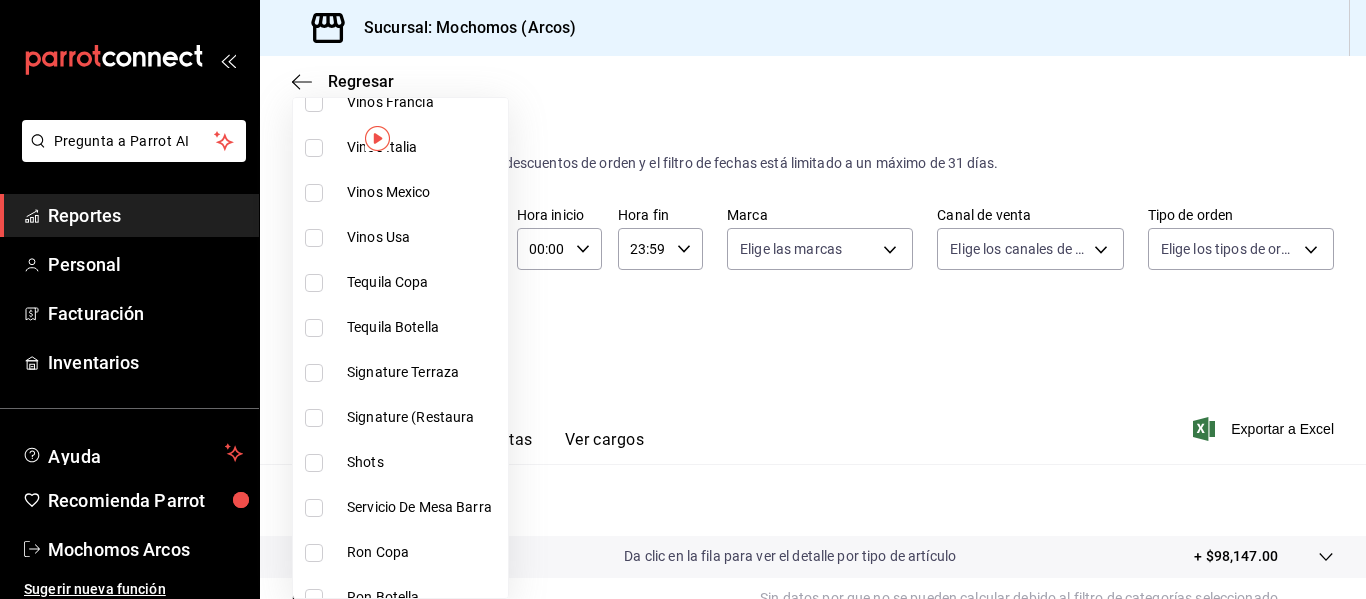 scroll, scrollTop: 609, scrollLeft: 0, axis: vertical 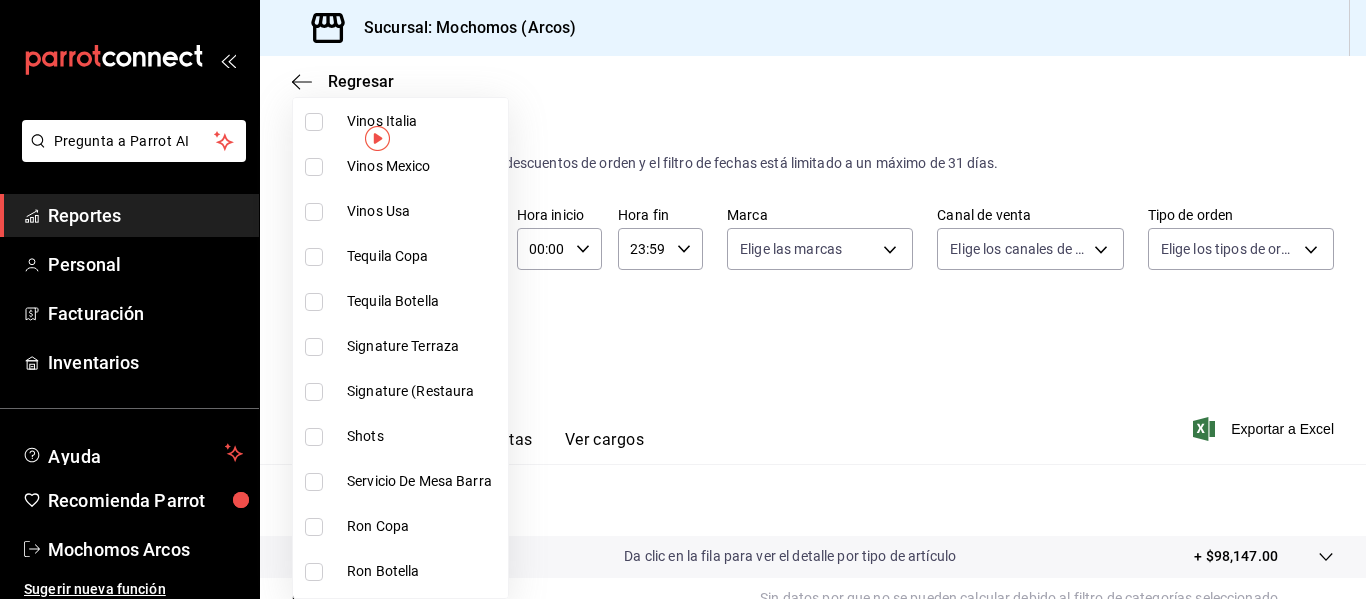 click on "Signature Terraza" at bounding box center [423, 346] 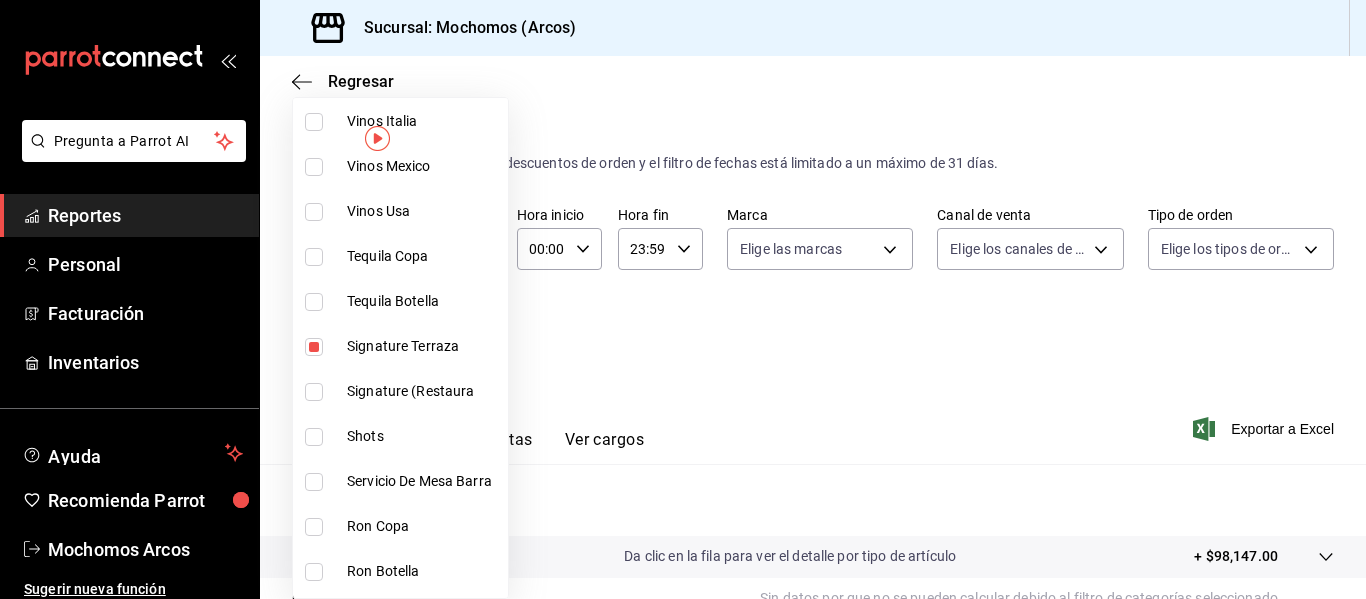 click on "Signature (Restaura" at bounding box center (423, 391) 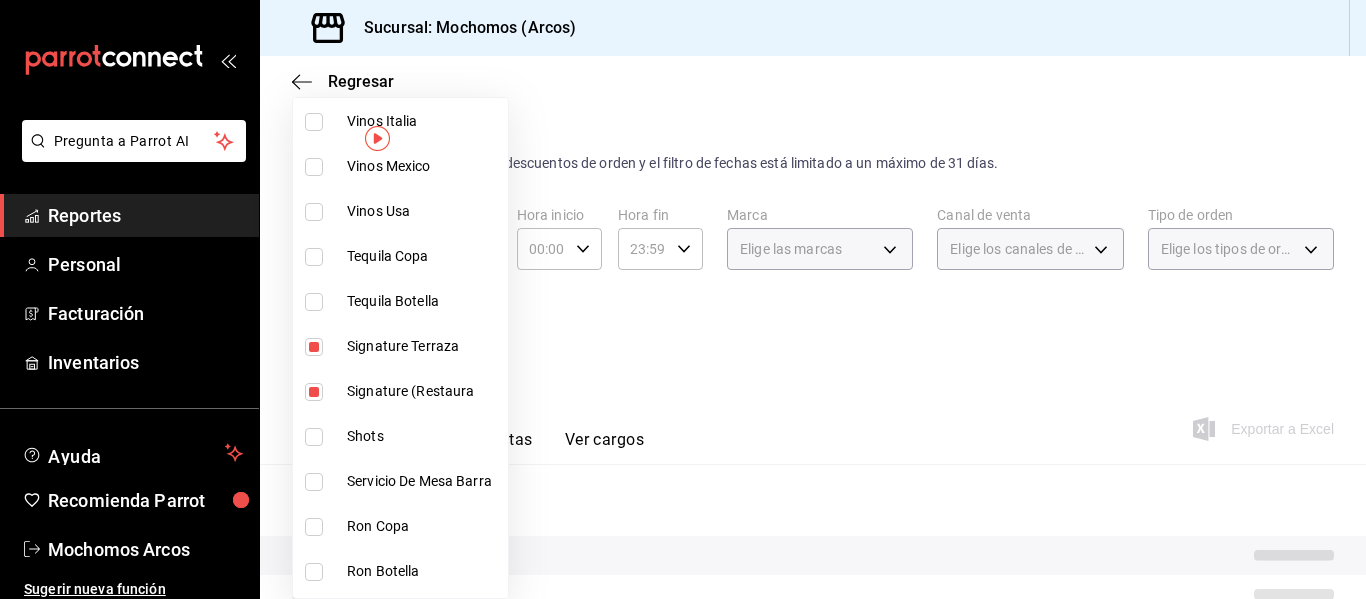 type on "[UUID],[UUID],[UUID],[UUID],[UUID],[UUID],[UUID],[UUID],[UUID],[UUID]" 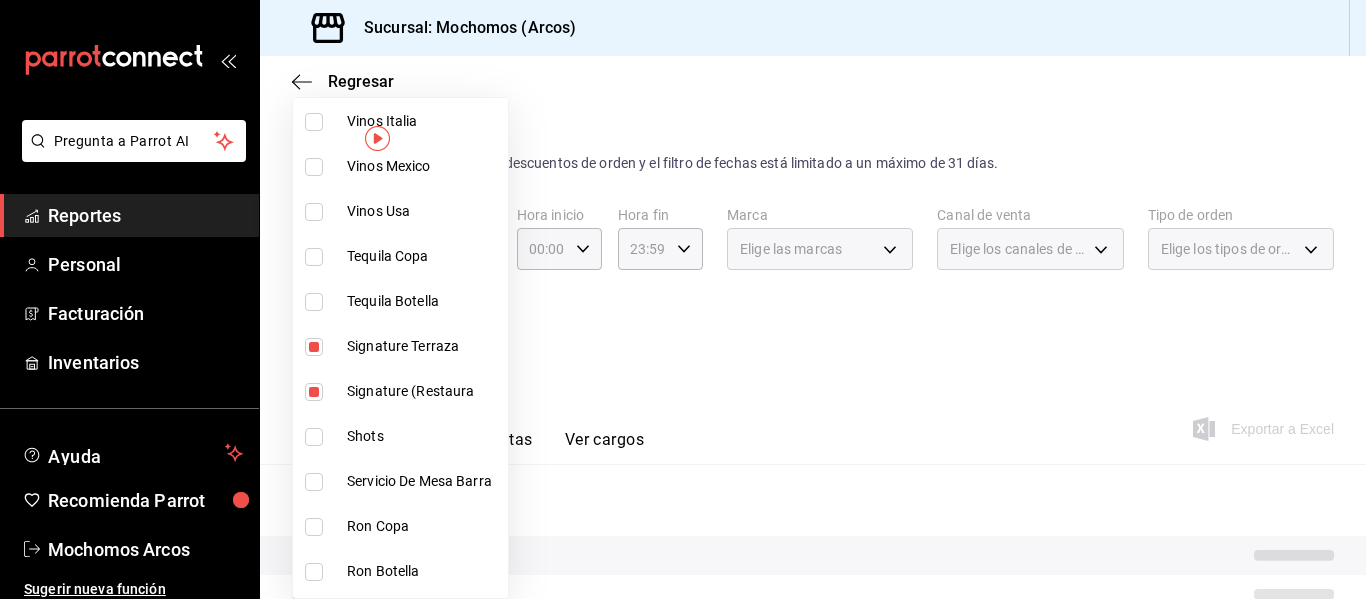 click on "Shots" at bounding box center [423, 436] 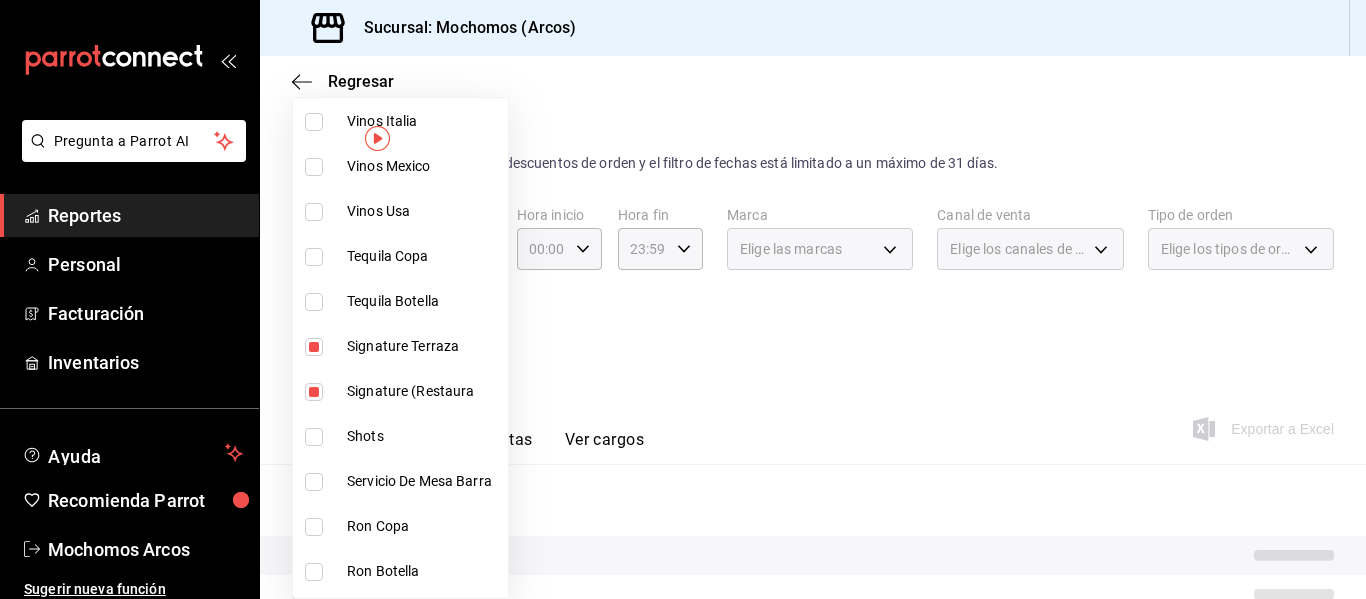 checkbox on "true" 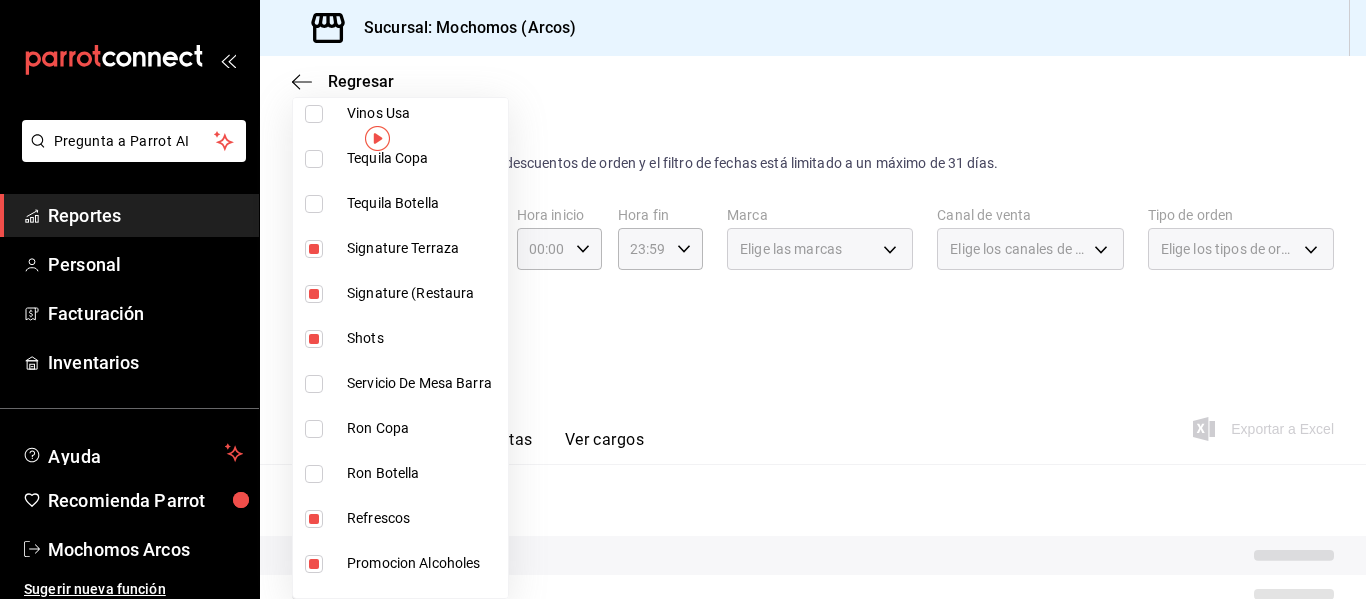 scroll, scrollTop: 910, scrollLeft: 0, axis: vertical 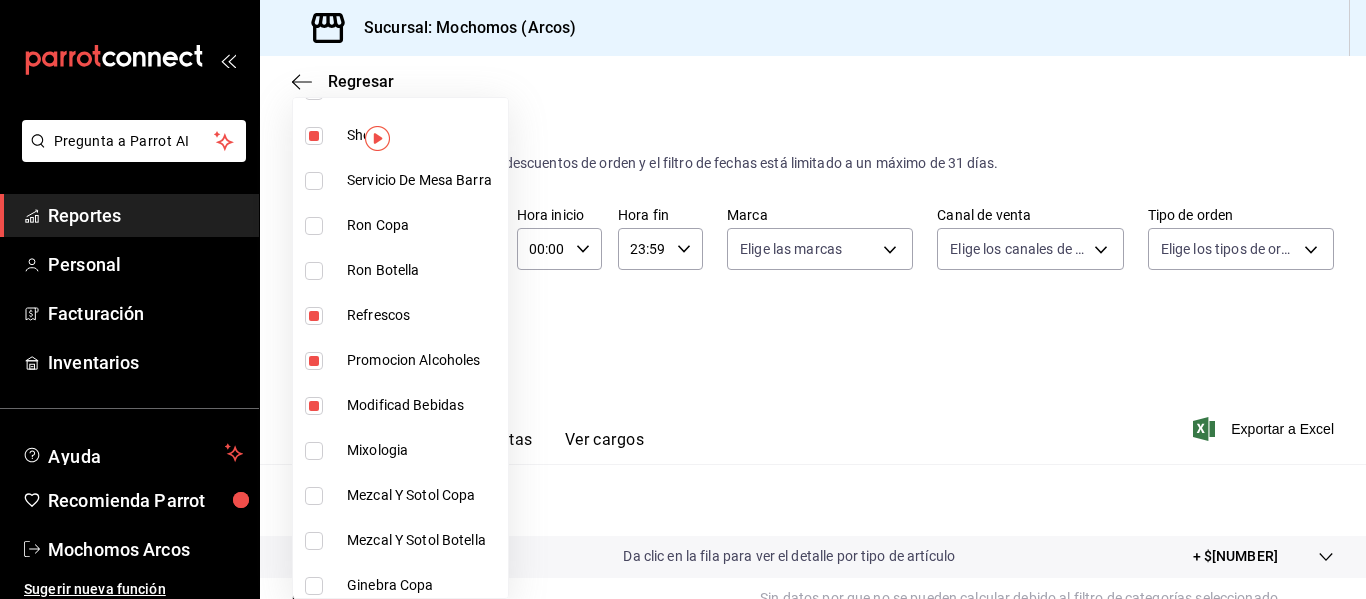 click on "Refrescos" at bounding box center (423, 315) 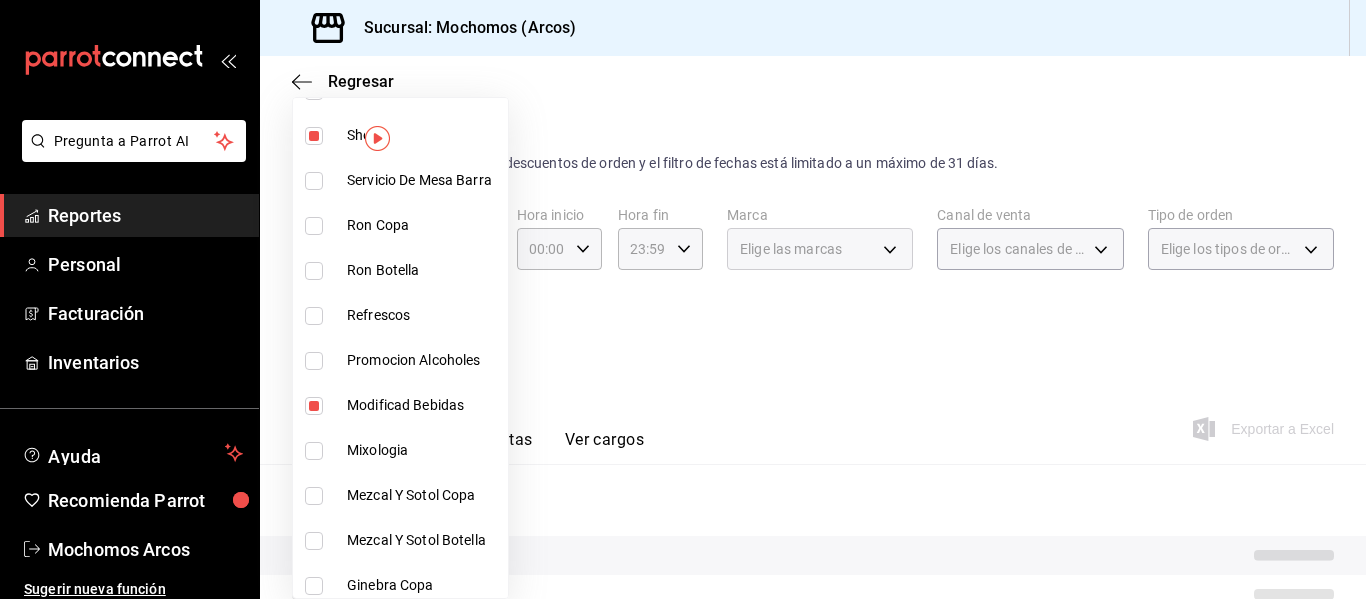 type on "[UUID],[UUID],[UUID],[UUID],[UUID],[UUID],[UUID],[UUID],[UUID]" 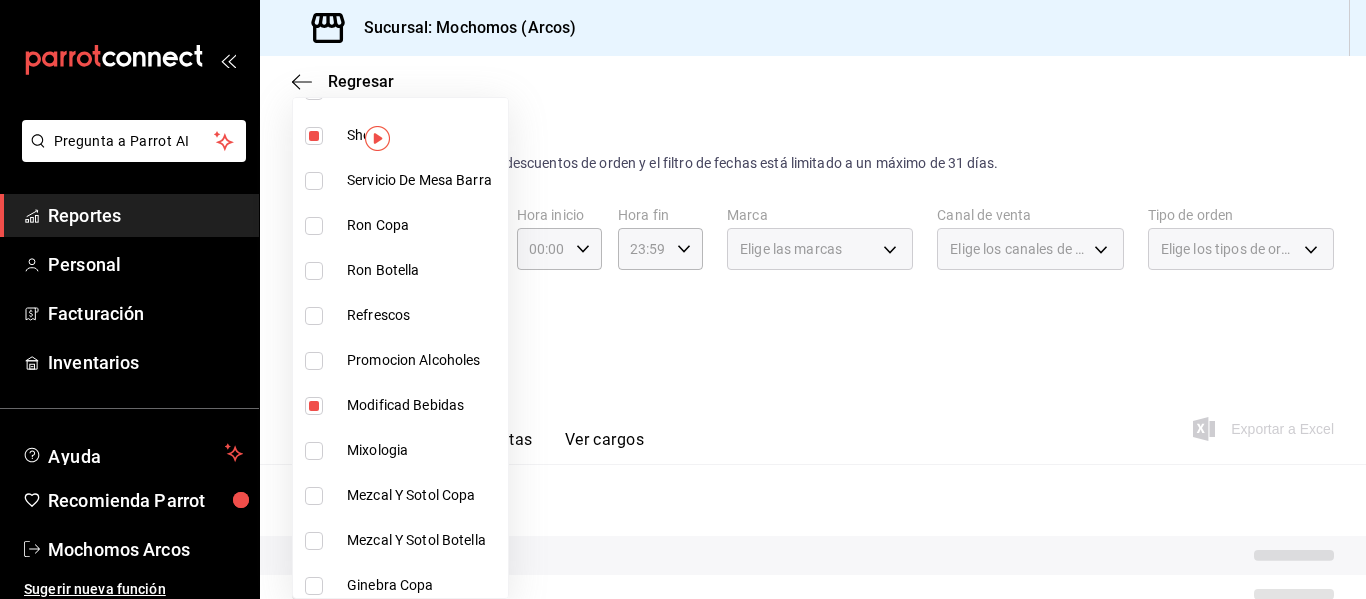 checkbox on "false" 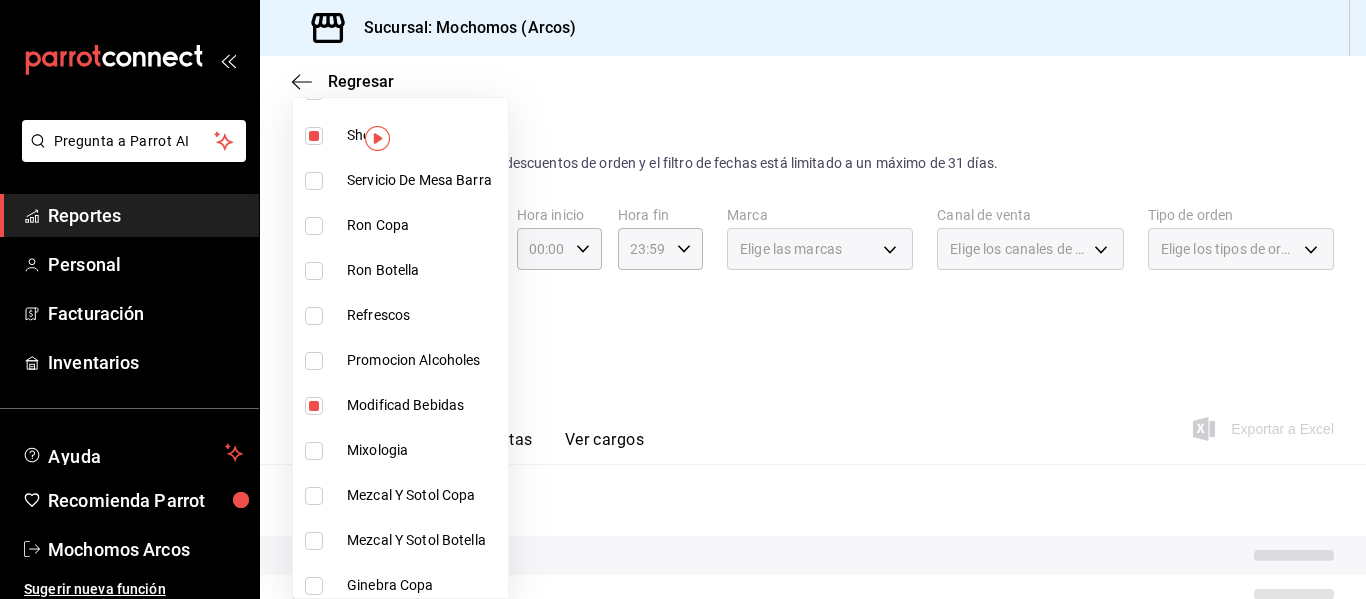 checkbox on "false" 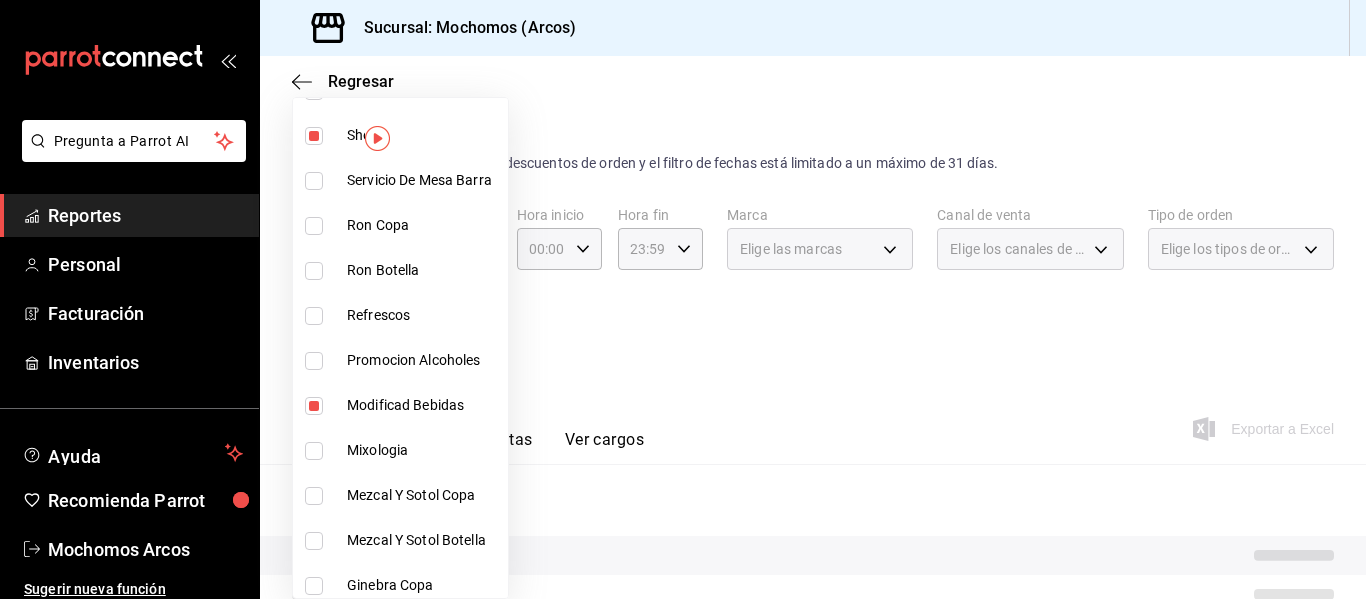 type on "[UUID],[UUID],[UUID],[UUID],[UUID],[UUID],[UUID],[UUID],[UUID]" 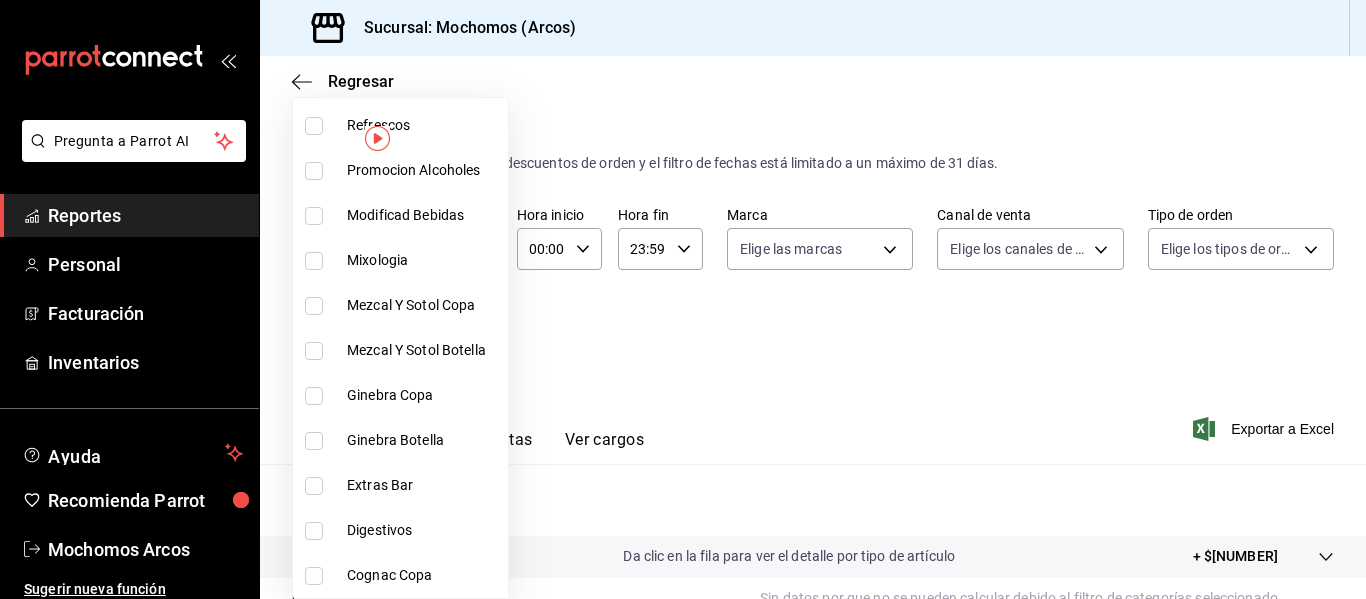scroll, scrollTop: 1008, scrollLeft: 0, axis: vertical 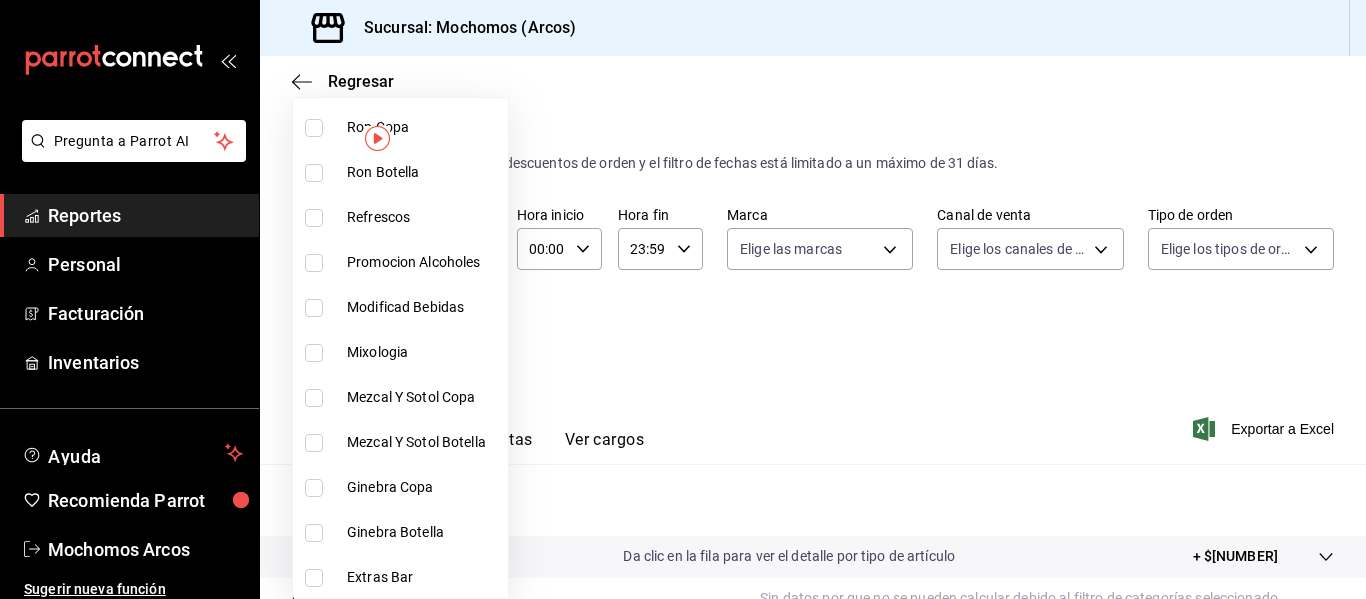 click on "Mixologia" at bounding box center (423, 352) 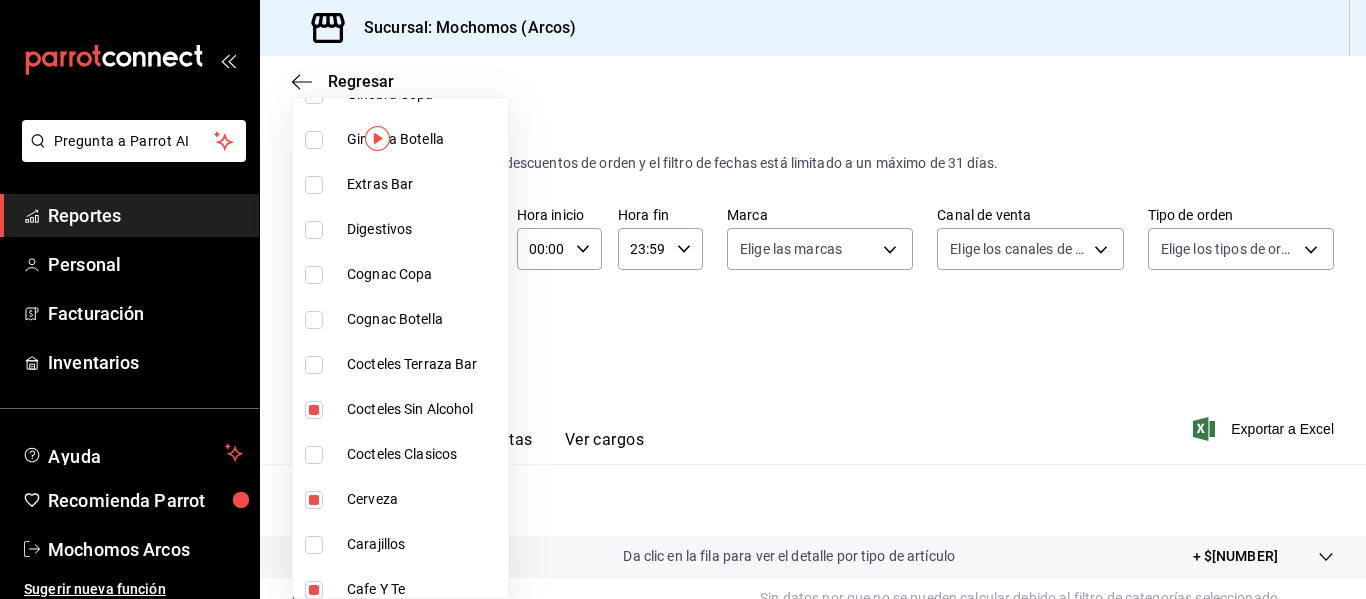 scroll, scrollTop: 1473, scrollLeft: 0, axis: vertical 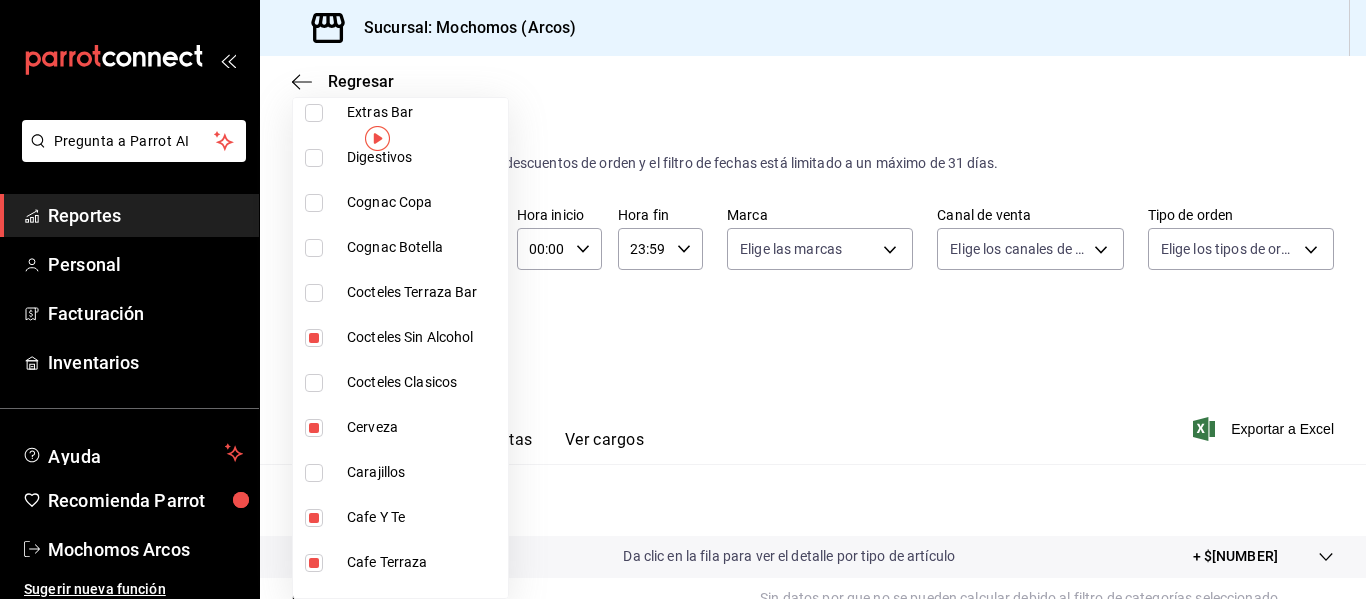 click at bounding box center [683, 299] 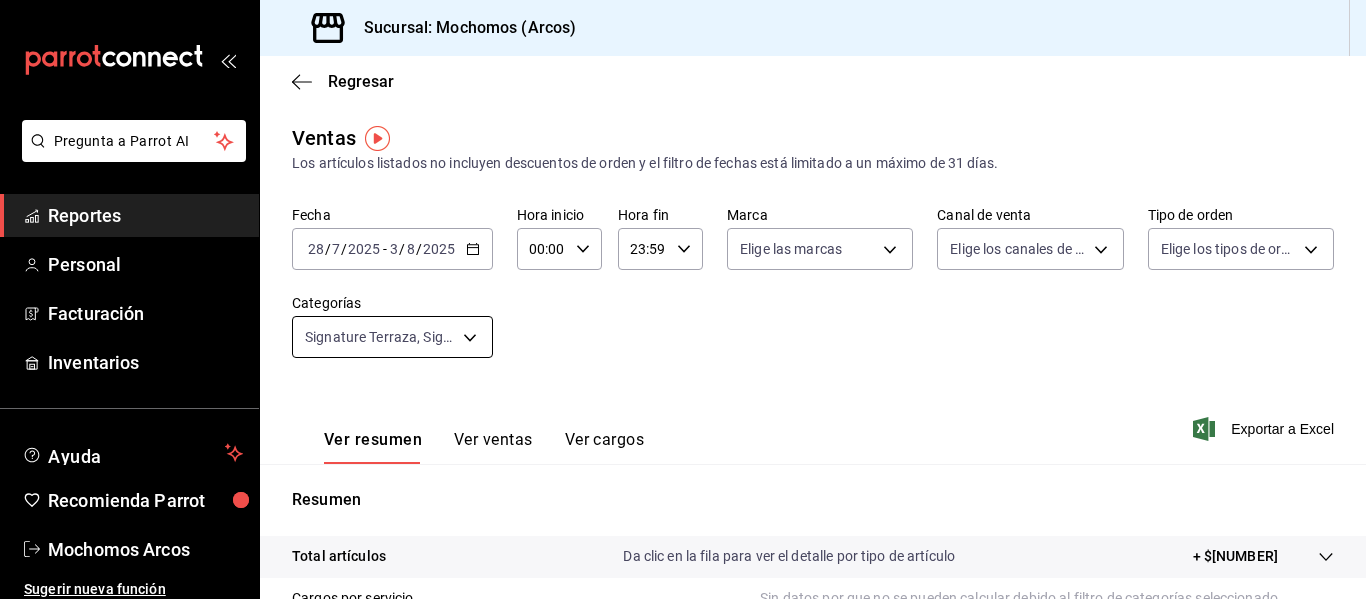 click on "Pregunta a Parrot AI Reportes   Personal   Facturación   Inventarios   Ayuda Recomienda Parrot   Mochomos Arcos   Sugerir nueva función   Sucursal: Mochomos (Arcos) Regresar Ventas Los artículos listados no incluyen descuentos de orden y el filtro de fechas está limitado a un máximo de 31 días. Fecha 2025-07-28 28 / 7 / 2025 - 2025-08-03 3 / 8 / 2025 Hora inicio 00:00 Hora inicio Hora fin 23:59 Hora fin Marca Elige las marcas Canal de venta Elige los canales de venta Tipo de orden Elige los tipos de orden Categorías Signature Terraza, Signature (Restaura, Shots, Mixologia, Cocteles Sin Alcohol, Cerveza, Cafe Y Te, Cafe Terraza, Bebidas Sin Alcohol [UUID],[UUID],[UUID],[UUID],[UUID],[UUID],[UUID],[UUID],[UUID] Ver resumen Ver ventas" at bounding box center (683, 299) 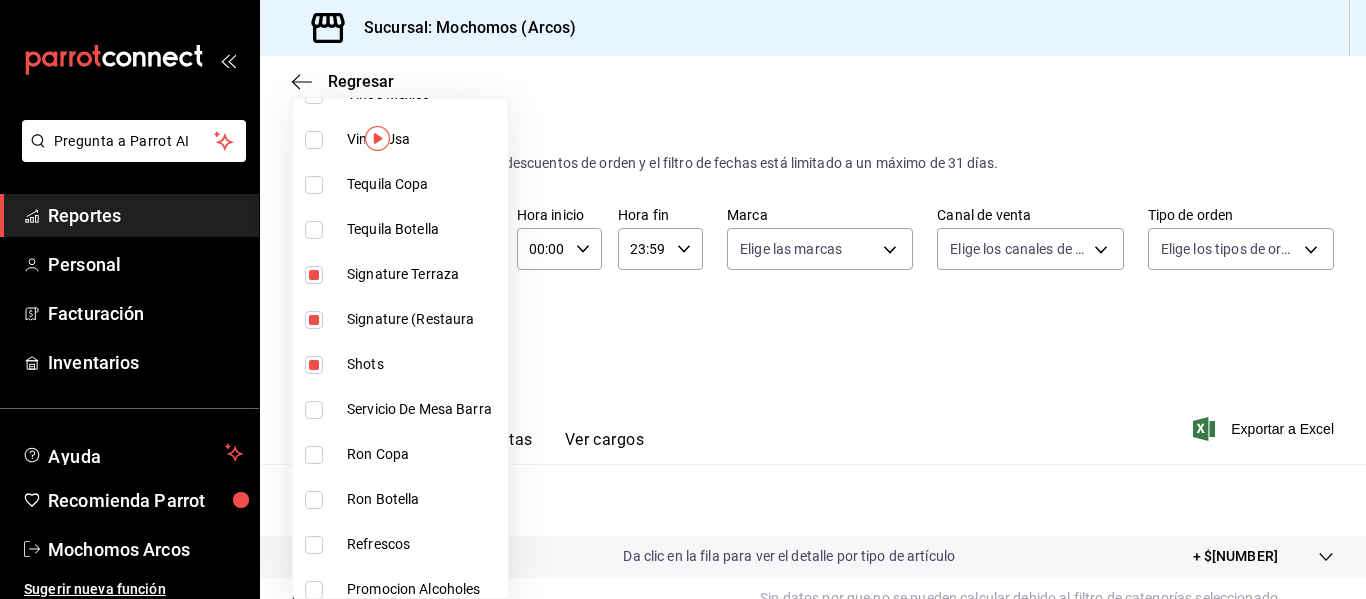scroll, scrollTop: 687, scrollLeft: 0, axis: vertical 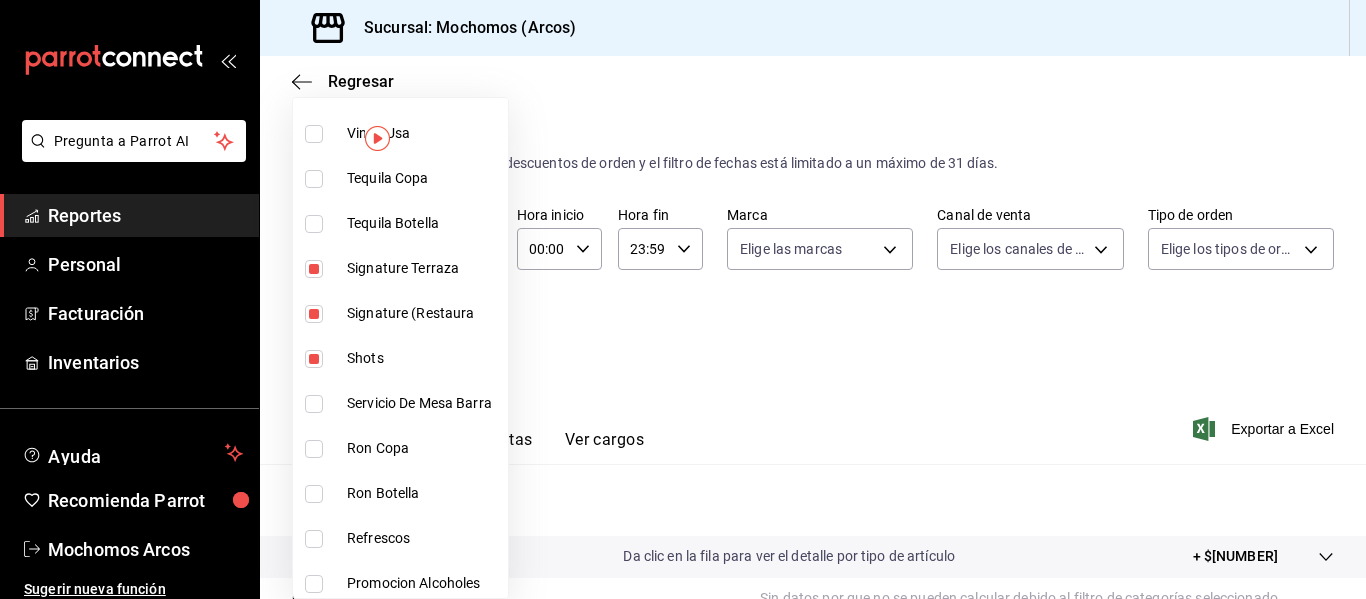 click on "Signature Terraza" at bounding box center (423, 268) 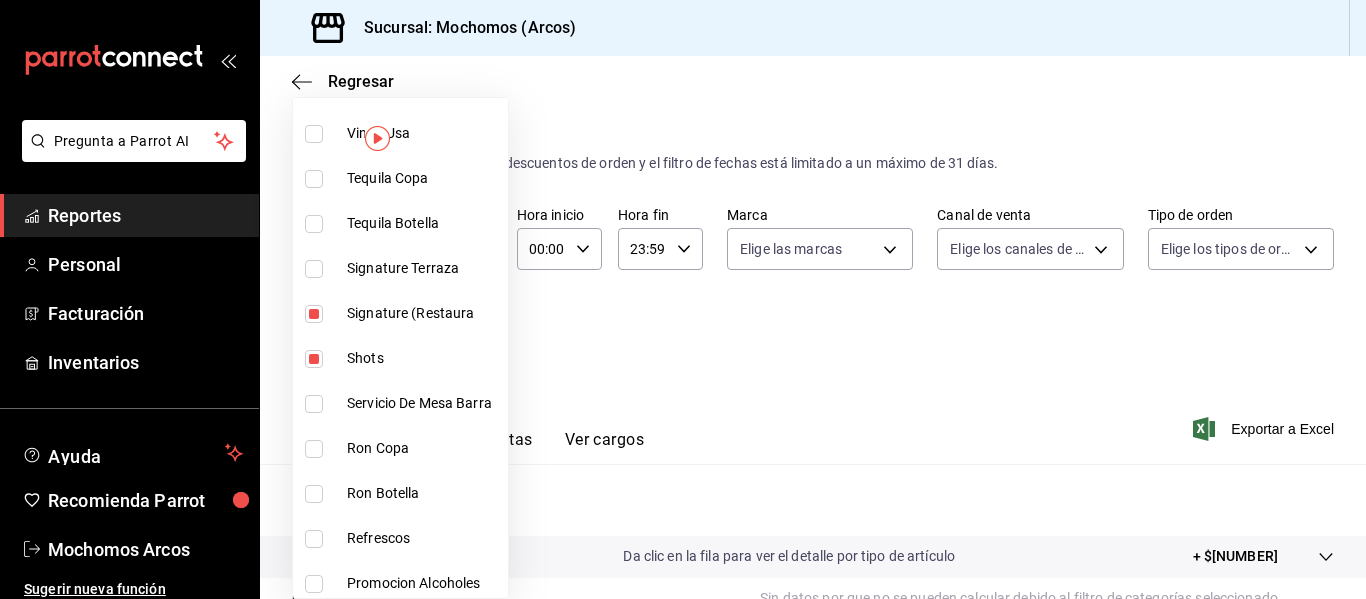 click on "Signature (Restaura" at bounding box center [423, 313] 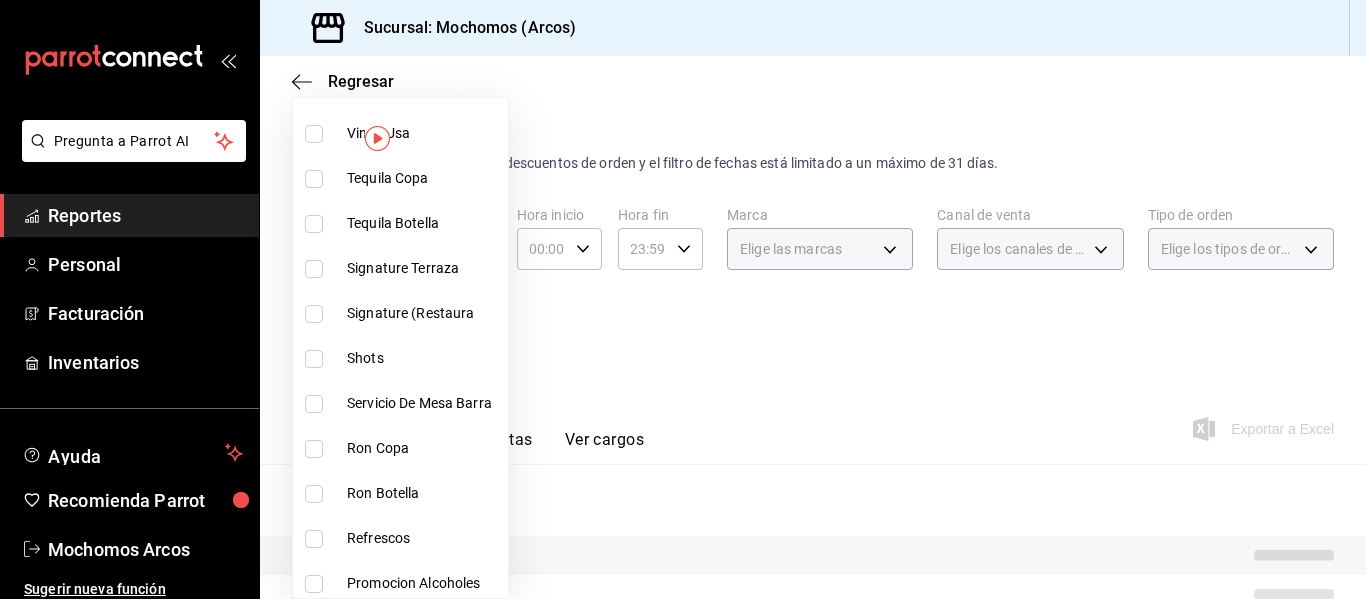 type on "[UUID],[UUID],[UUID],[UUID],[UUID],[UUID]" 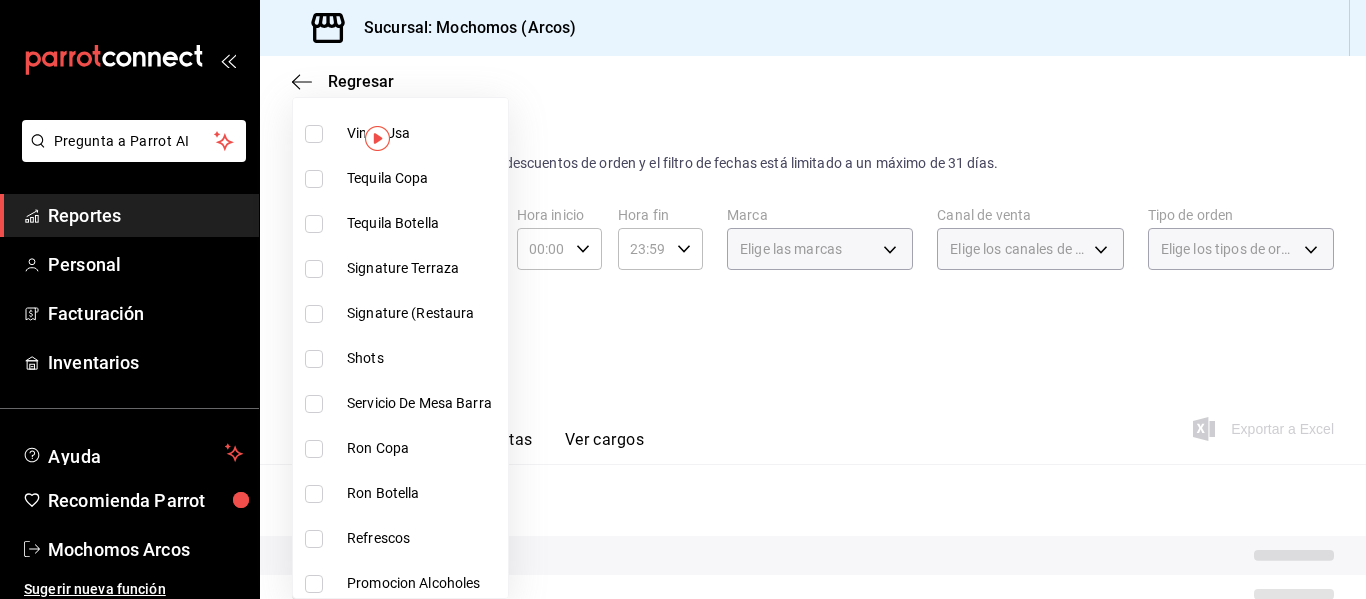 checkbox on "false" 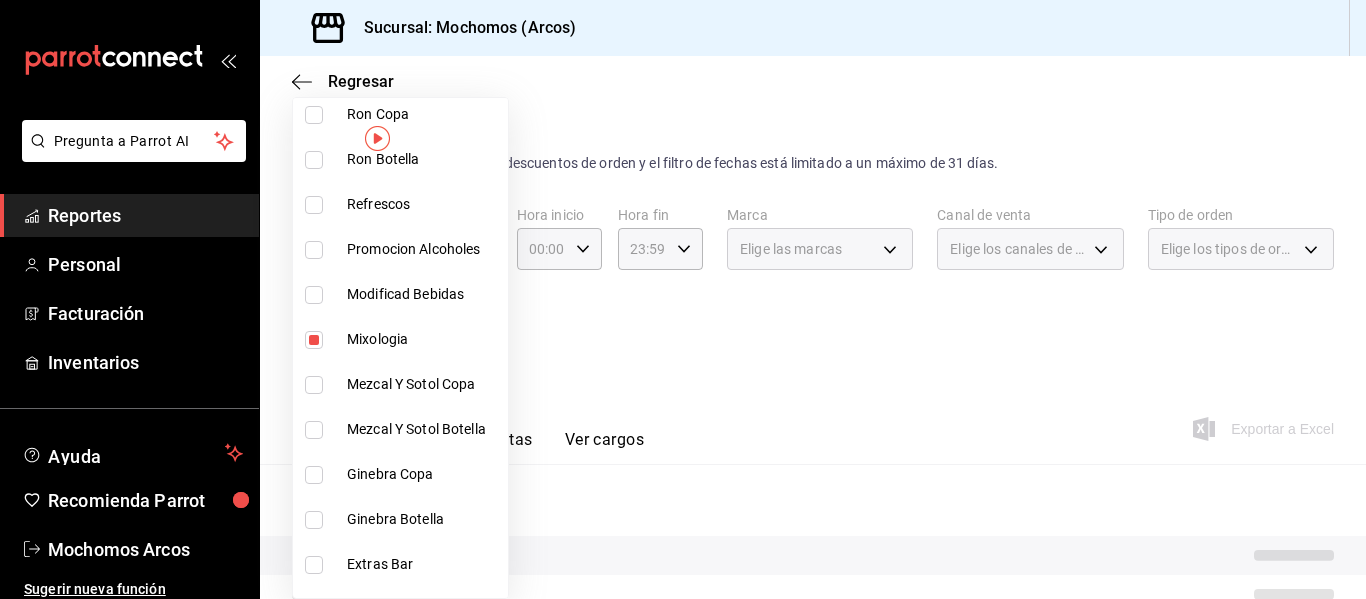 scroll, scrollTop: 1034, scrollLeft: 0, axis: vertical 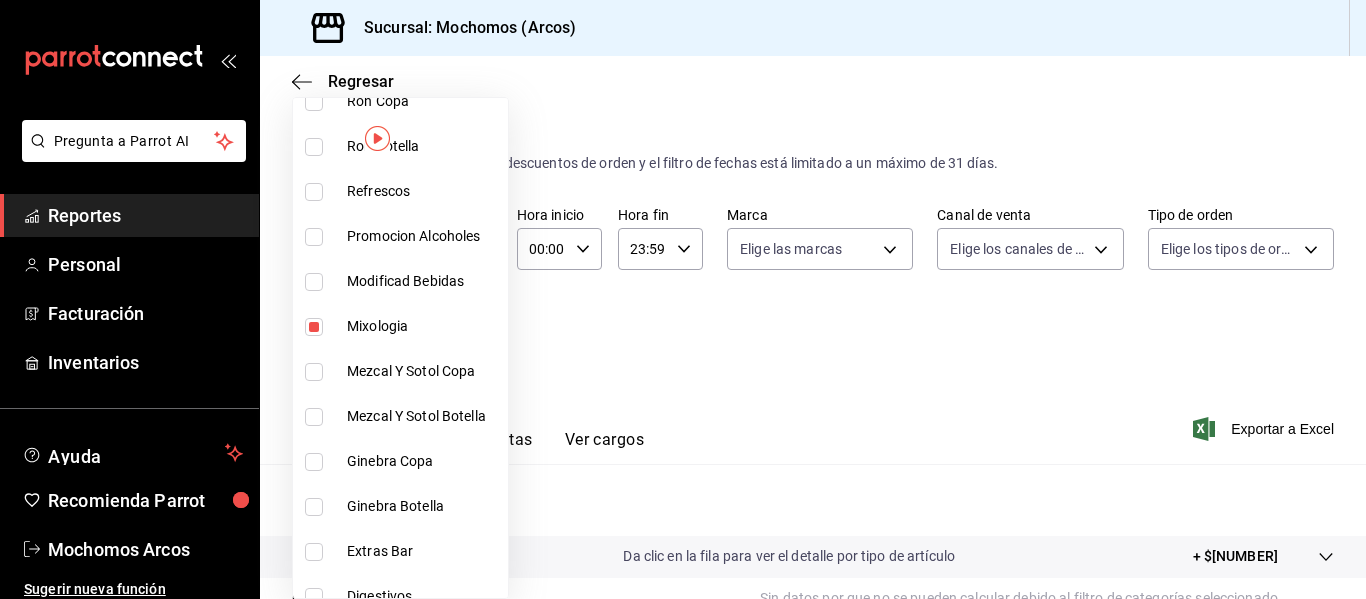 click on "Mixologia" at bounding box center (423, 326) 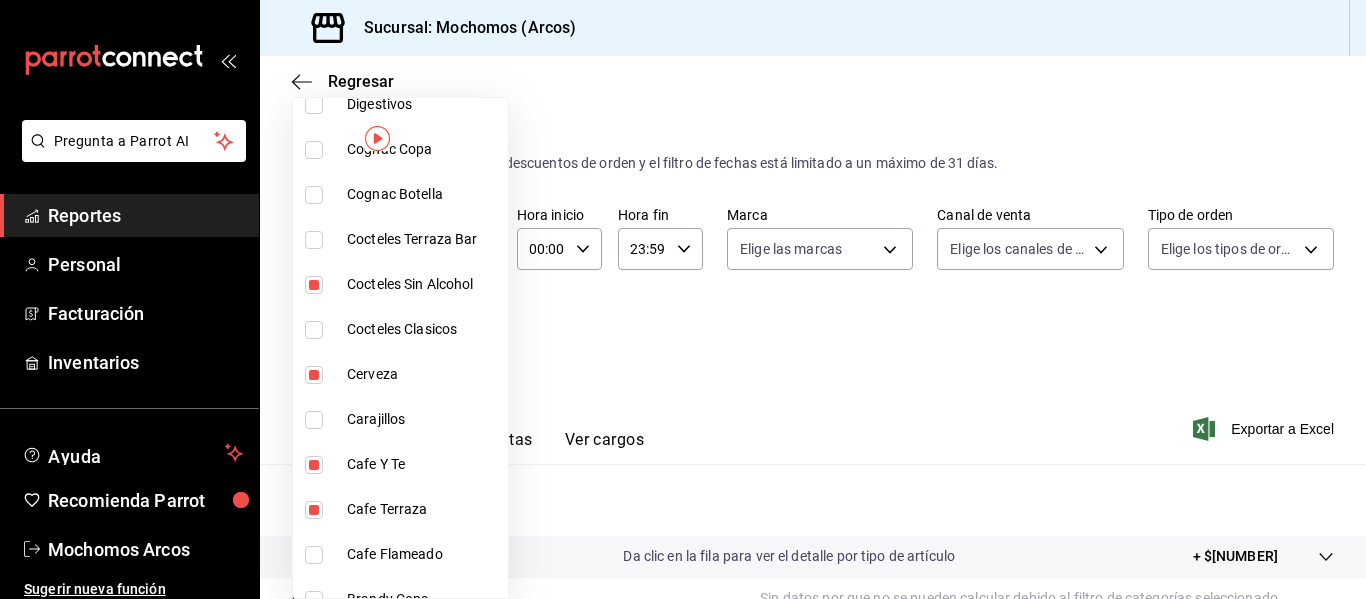 scroll, scrollTop: 1531, scrollLeft: 0, axis: vertical 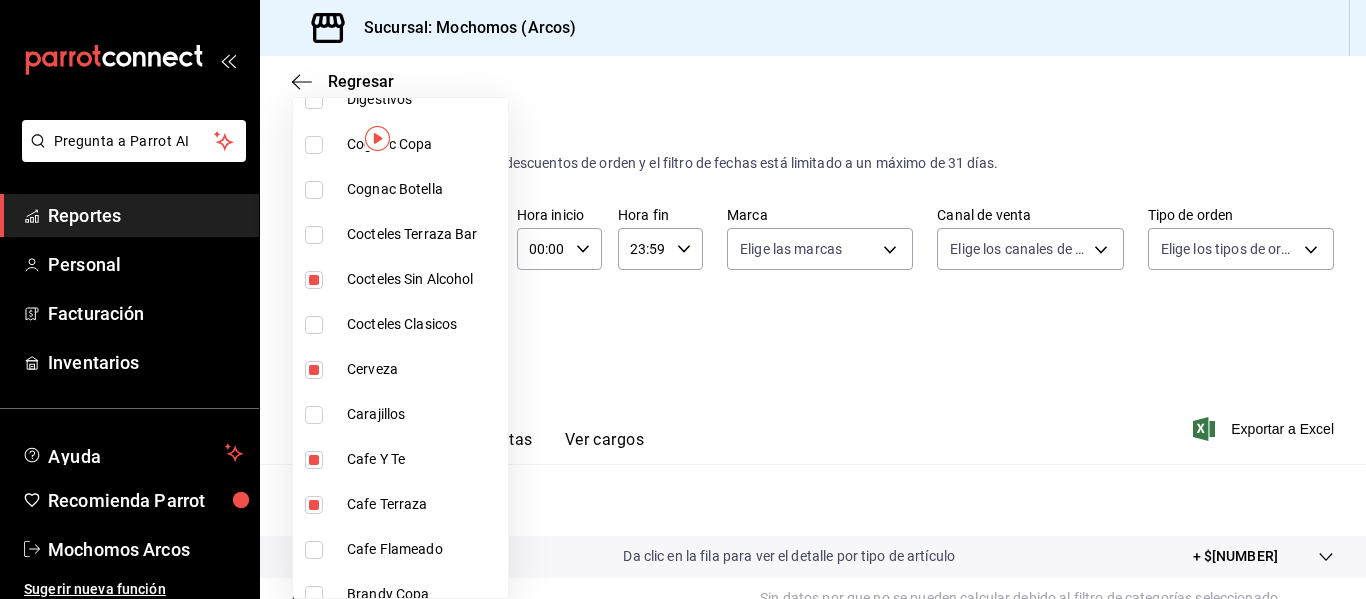 click on "Cerveza" at bounding box center [423, 369] 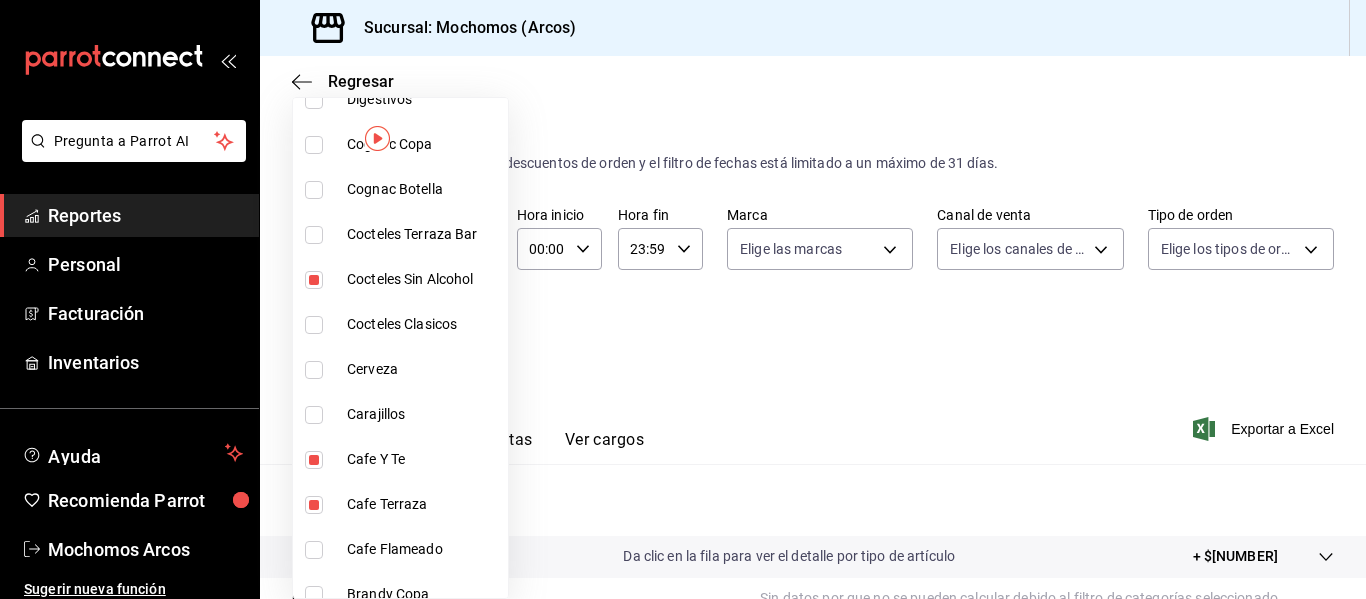 type on "[UUID],[UUID],[UUID],[UUID]" 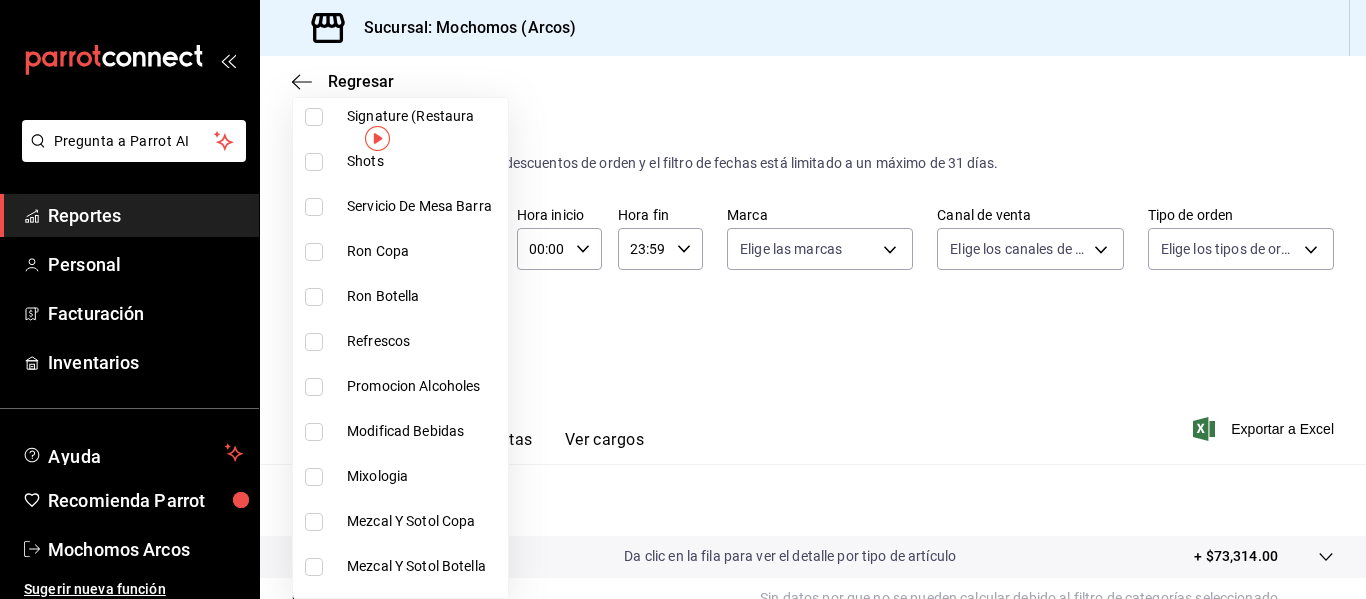 scroll, scrollTop: 896, scrollLeft: 0, axis: vertical 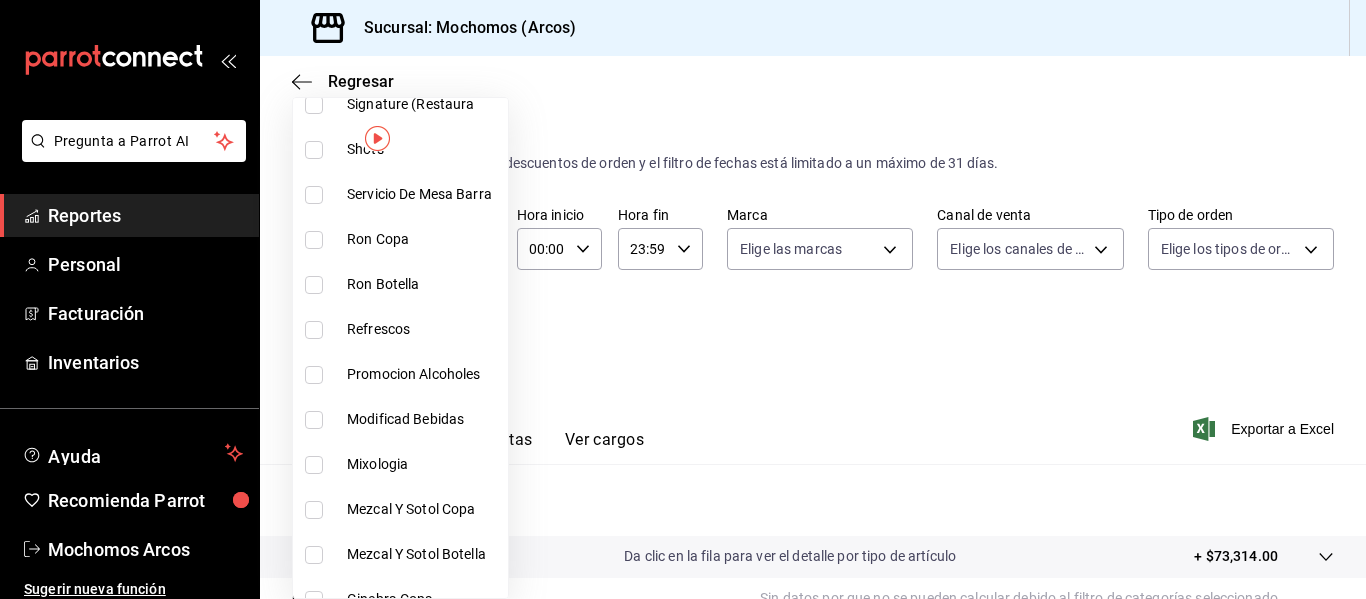 click on "Refrescos" at bounding box center [423, 329] 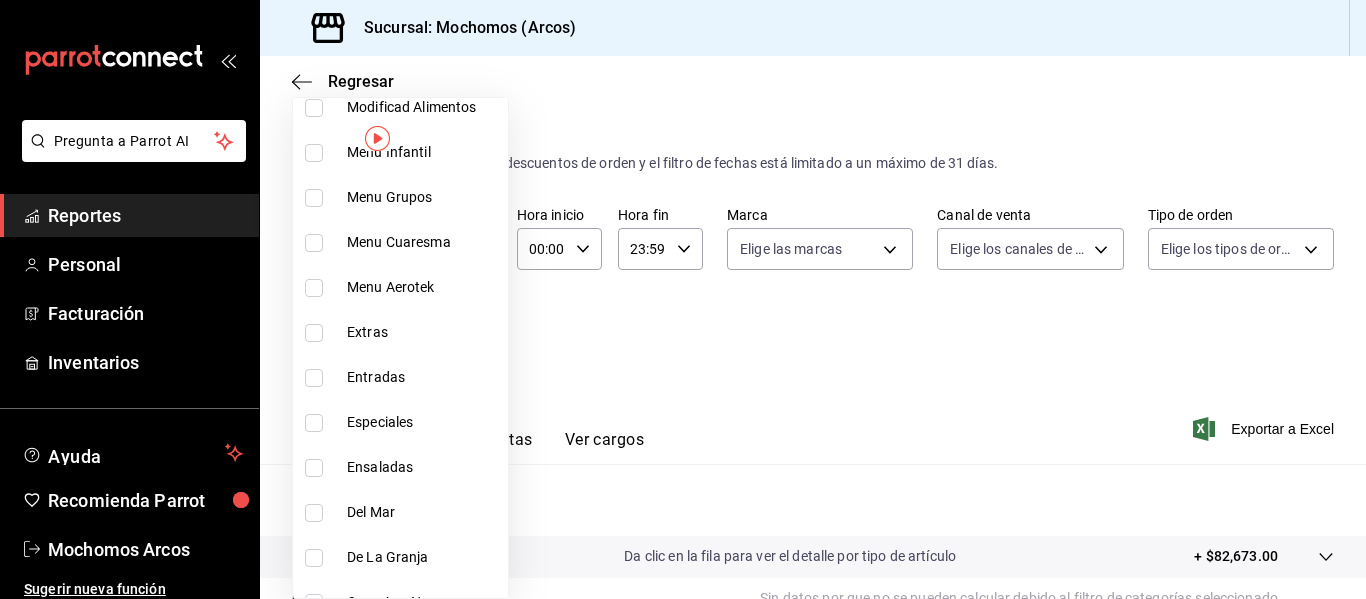 scroll, scrollTop: 2540, scrollLeft: 0, axis: vertical 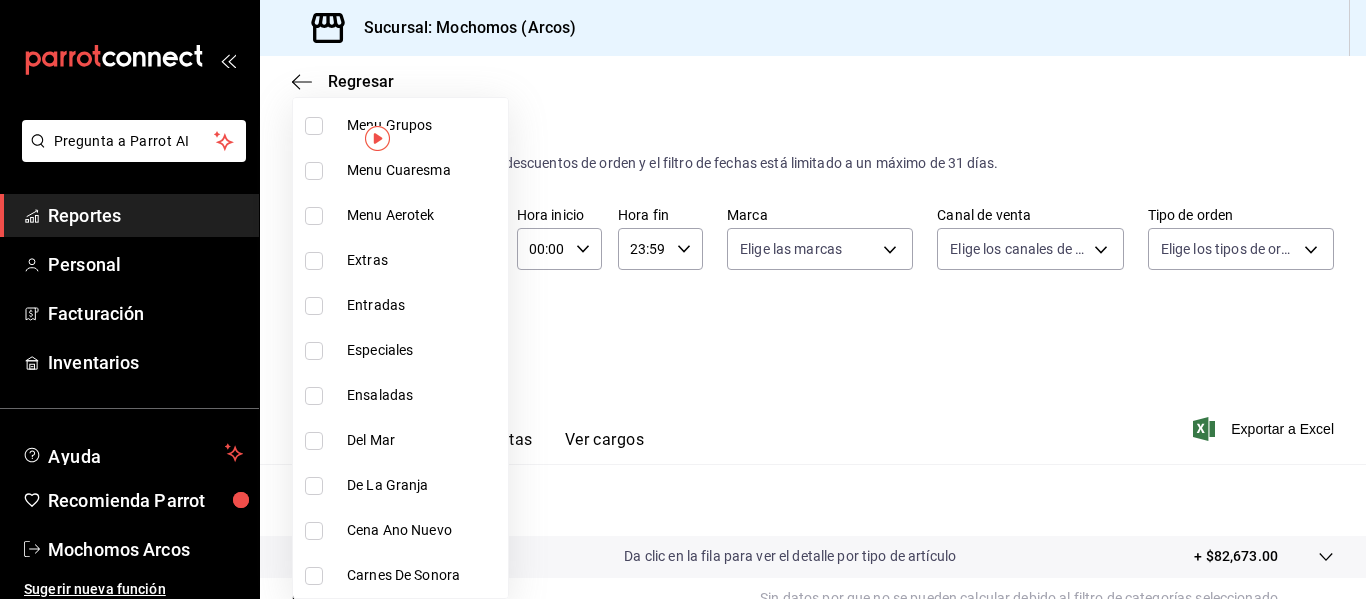 click at bounding box center [683, 299] 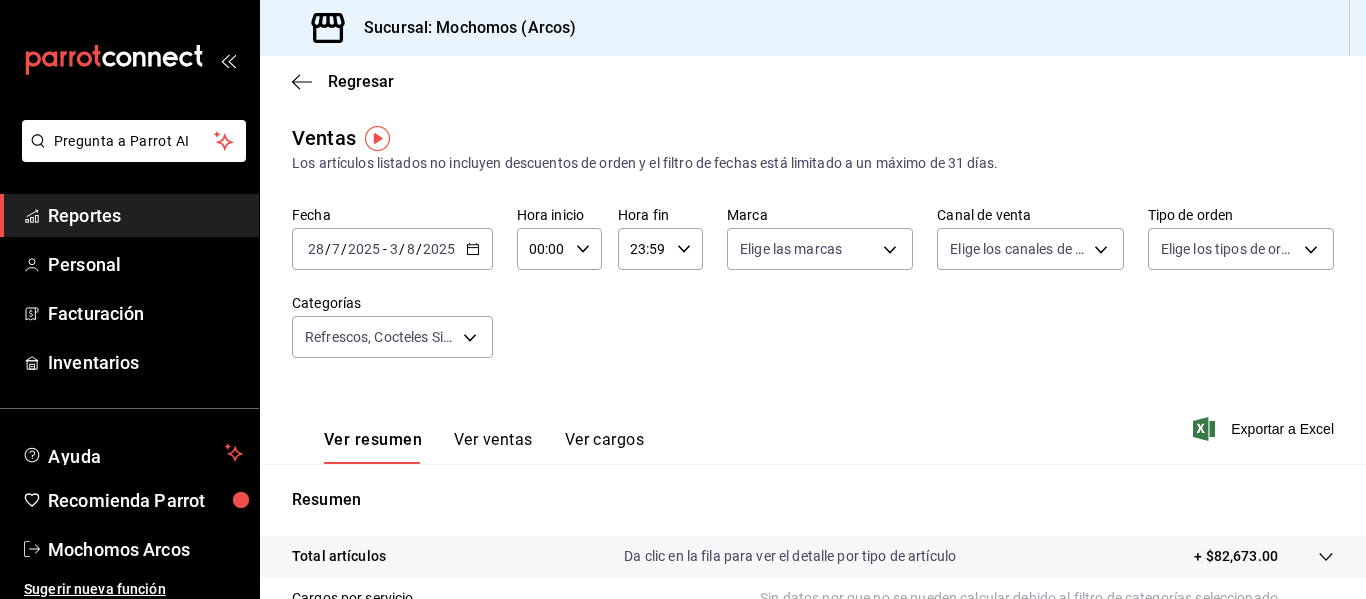 click on "Fecha [DATE] [DATE] - [DATE] [DATE] Hora inicio 00:00 Hora inicio Hora fin 23:59 Hora fin Marca Elige las marcas Canal de venta Elige los canales de venta Tipo de orden Elige los tipos de orden Categorías Refrescos, Cocteles Sin Alcohol, Cafe Y Te, Cafe Terraza, Bebidas Sin Alcohol [UUID],[UUID],[UUID],[UUID],[UUID]" at bounding box center [813, 294] 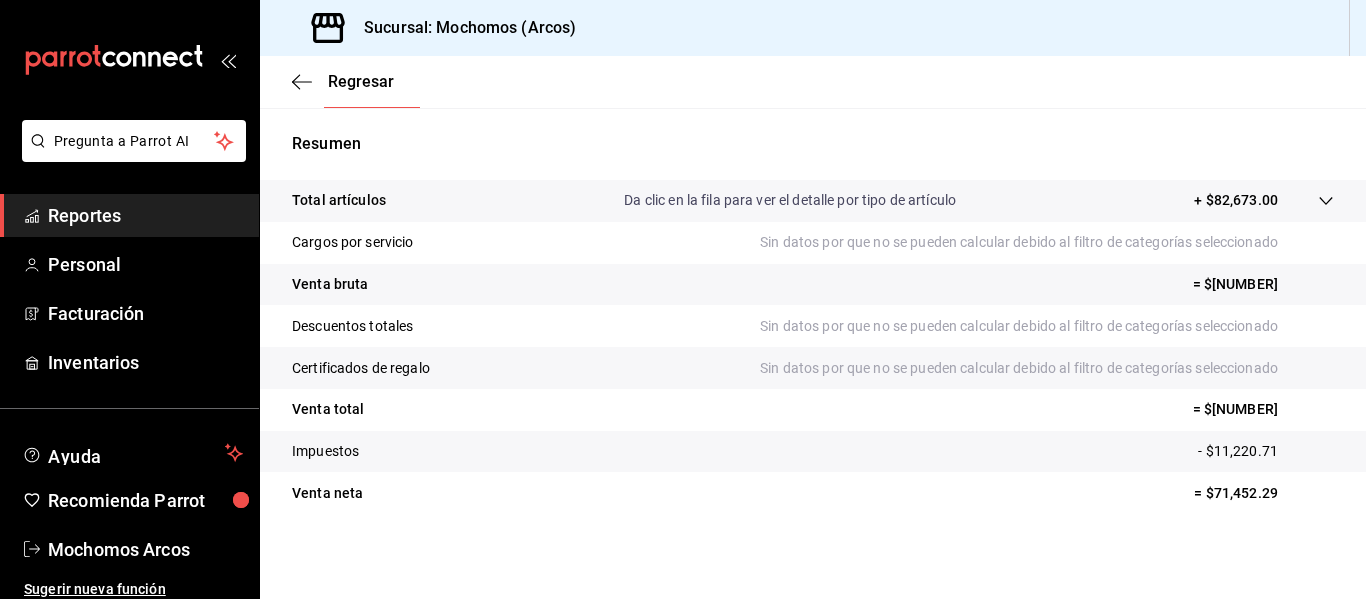 scroll, scrollTop: 359, scrollLeft: 0, axis: vertical 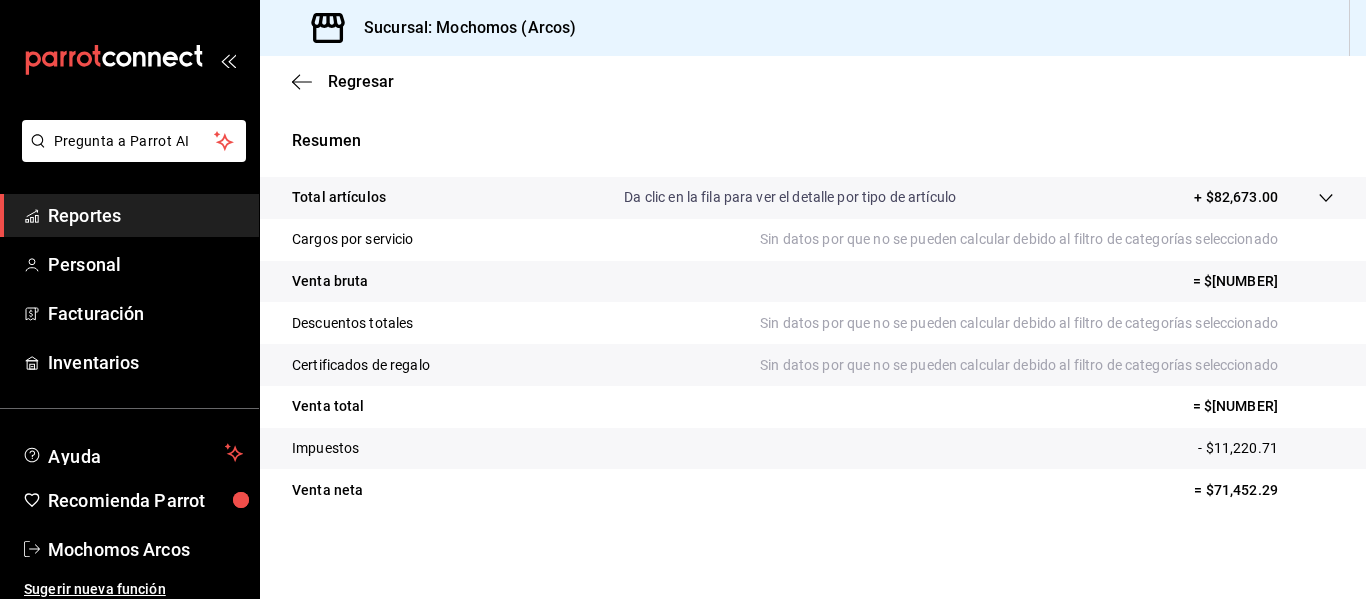click on "= $71,452.29" at bounding box center [1264, 490] 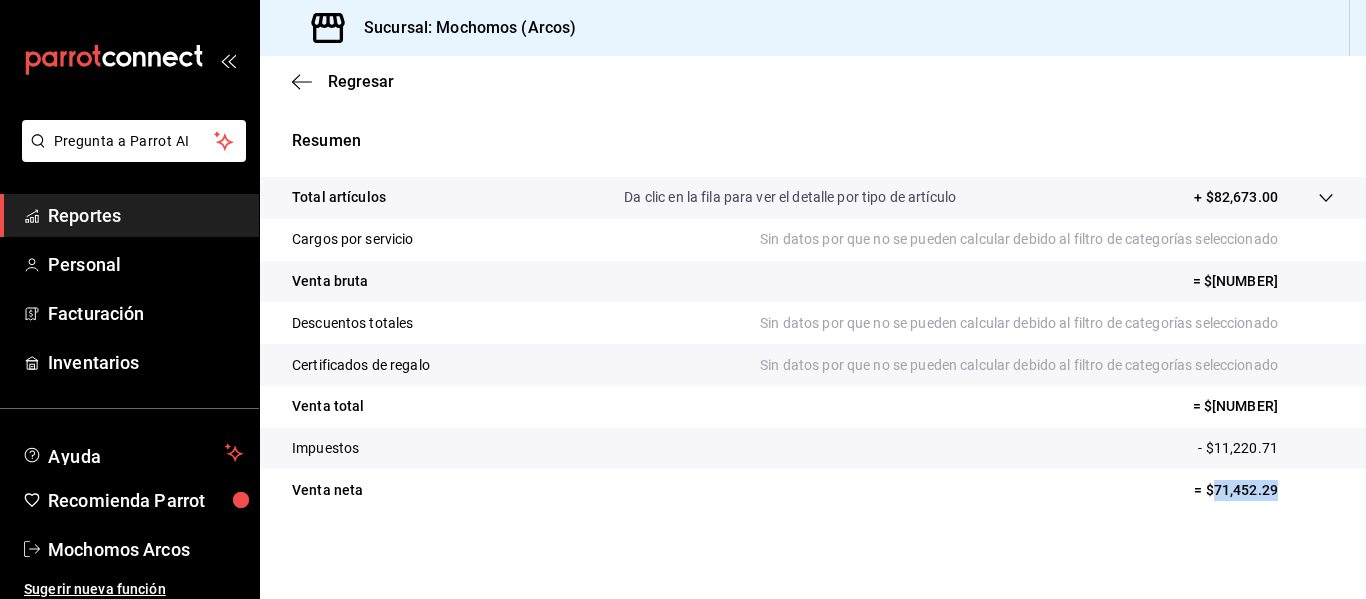 click on "= $71,452.29" at bounding box center [1264, 490] 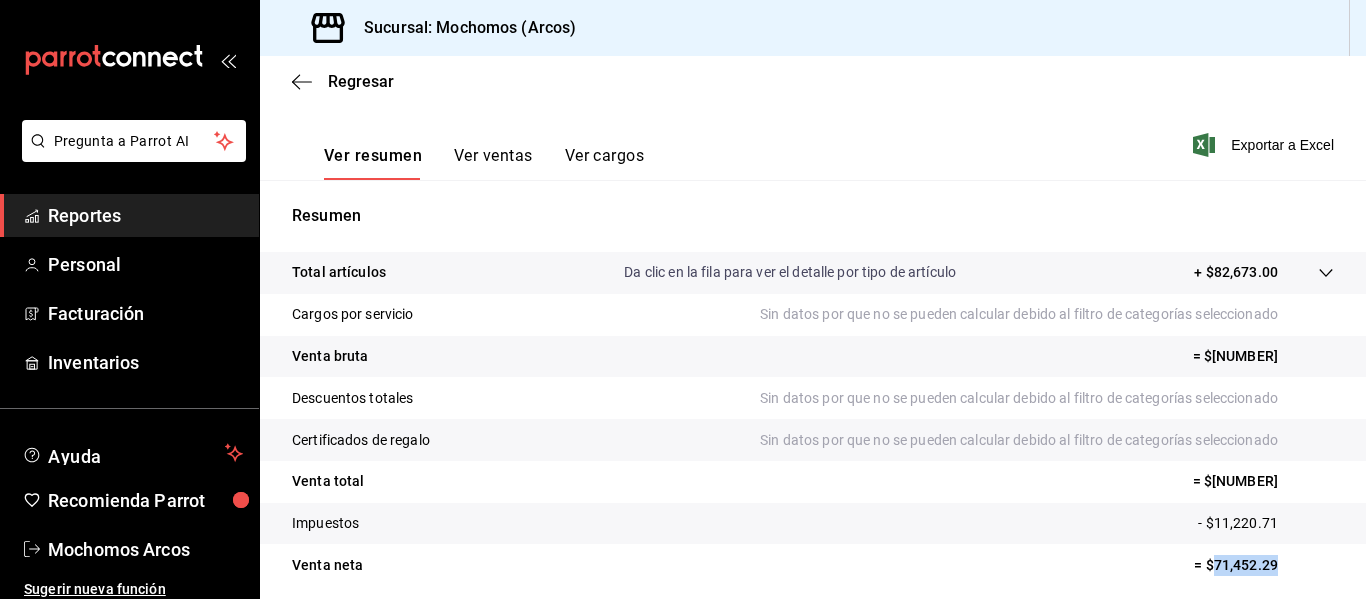scroll, scrollTop: 0, scrollLeft: 0, axis: both 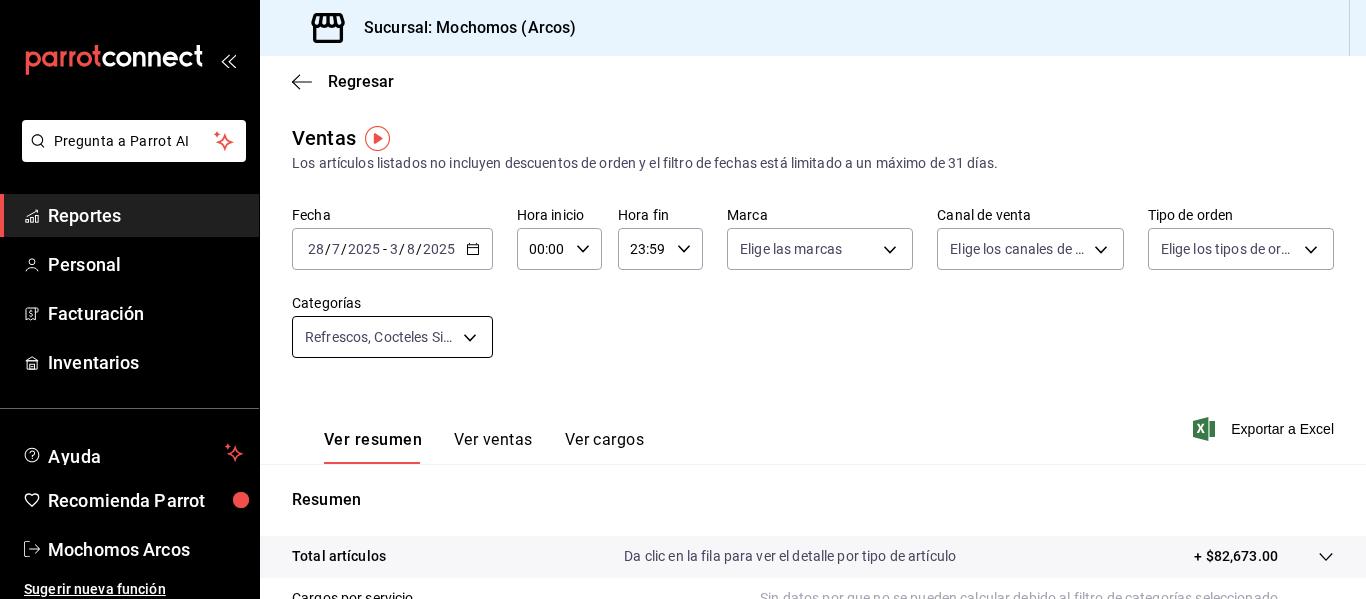 click on "Pregunta a Parrot AI Reportes   Personal   Facturación   Inventarios   Ayuda Recomienda Parrot   Mochomos Arcos   Sugerir nueva función   Sucursal: Mochomos (Arcos) Regresar Ventas Los artículos listados no incluyen descuentos de orden y el filtro de fechas está limitado a un máximo de 31 días. Fecha 2025-07-28 28 / 7 / 2025 - 2025-08-03 3 / 8 / 2025 Hora inicio 00:00 Hora inicio Hora fin 23:59 Hora fin Marca Elige las marcas Canal de venta Elige los canales de venta Tipo de orden Elige los tipos de orden Categorías Refrescos, Cocteles Sin Alcohol, Cafe Y Te, Cafe Terraza, Bebidas Sin Alcohol [UUID],[UUID],[UUID],[UUID],[UUID] Ver resumen Ver ventas Ver cargos Exportar a Excel Resumen Total artículos Da clic en la fila para ver el detalle por tipo de artículo + $[NUMBER] Cargos por servicio Venta bruta = $[NUMBER] Descuentos totales Venta total" at bounding box center (683, 299) 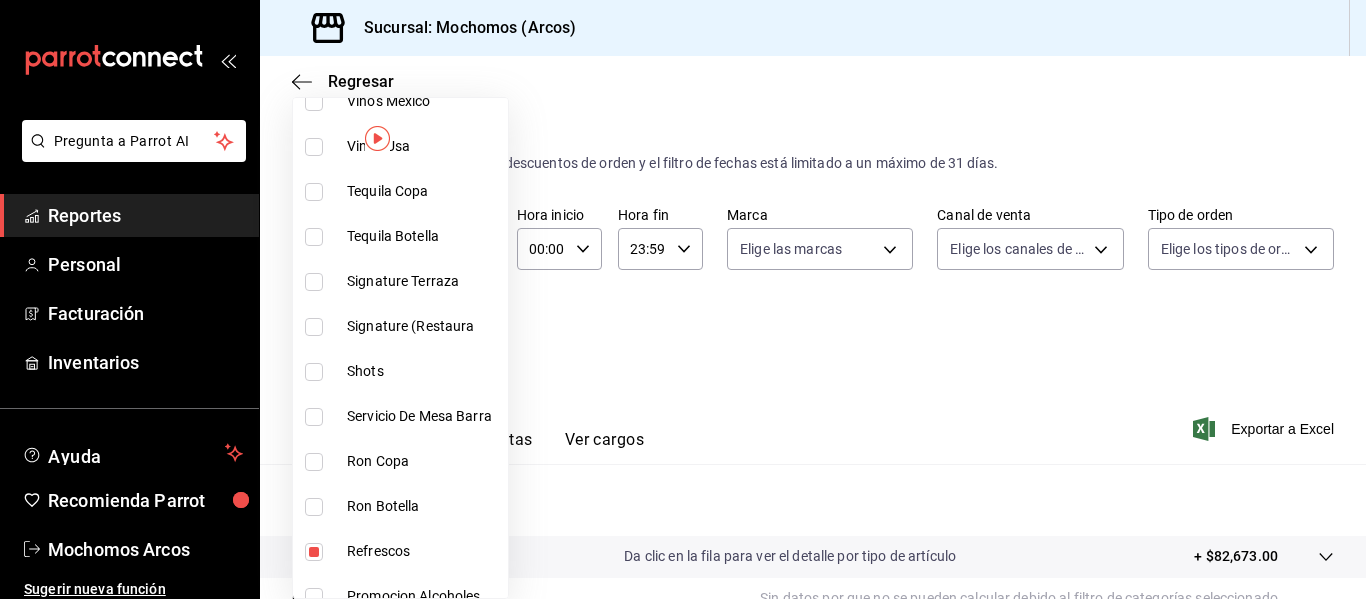 scroll, scrollTop: 681, scrollLeft: 0, axis: vertical 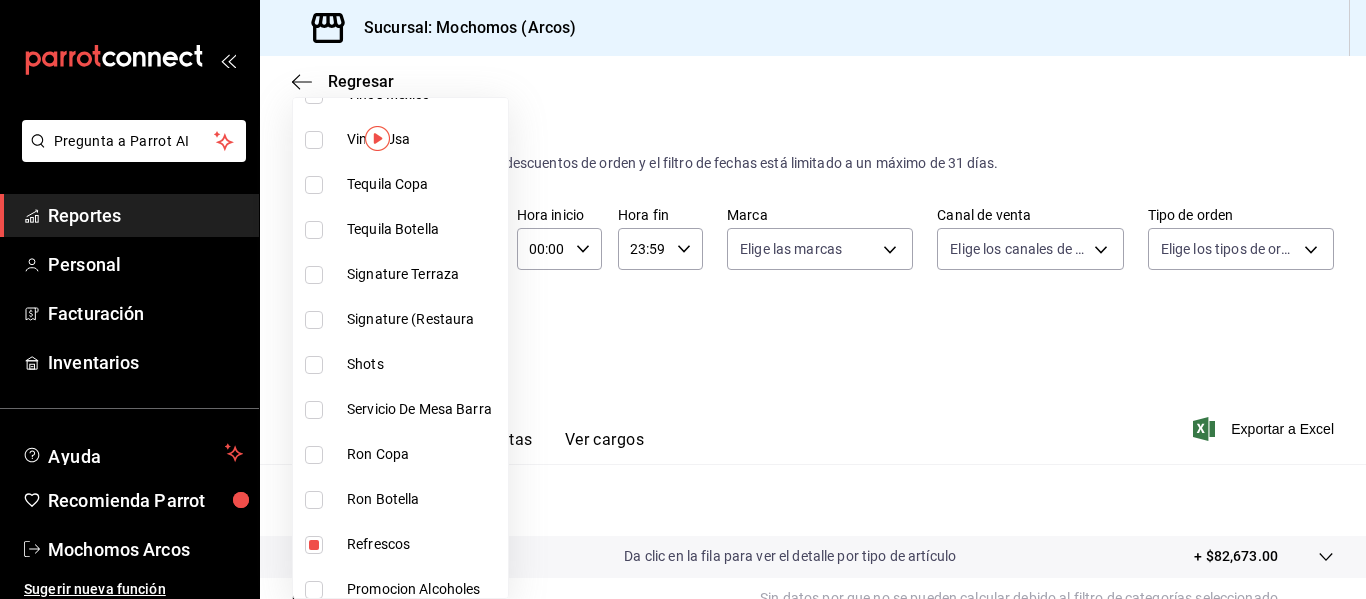 click on "Signature Terraza" at bounding box center [423, 274] 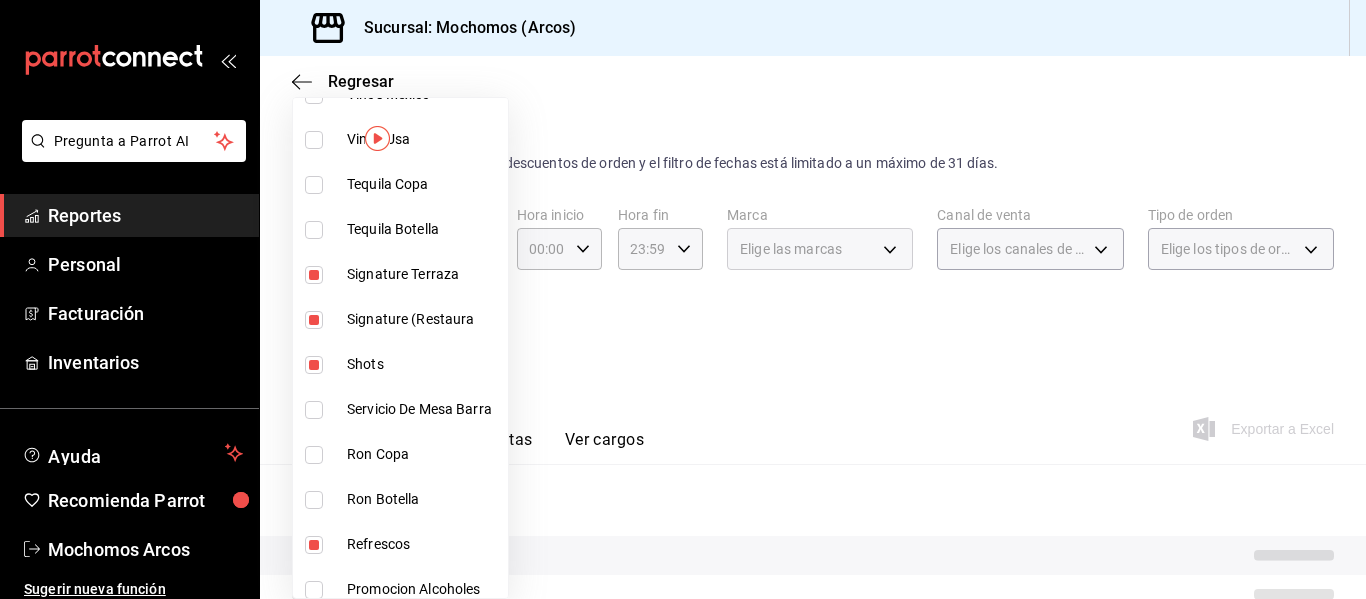 type on "[UUID],[UUID],[UUID],[UUID],[UUID],[UUID],[UUID],[UUID],[UUID]" 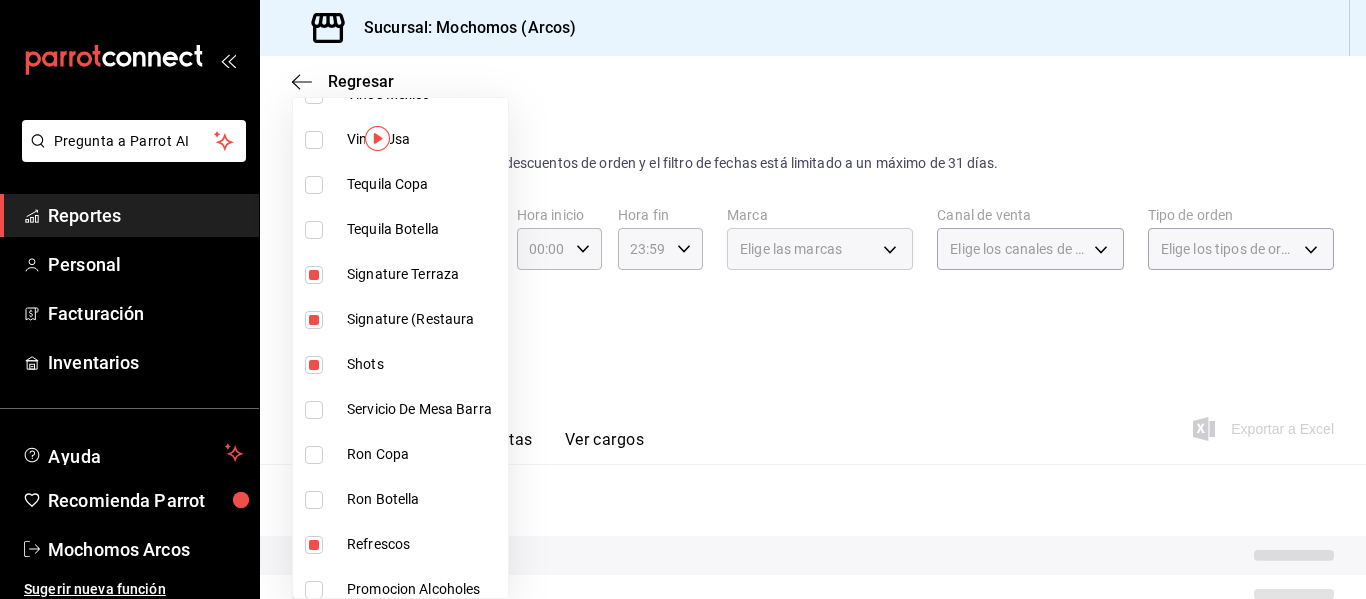checkbox on "true" 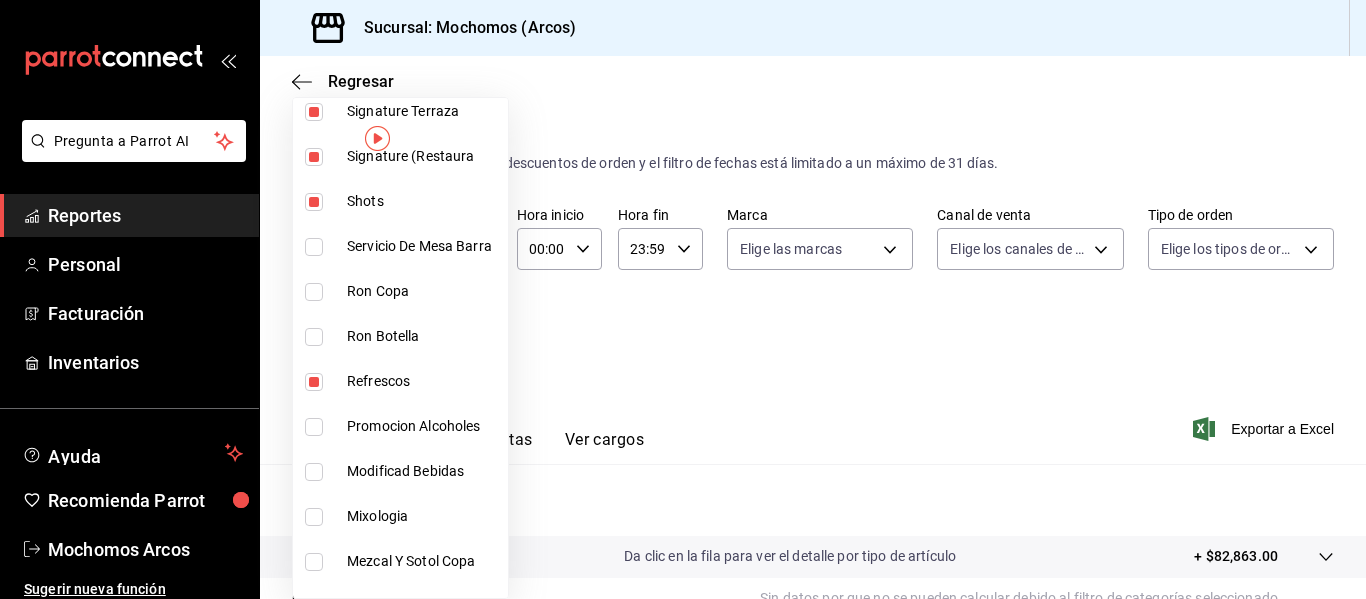 scroll, scrollTop: 884, scrollLeft: 0, axis: vertical 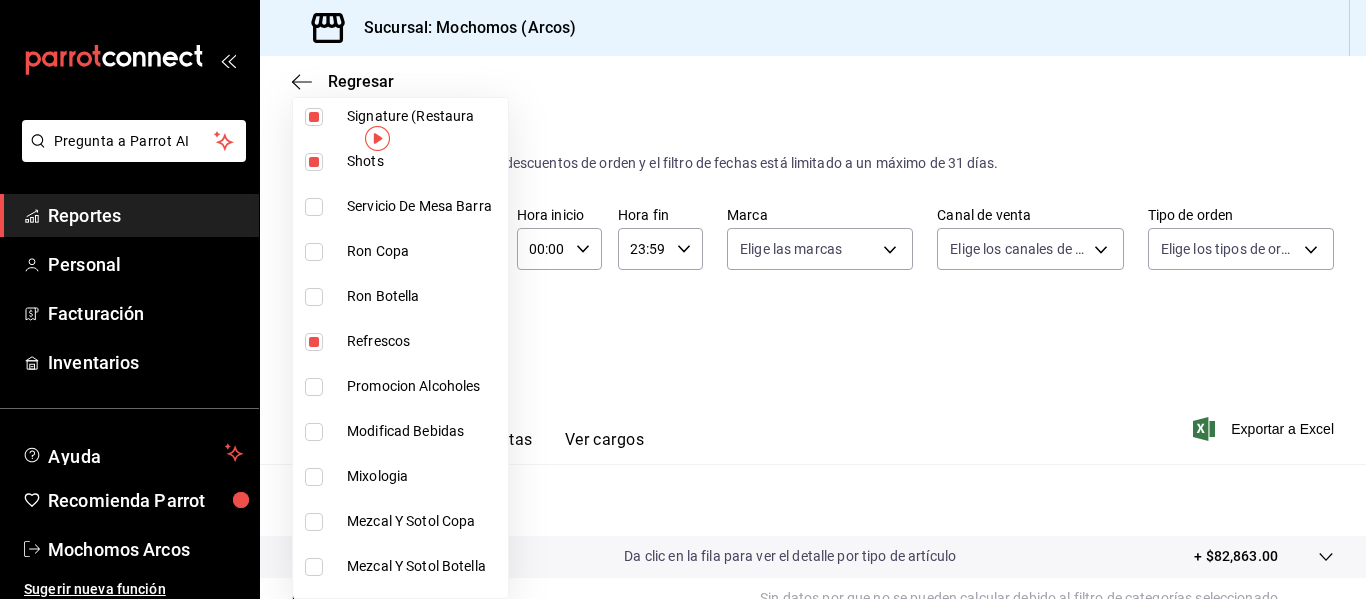 click on "Refrescos" at bounding box center [423, 341] 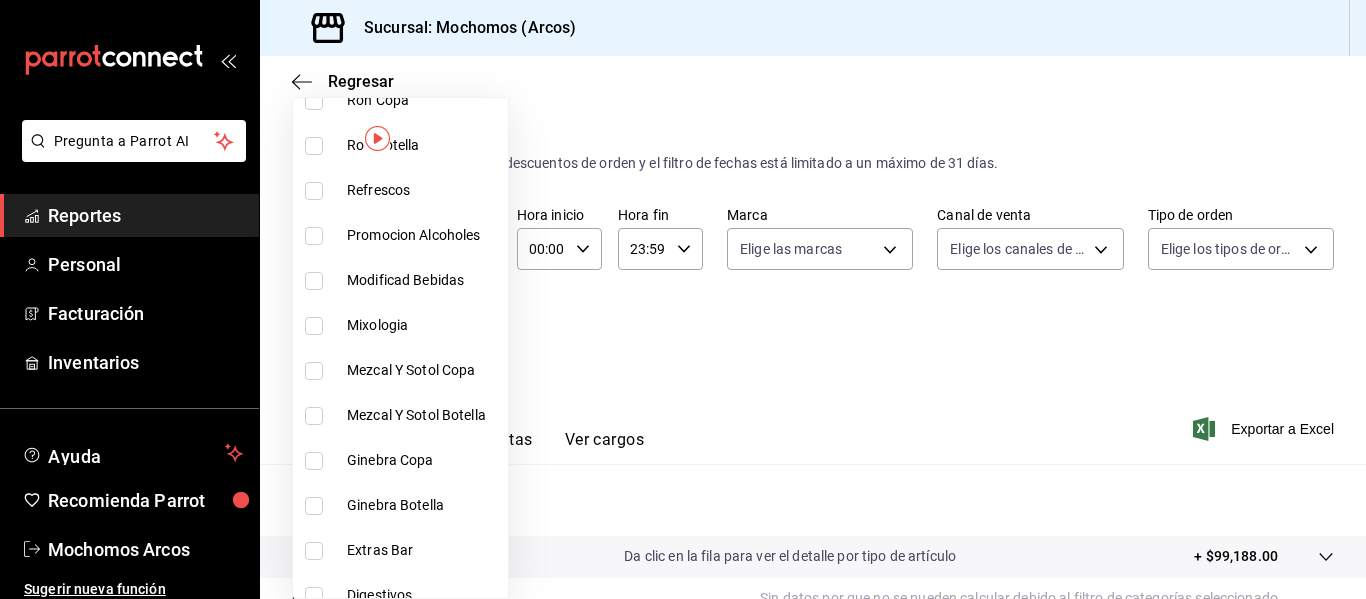 scroll, scrollTop: 1041, scrollLeft: 0, axis: vertical 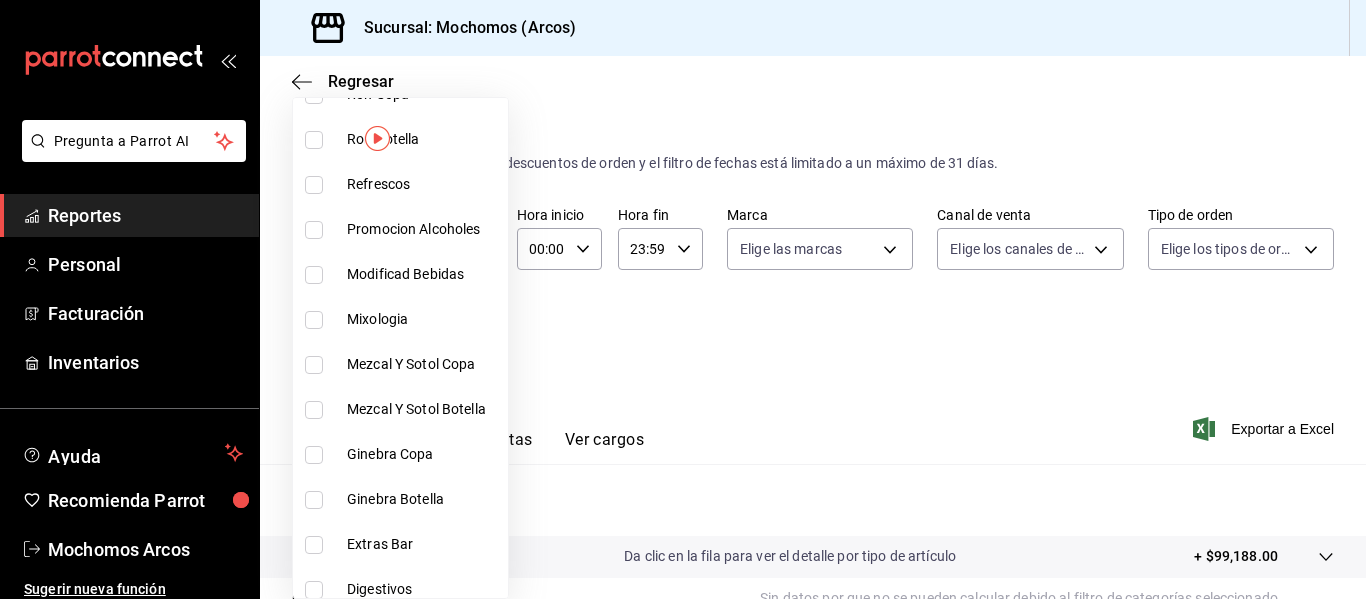 click on "Mixologia" at bounding box center [423, 319] 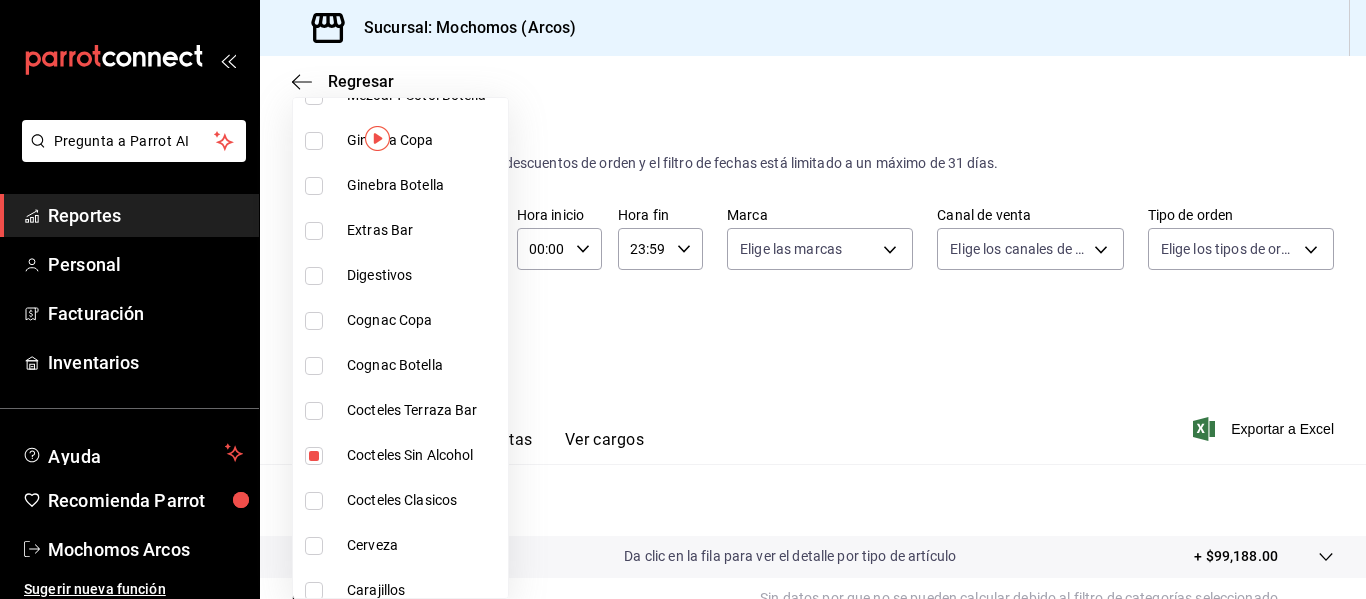 scroll, scrollTop: 1382, scrollLeft: 0, axis: vertical 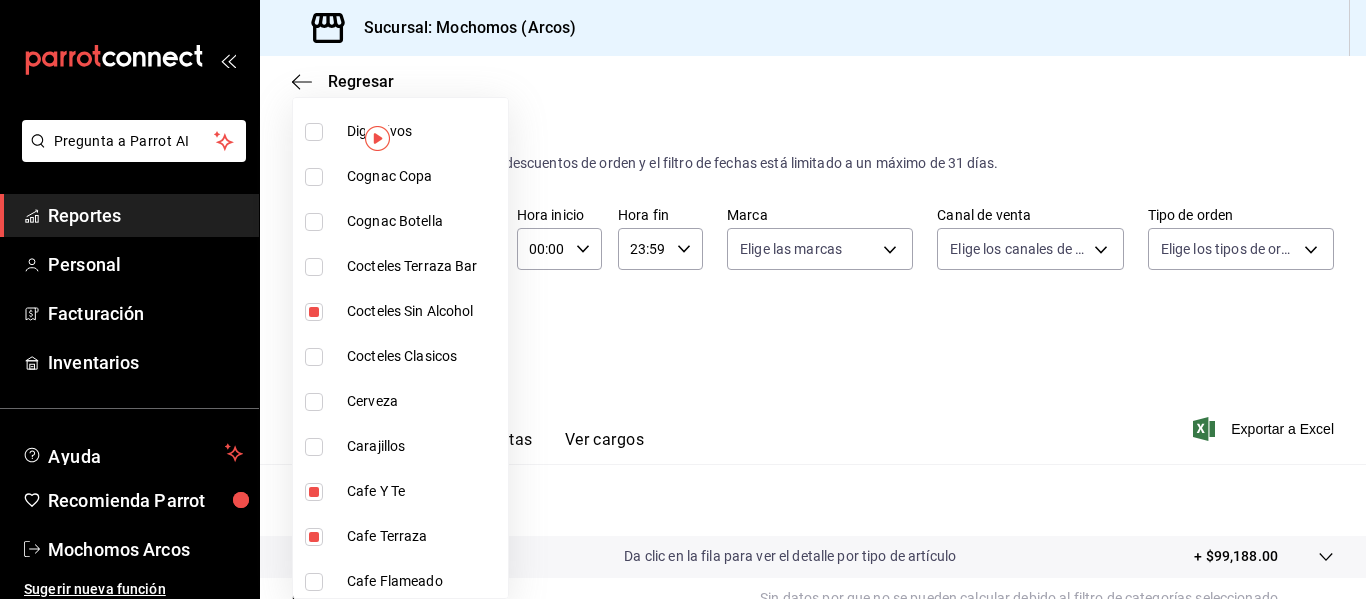 click on "Cocteles Terraza Bar" at bounding box center [423, 266] 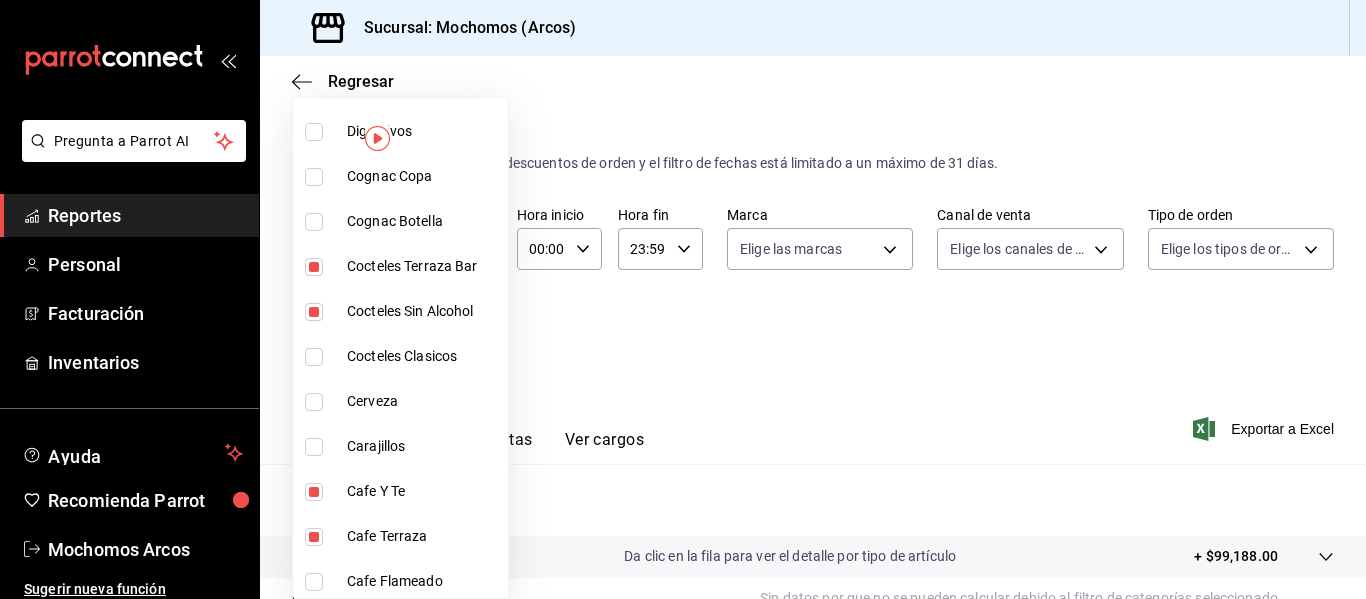 click on "Cocteles Sin Alcohol" at bounding box center (423, 311) 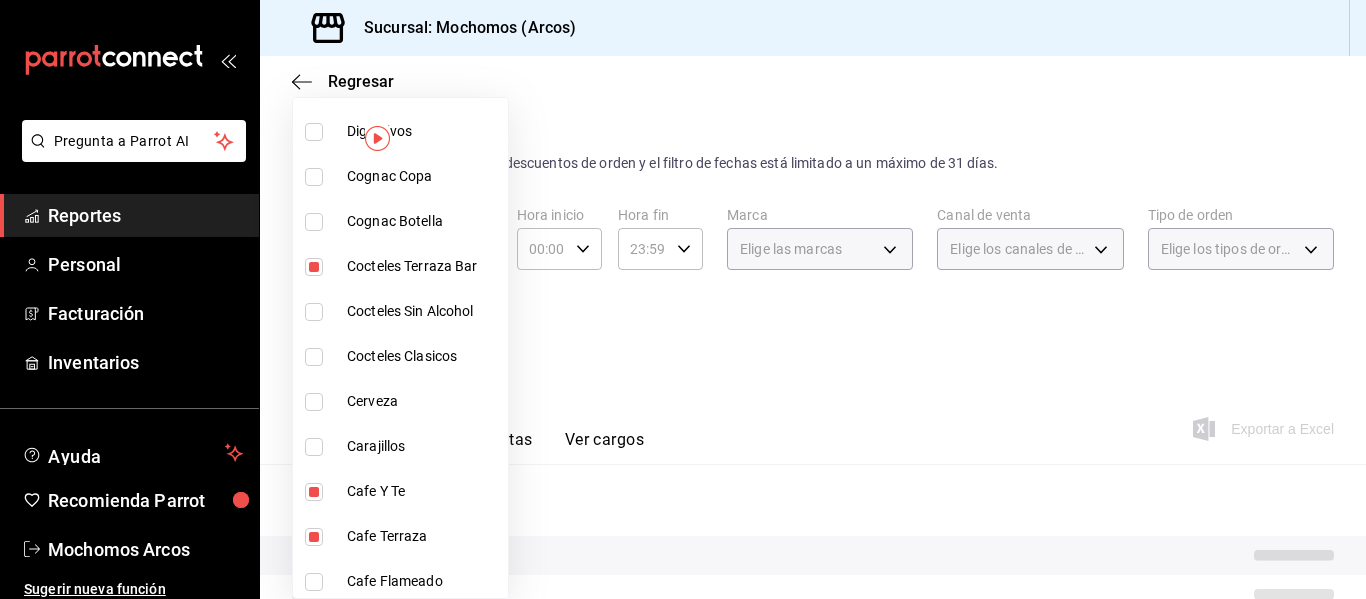 type on "[UUID],[UUID],[UUID],[UUID],[UUID],[UUID],[UUID],[UUID]" 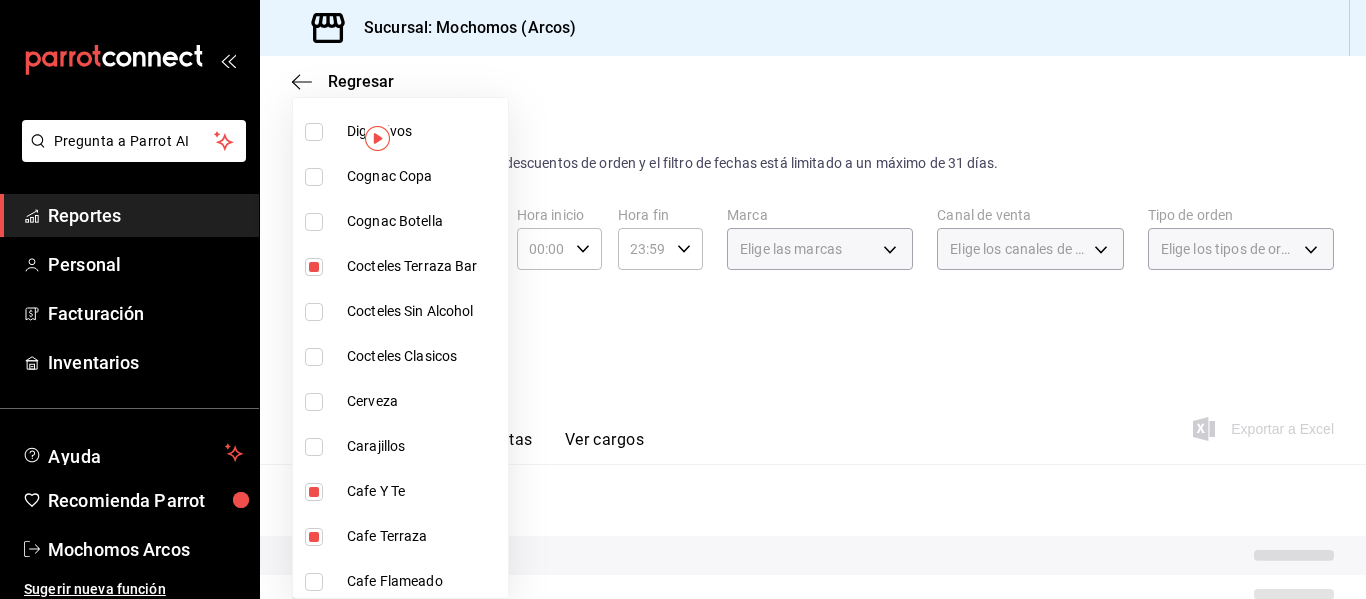 checkbox on "false" 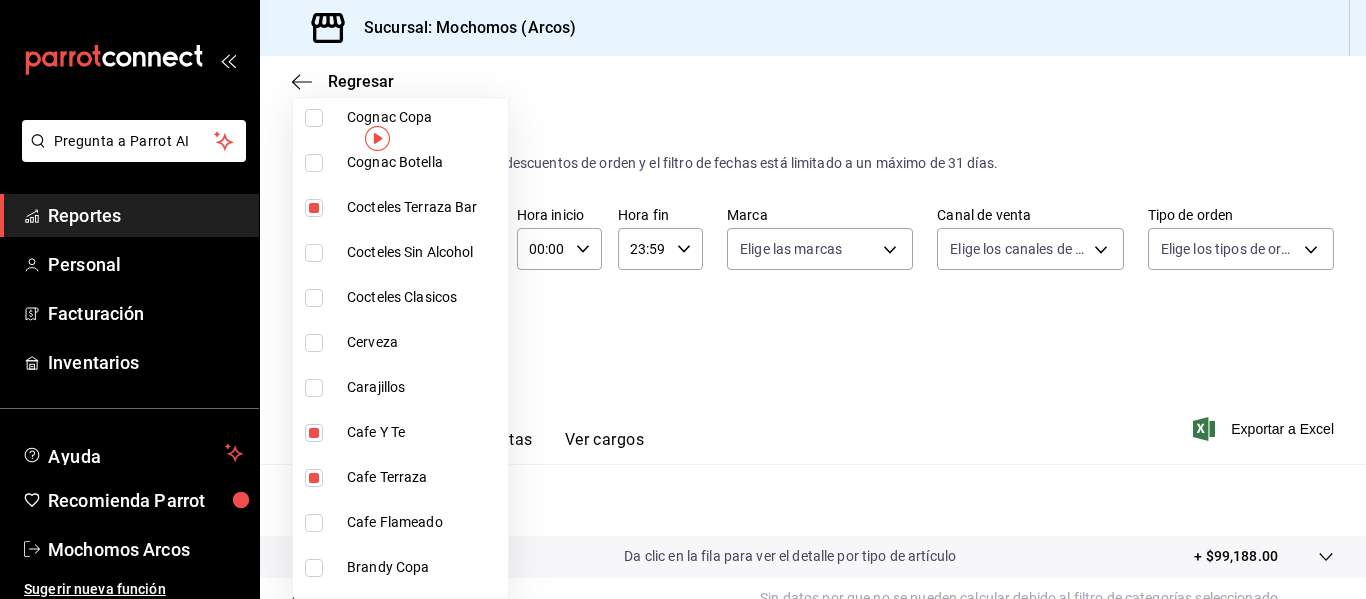 scroll, scrollTop: 1564, scrollLeft: 0, axis: vertical 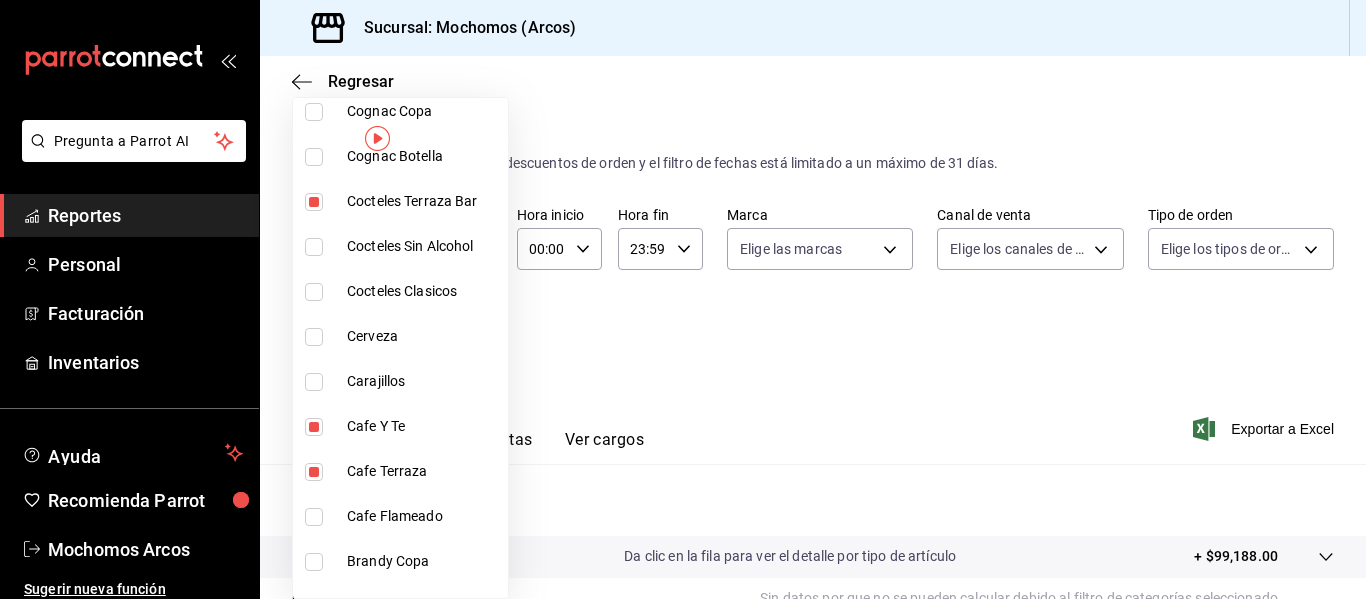 click on "Carajillos" at bounding box center (423, 381) 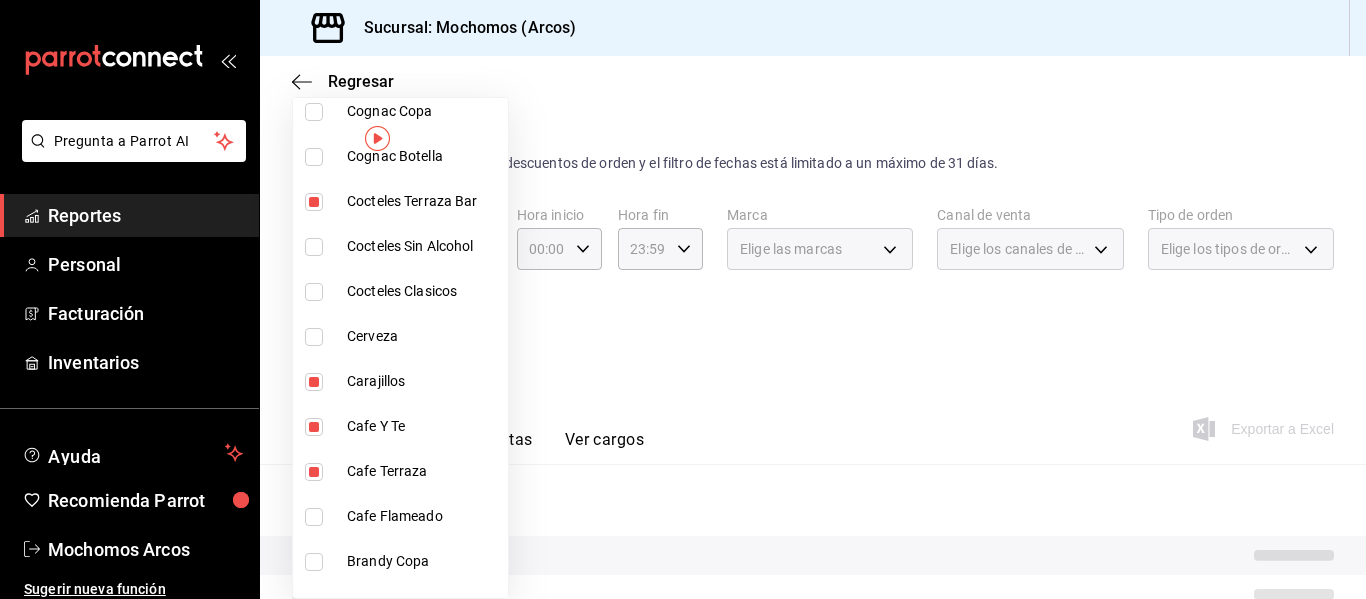 click on "Cocteles Clasicos" at bounding box center (423, 291) 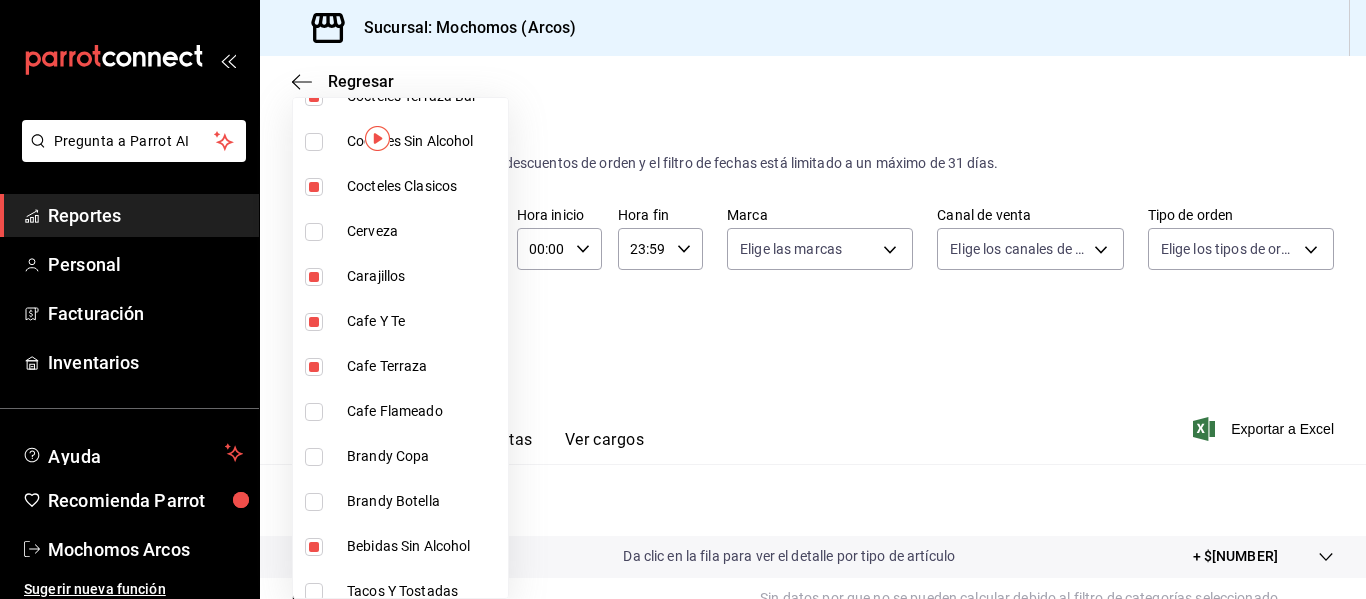 scroll, scrollTop: 1676, scrollLeft: 0, axis: vertical 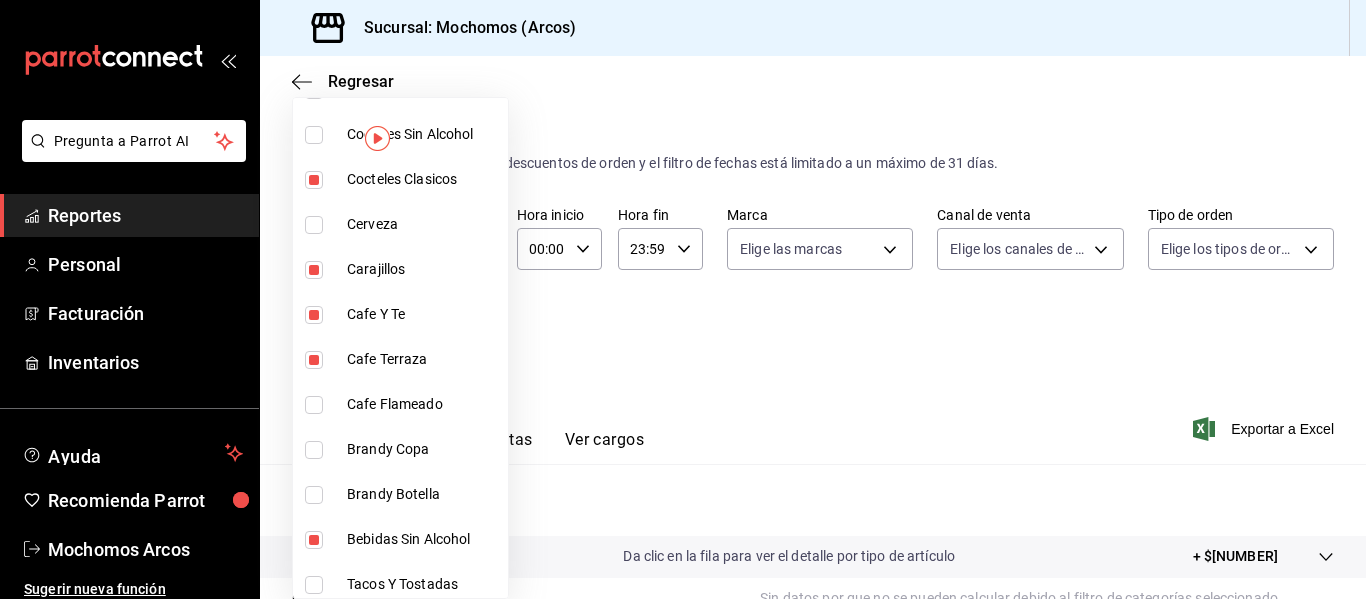 click on "Cafe Y Te" at bounding box center [423, 314] 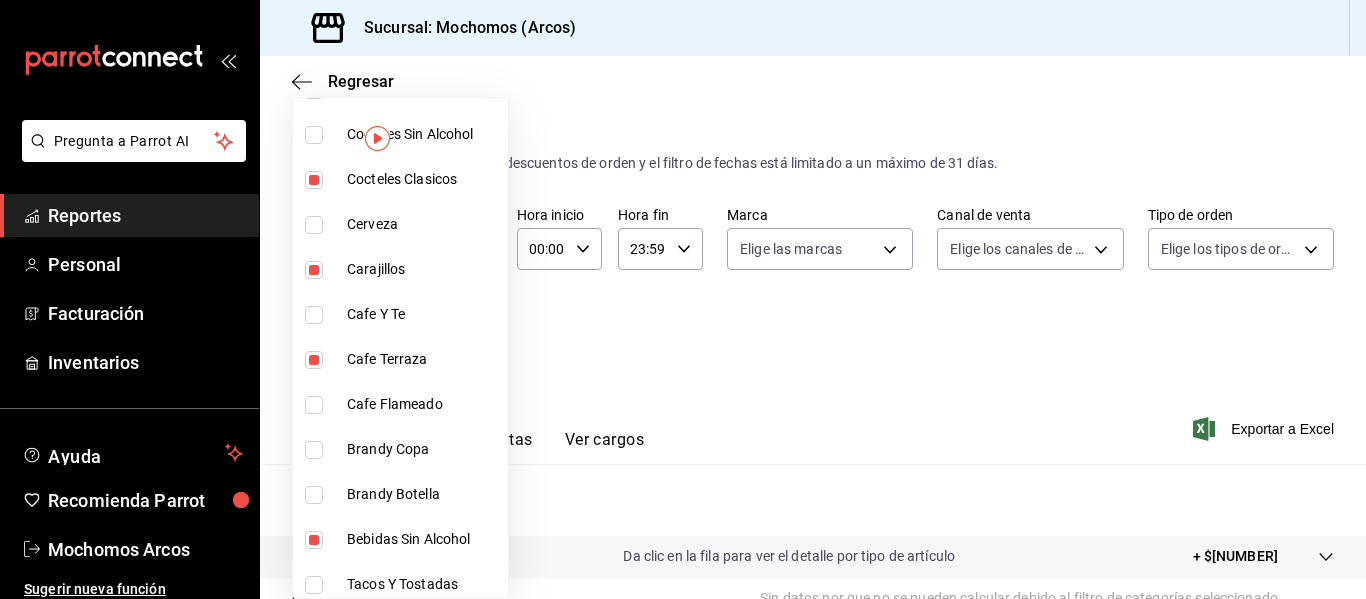 click on "Cafe Terraza" at bounding box center [423, 359] 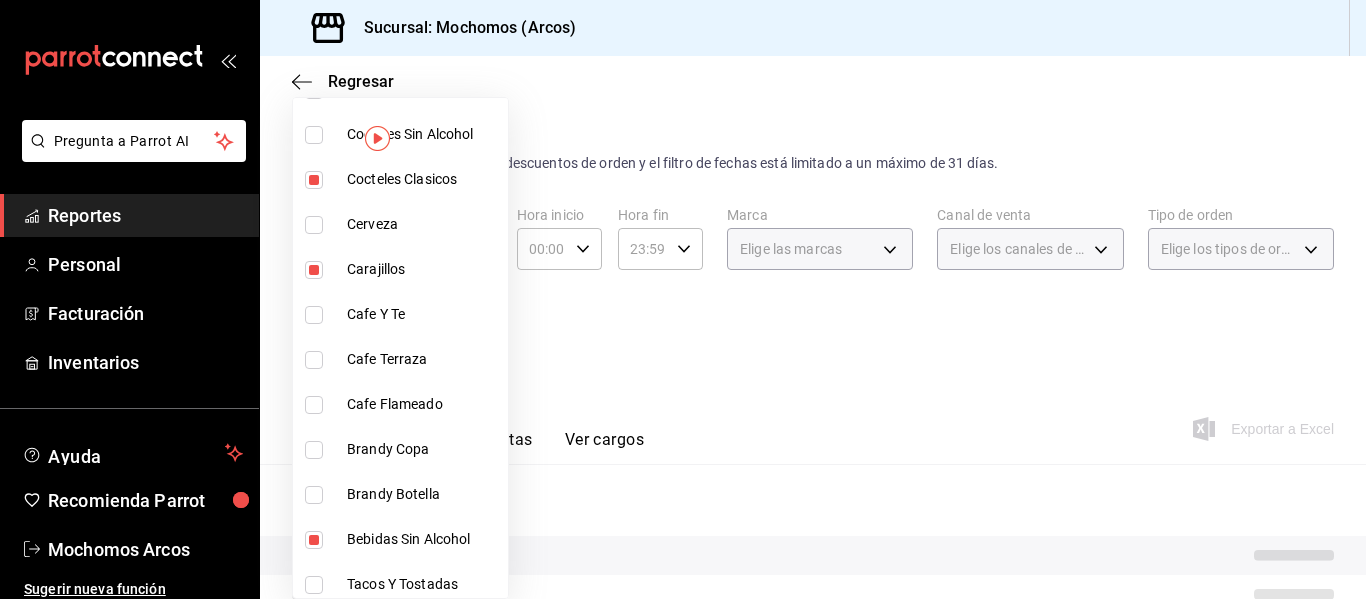 type on "[UUID],[UUID],[UUID],[UUID],[UUID],[UUID],[UUID],[UUID]" 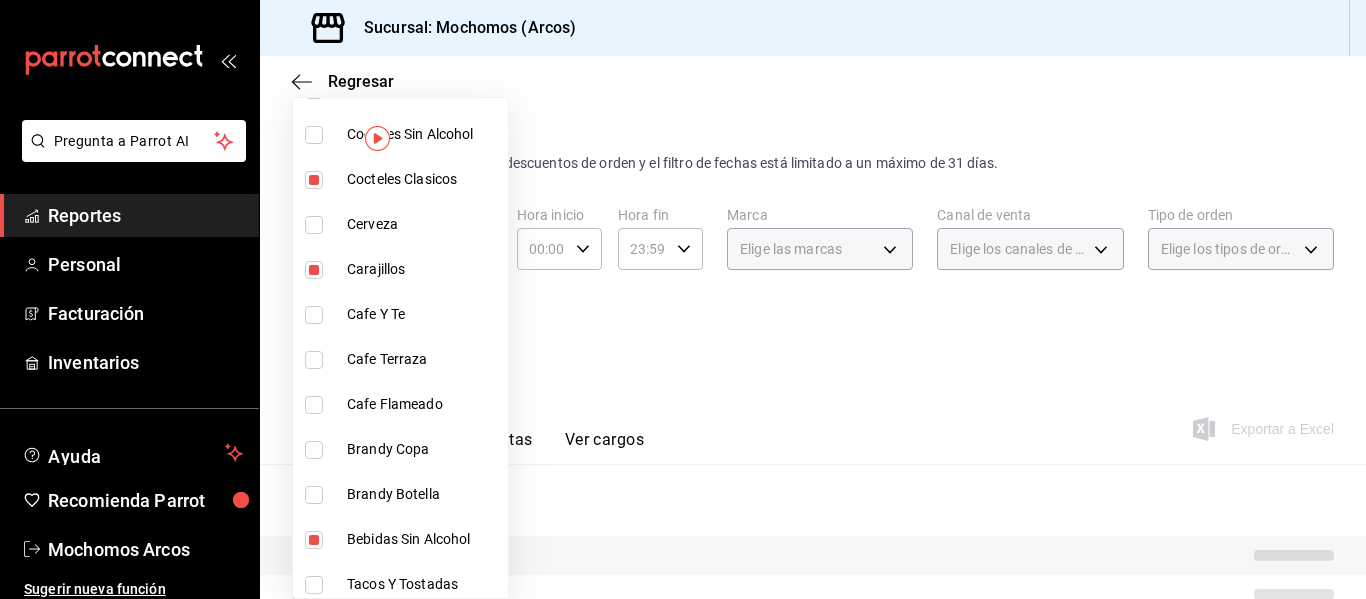 checkbox on "false" 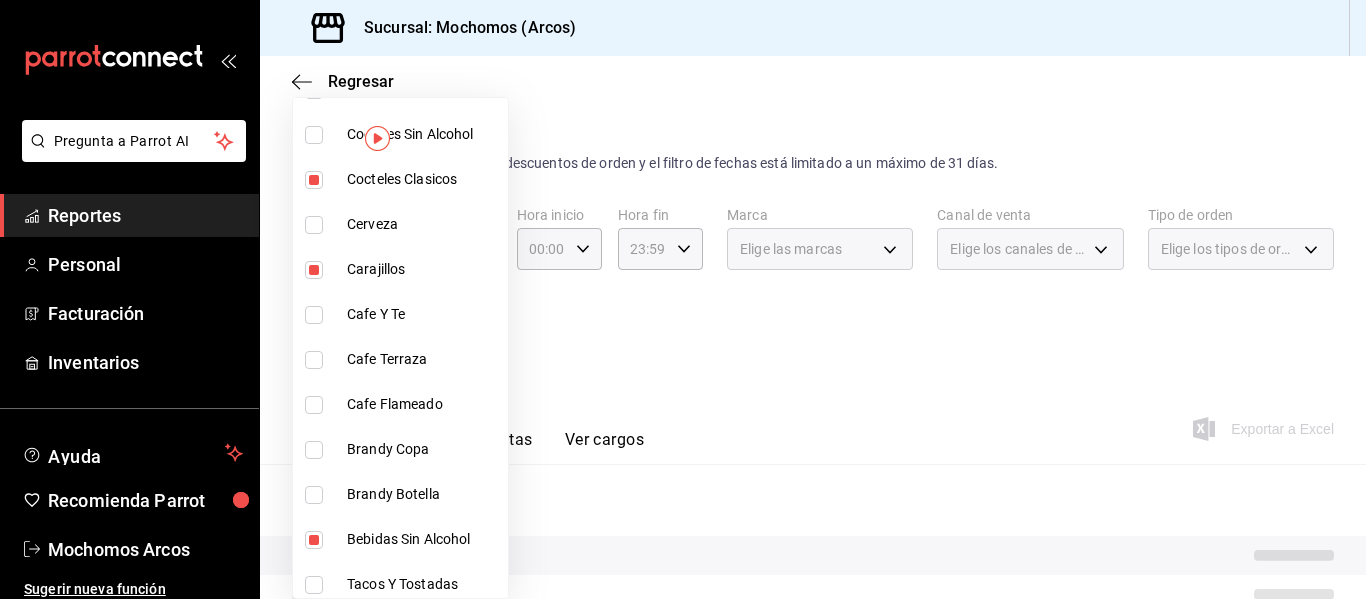 click on "Cafe Flameado" at bounding box center [423, 404] 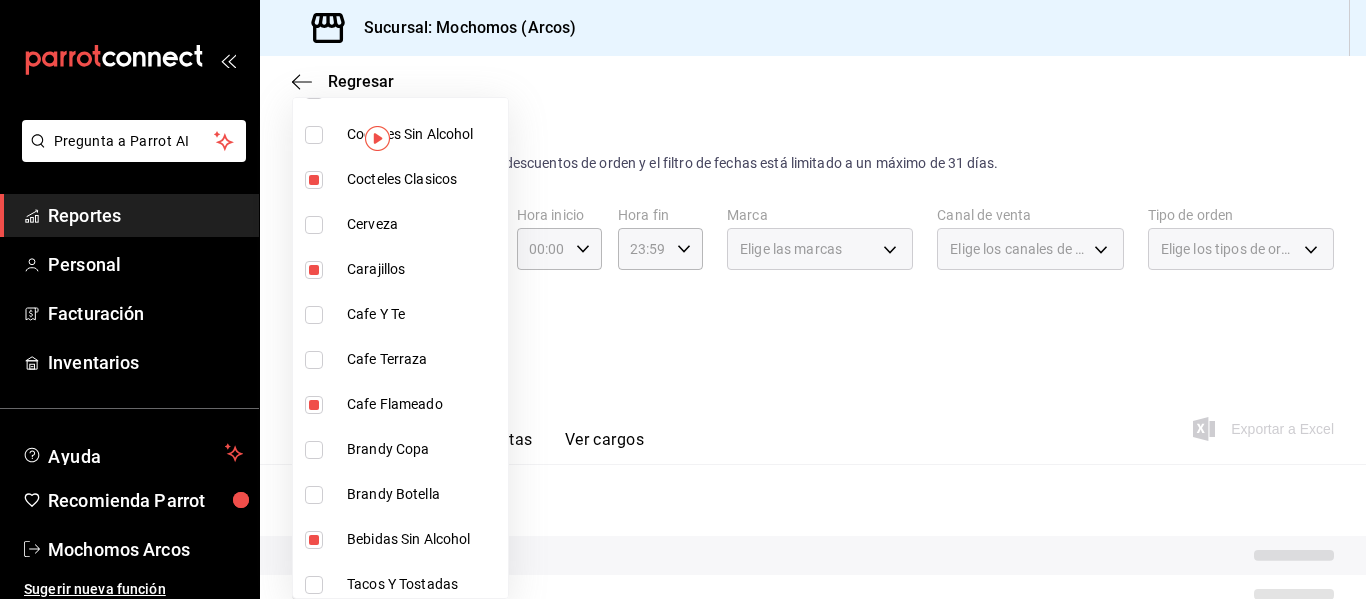 type on "[UUID],[UUID],[UUID],[UUID],[UUID],[UUID],[UUID],[UUID],[UUID]" 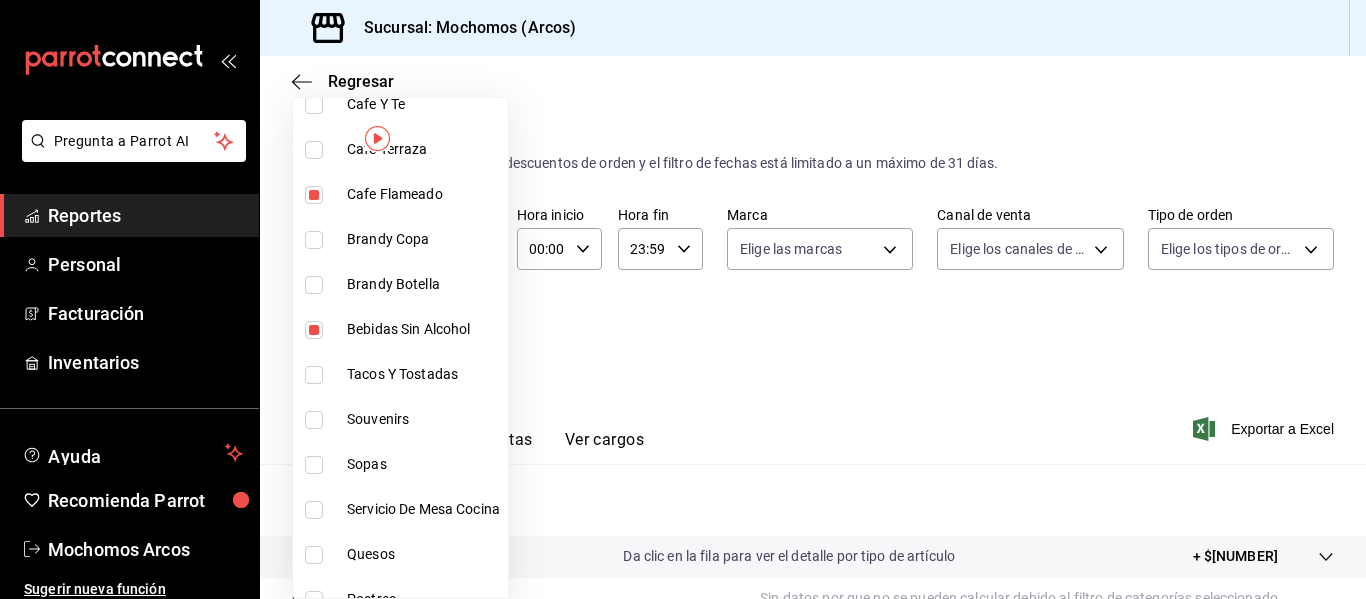 scroll, scrollTop: 1912, scrollLeft: 0, axis: vertical 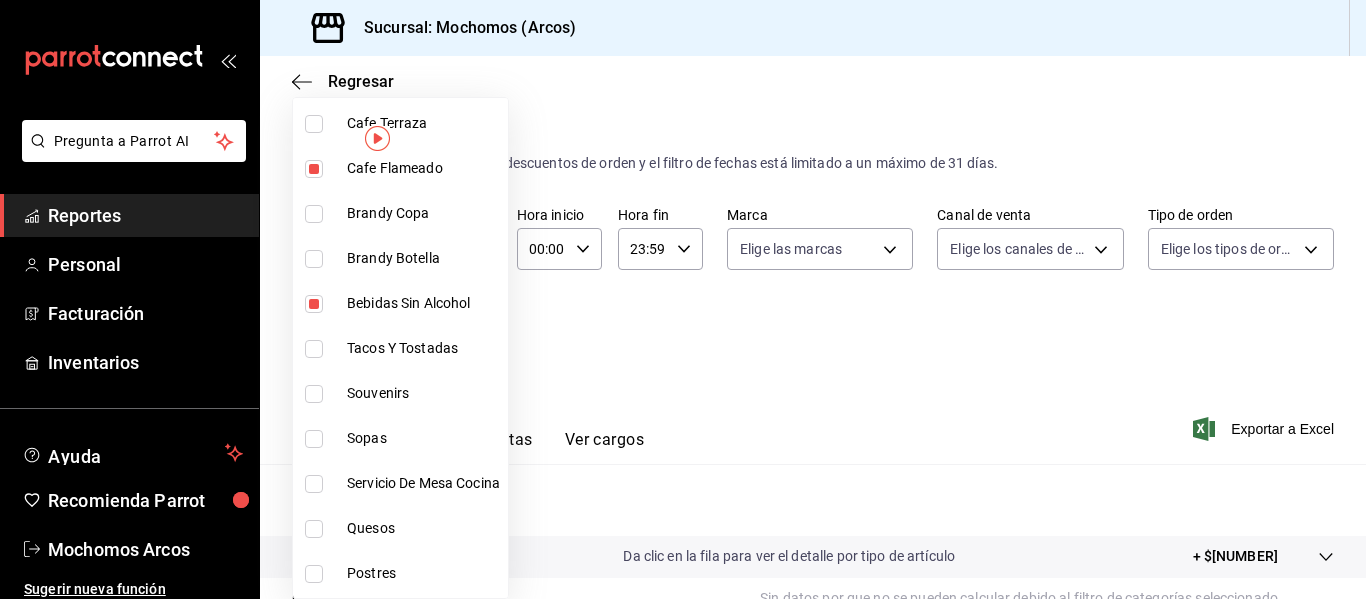 click on "Bebidas Sin Alcohol" at bounding box center (423, 303) 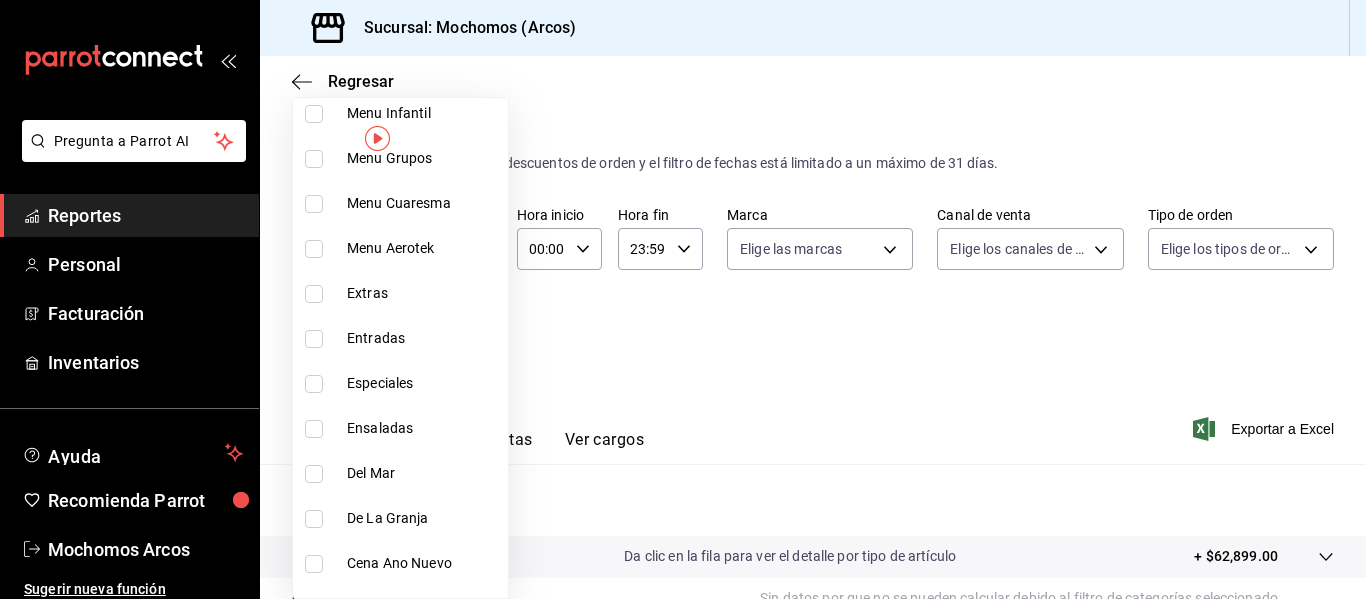 scroll, scrollTop: 2540, scrollLeft: 0, axis: vertical 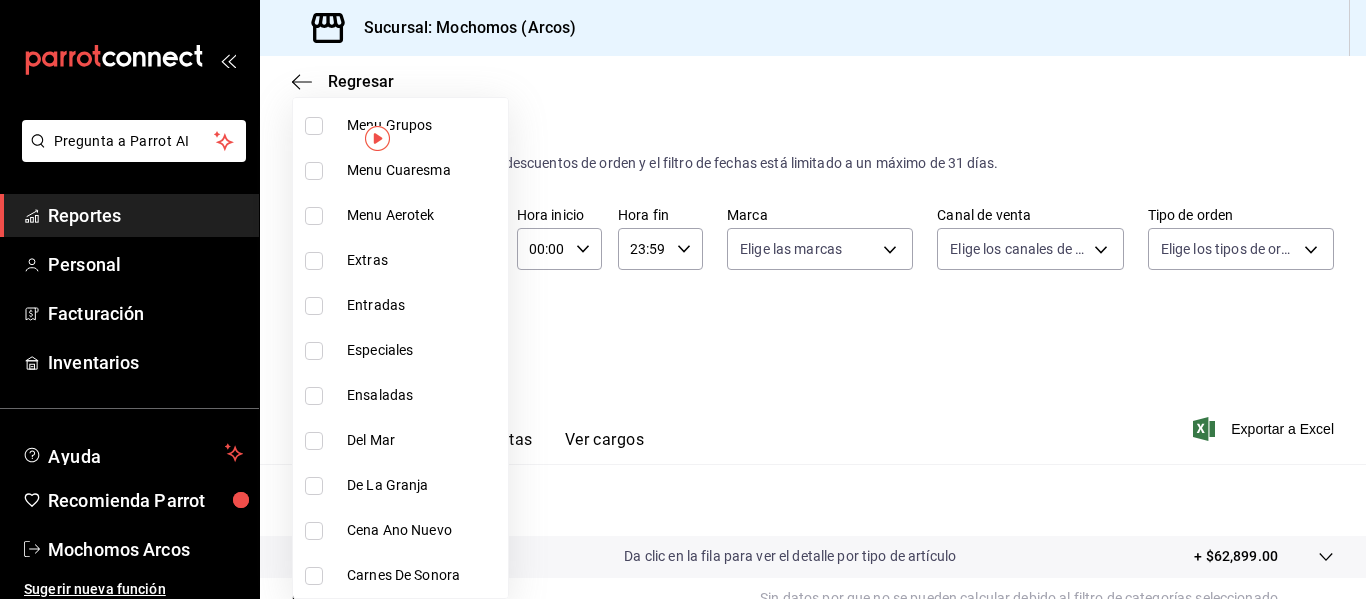 click at bounding box center (683, 299) 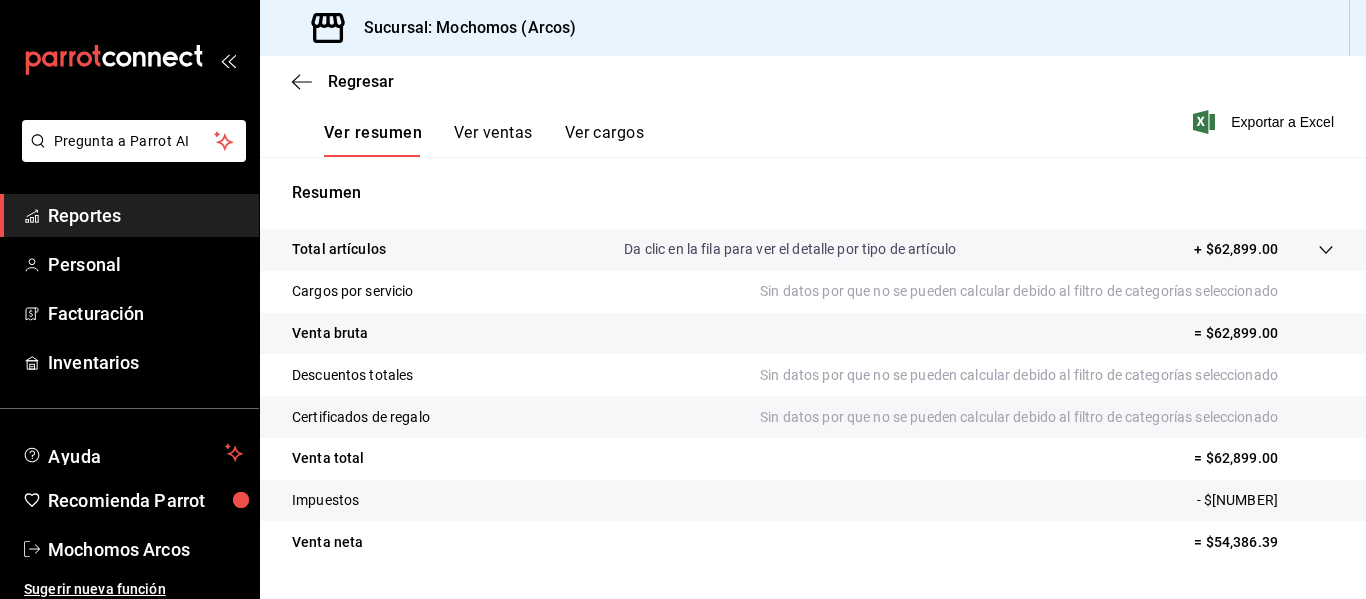 scroll, scrollTop: 359, scrollLeft: 0, axis: vertical 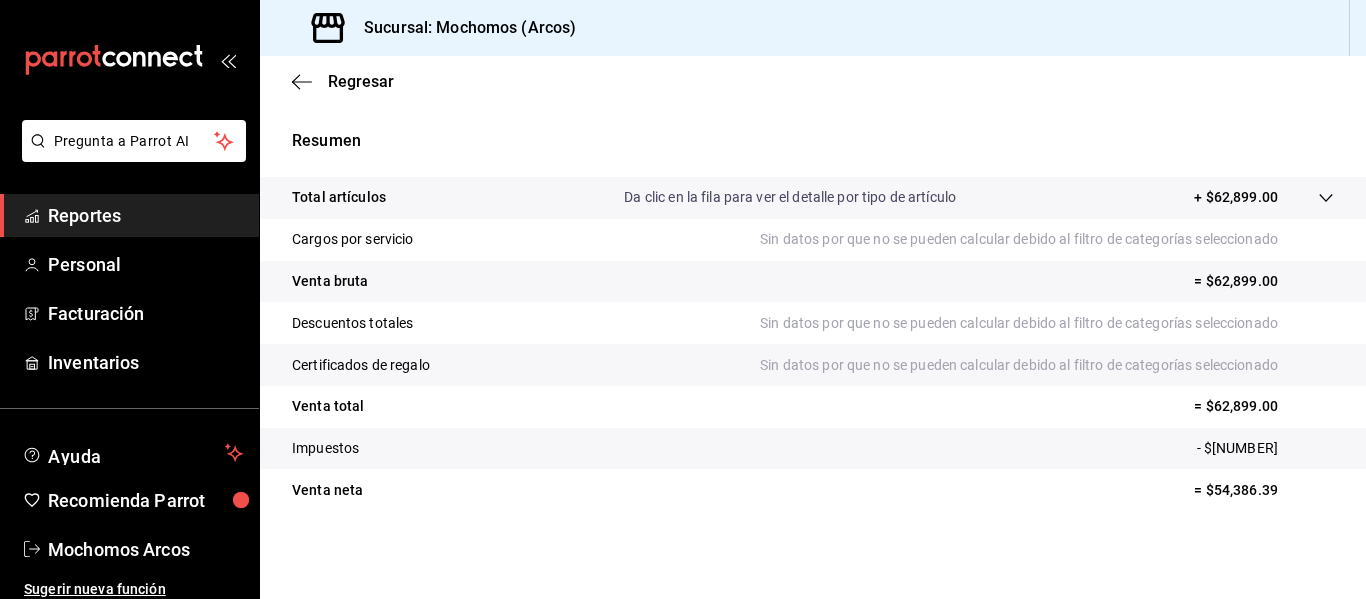 click on "= $54,386.39" at bounding box center [1264, 490] 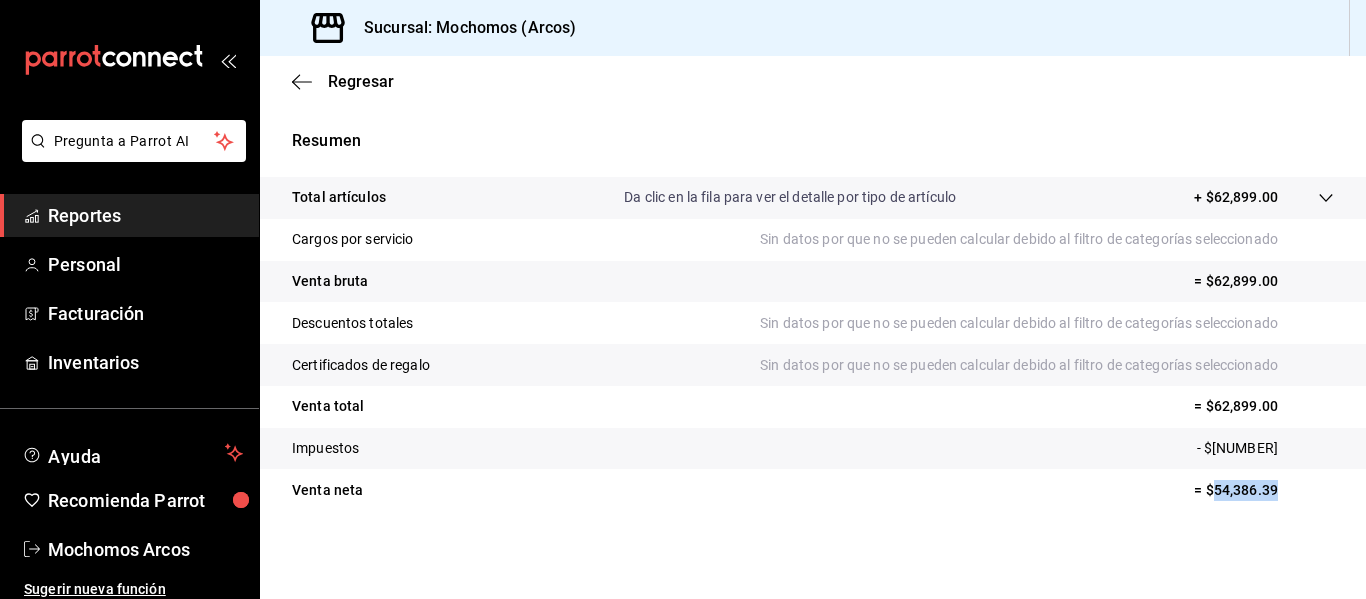 click on "= $54,386.39" at bounding box center (1264, 490) 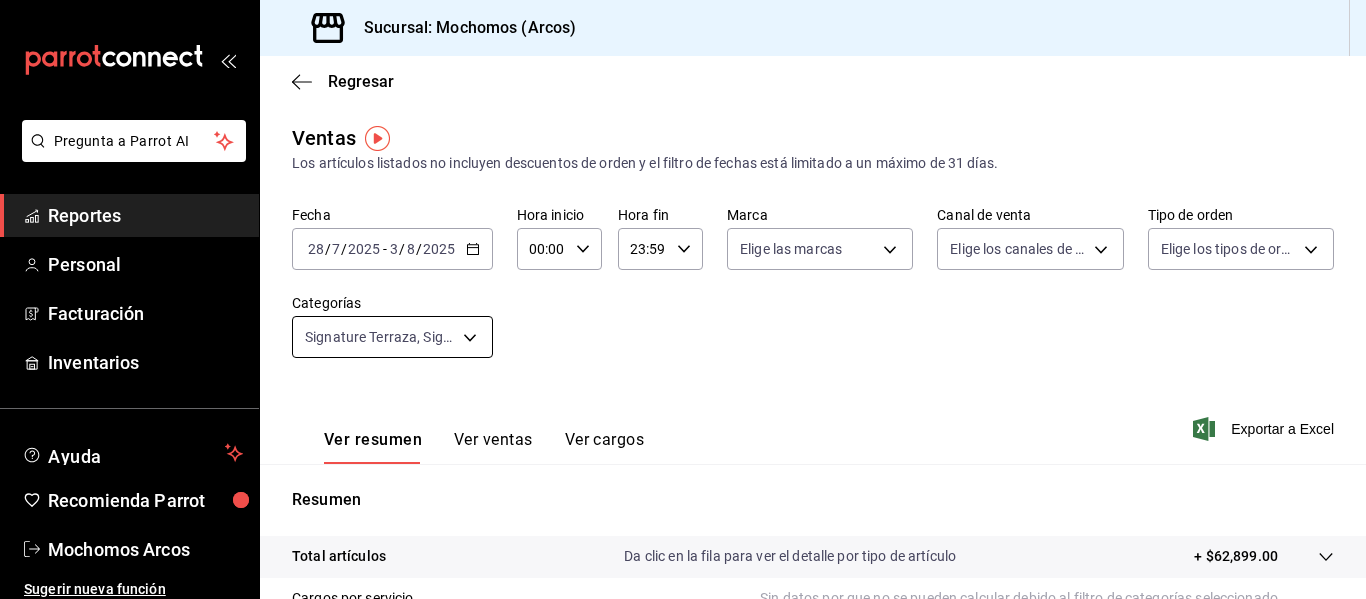 click on "Pregunta a Parrot AI Reportes   Personal   Facturación   Inventarios   Ayuda Recomienda Parrot   Mochomos Arcos   Sugerir nueva función   Sucursal: Mochomos (Arcos) Regresar Ventas Los artículos listados no incluyen descuentos de orden y el filtro de fechas está limitado a un máximo de 31 días. Fecha 2025-07-28 28 / 7 / 2025 - 2025-08-03 3 / 8 / 2025 Hora inicio 00:00 Hora inicio Hora fin 23:59 Hora fin Marca Elige las marcas Canal de venta Elige los canales de venta Tipo de orden Elige los tipos de orden Categorías Signature Terraza, Signature (Restaura, Shots, Mixologia, Cocteles Terraza Bar, Cocteles Clasicos, Carajillos, Cafe Flameado [UUID],[UUID],[UUID],[UUID],[UUID],[UUID],[UUID],[UUID] Ver resumen Ver ventas Ver cargos Exportar a Excel Resumen + $[NUMBER]" at bounding box center [683, 299] 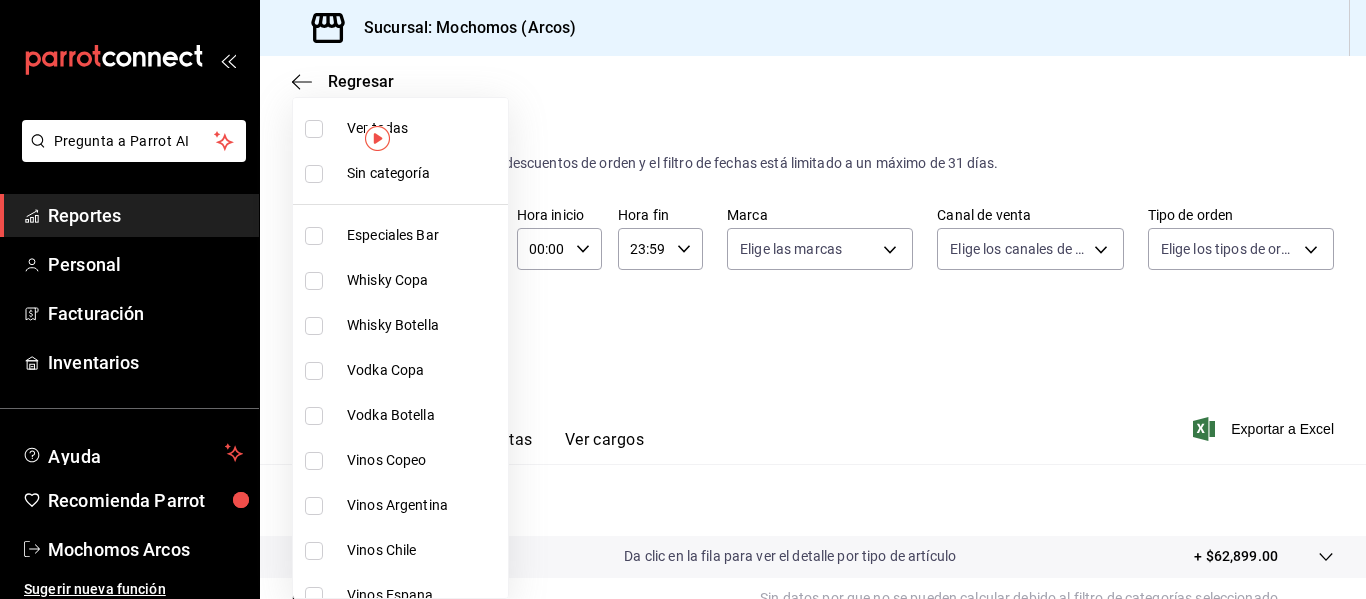 click on "Sin categoría" at bounding box center [400, 173] 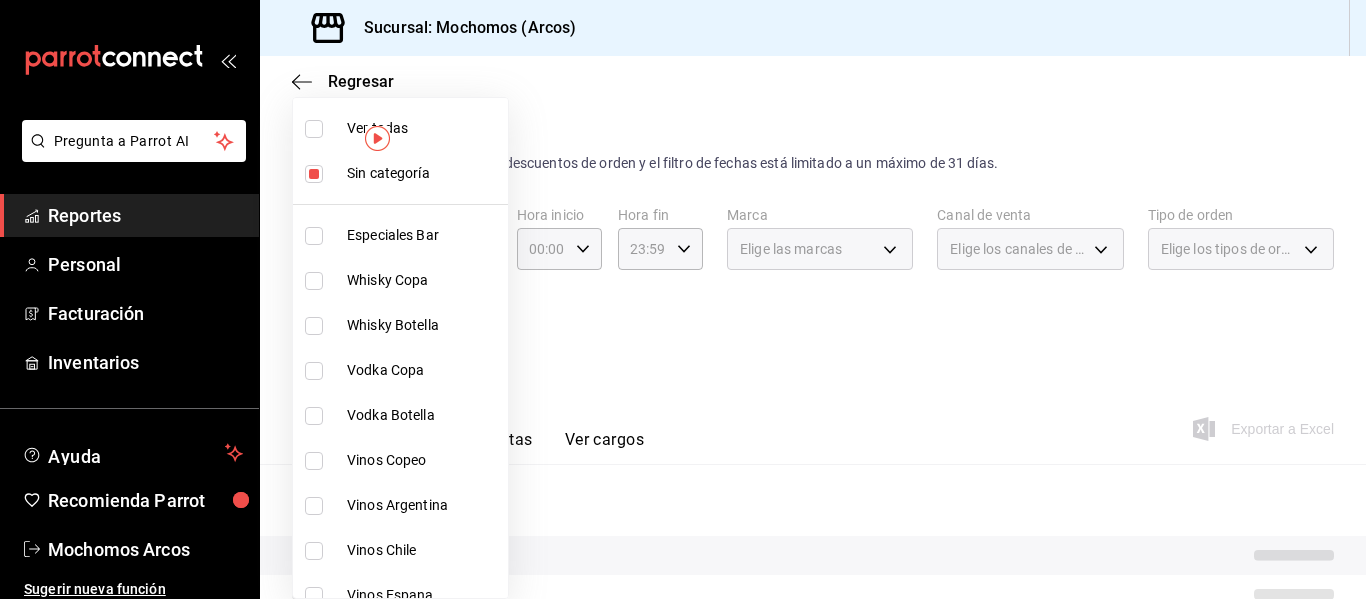 click at bounding box center (683, 299) 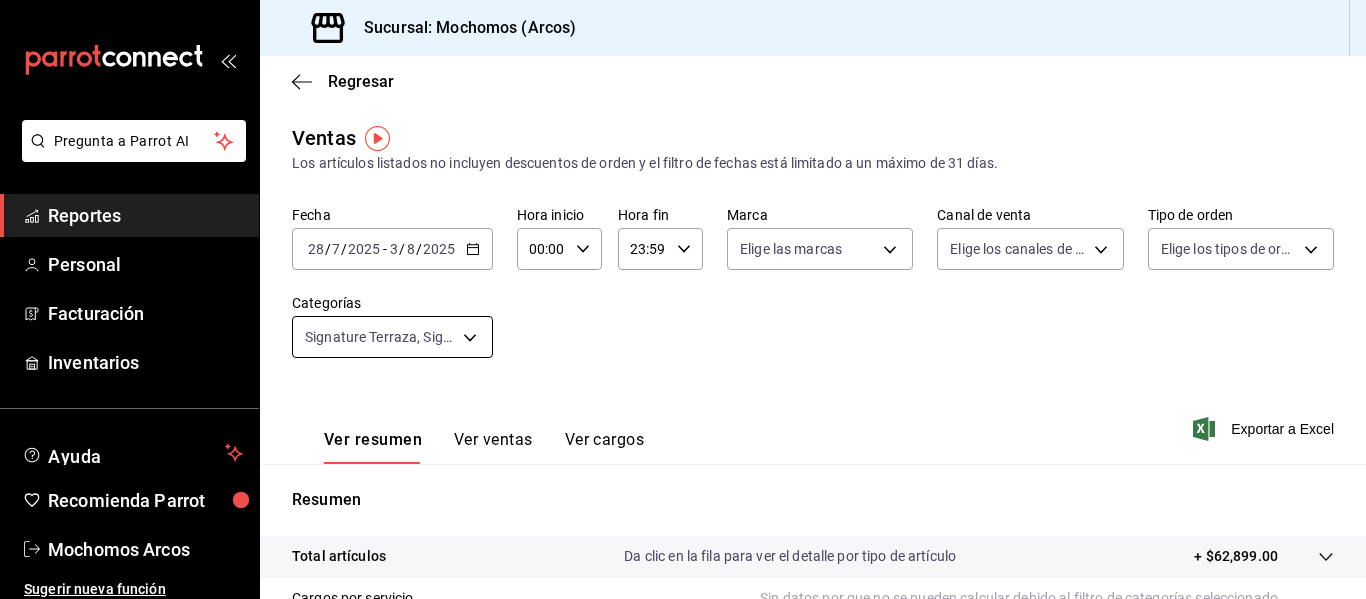 click on "Pregunta a Parrot AI Reportes   Personal   Facturación   Inventarios   Ayuda Recomienda Parrot   Mochomos Arcos   Sugerir nueva función   Sucursal: Mochomos (Arcos) Regresar Ventas Los artículos listados no incluyen descuentos de orden y el filtro de fechas está limitado a un máximo de 31 días. Fecha 2025-07-28 28 / 7 / 2025 - 2025-08-03 3 / 8 / 2025 Hora inicio 00:00 Hora inicio Hora fin 23:59 Hora fin Marca Elige las marcas Canal de venta Elige los canales de venta Tipo de orden Elige los tipos de orden Categorías Signature Terraza, Signature (Restaura, Shots, Mixologia, Cocteles Terraza Bar, Cocteles Clasicos, Carajillos, Cafe Flameado, Sin categoría [UUID],[UUID],[UUID],[UUID],[UUID],[UUID],[UUID],[UUID] Ver resumen Ver ventas Ver cargos Exportar a Excel Resumen" at bounding box center [683, 299] 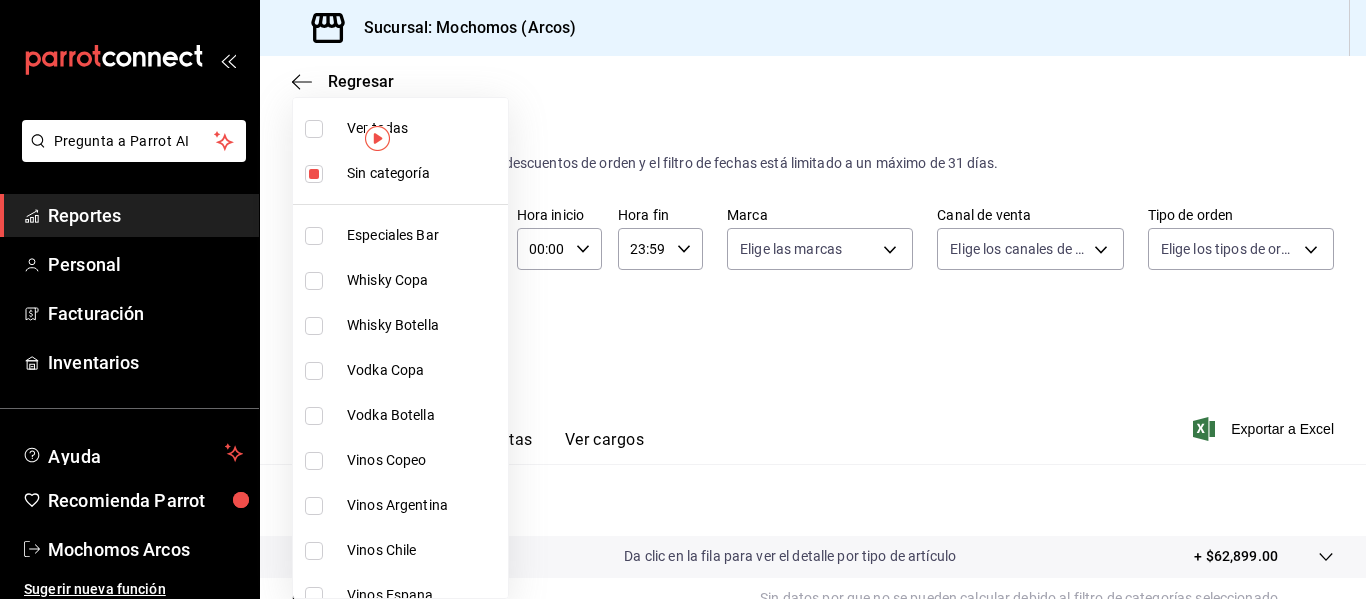 click on "Ver todas" at bounding box center [423, 128] 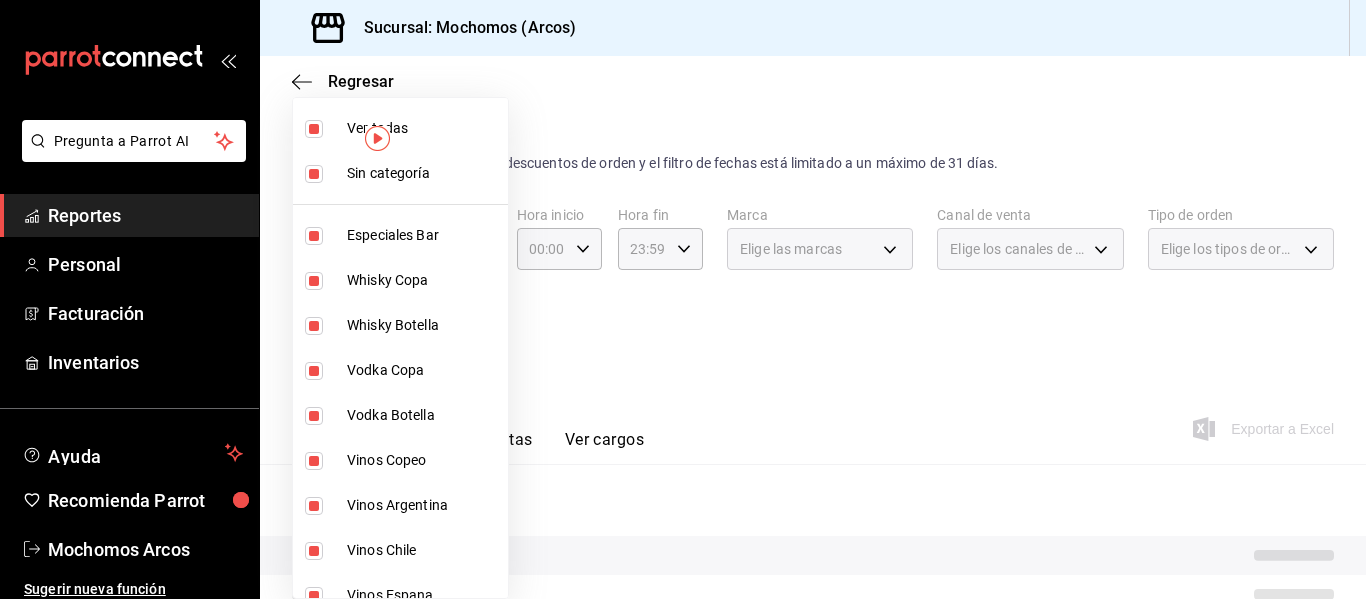 click on "Sin categoría" at bounding box center [423, 173] 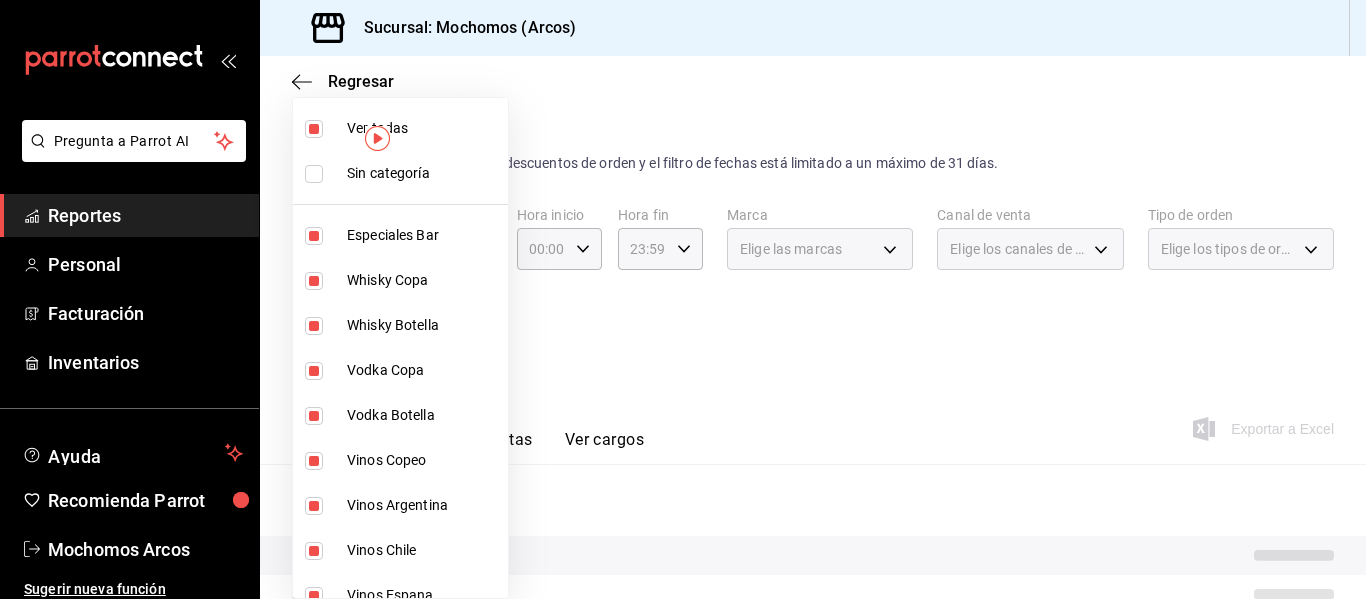click on "Sin categoría" at bounding box center [423, 173] 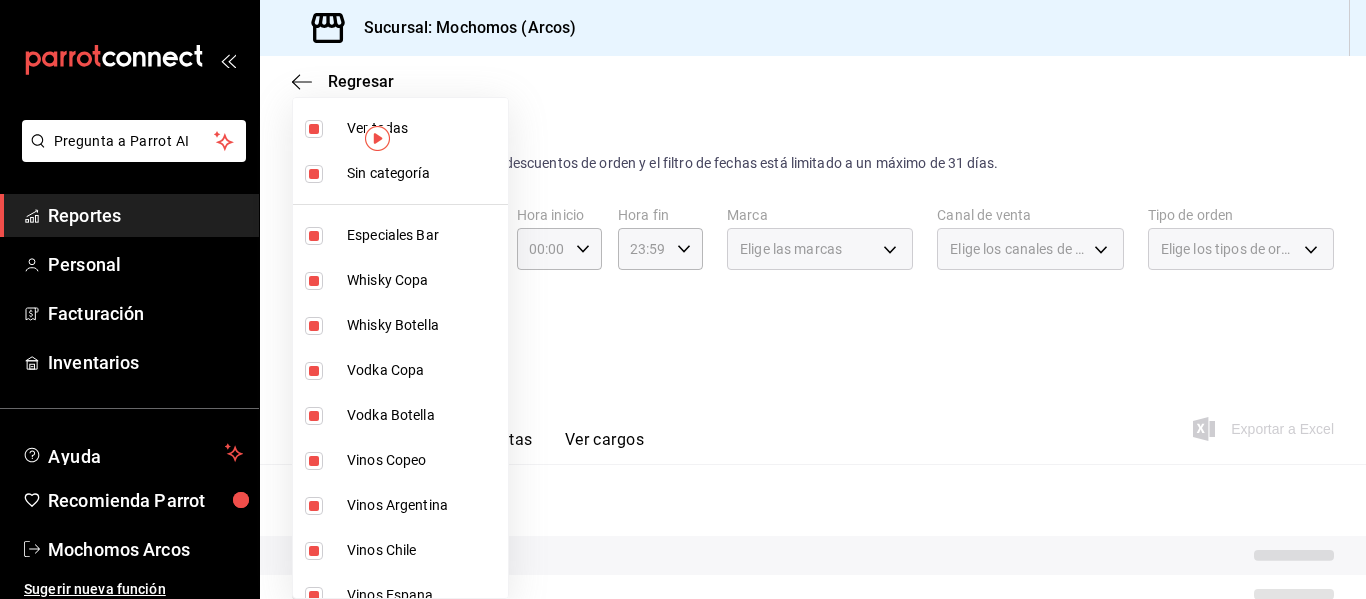 click at bounding box center (683, 299) 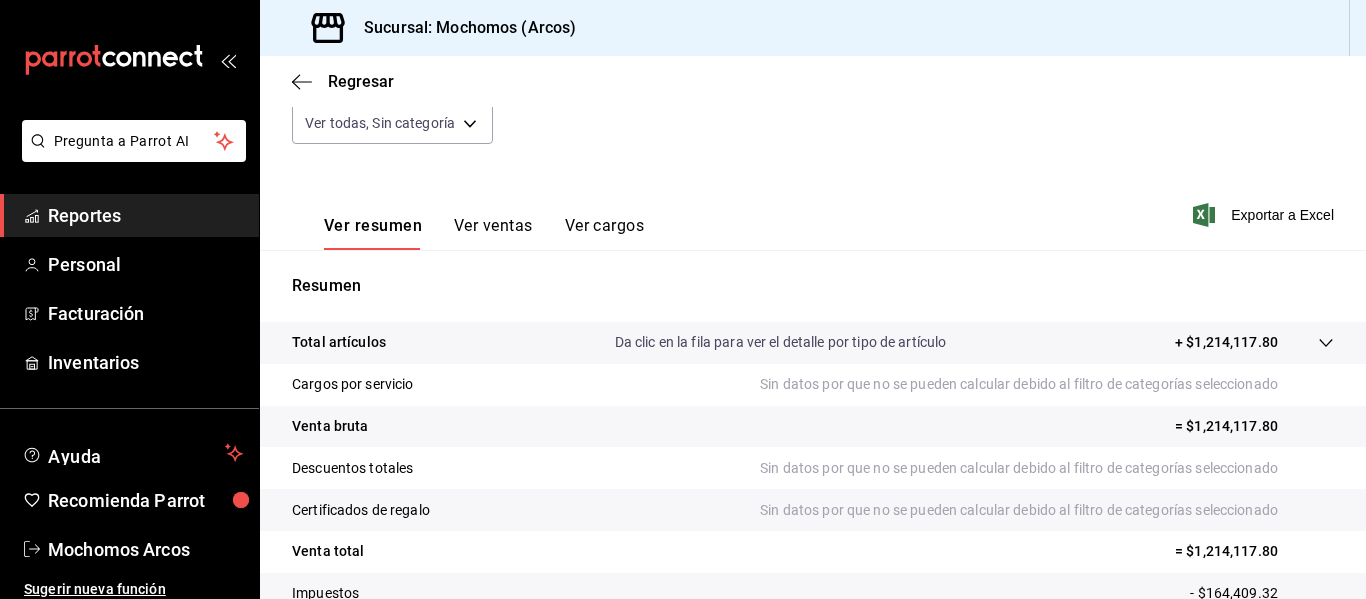 scroll, scrollTop: 359, scrollLeft: 0, axis: vertical 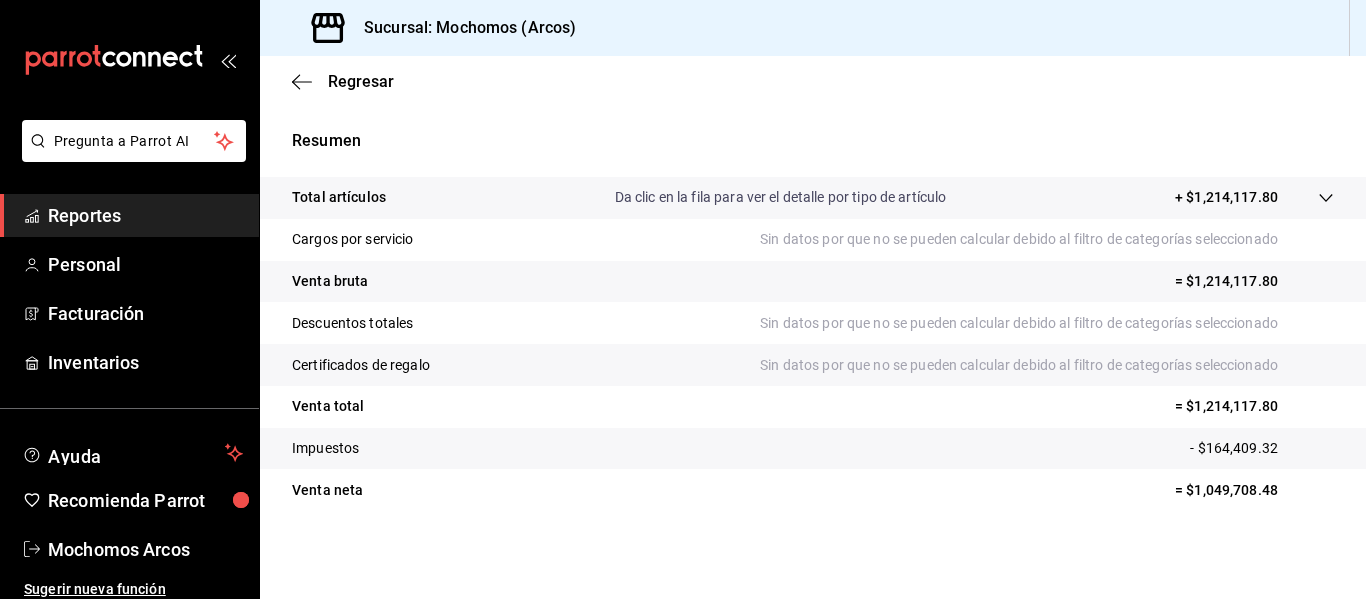 click on "Reportes" at bounding box center (145, 215) 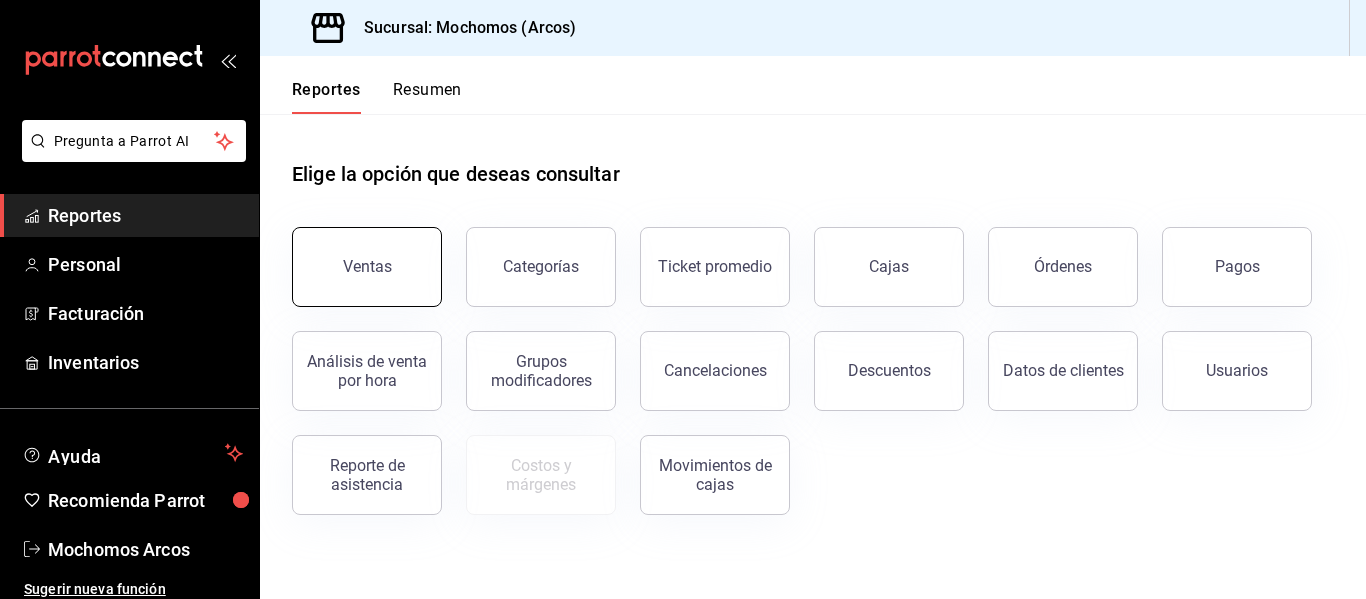 click on "Ventas" at bounding box center [367, 267] 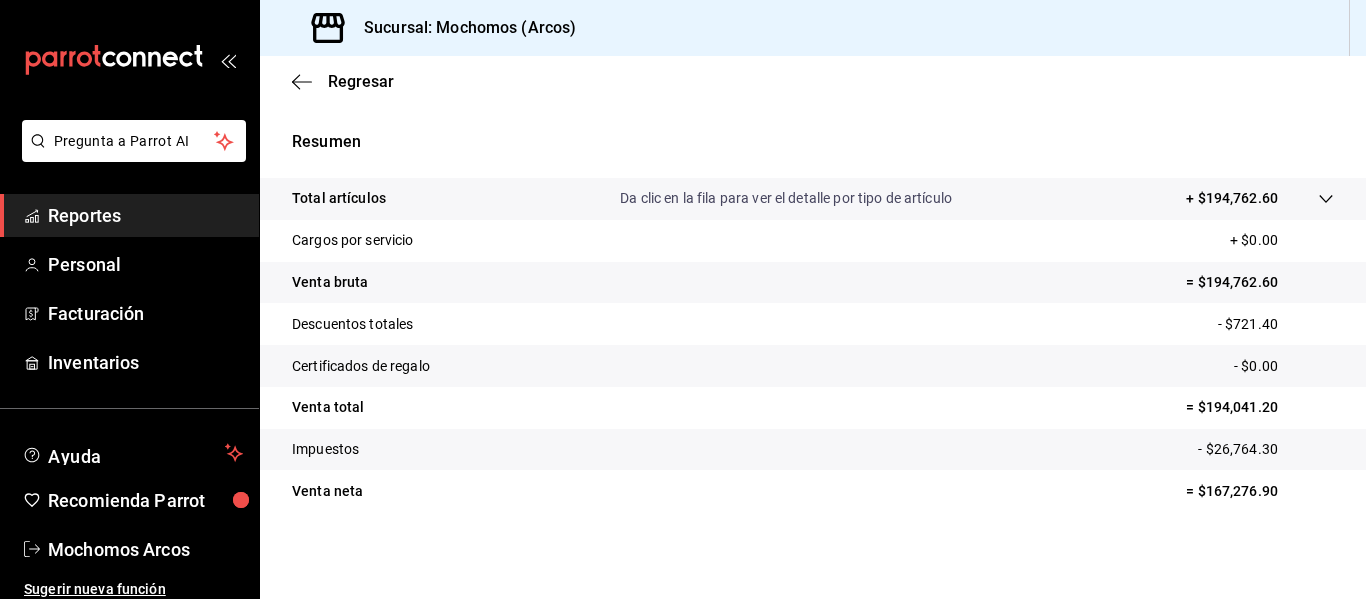 scroll, scrollTop: 359, scrollLeft: 0, axis: vertical 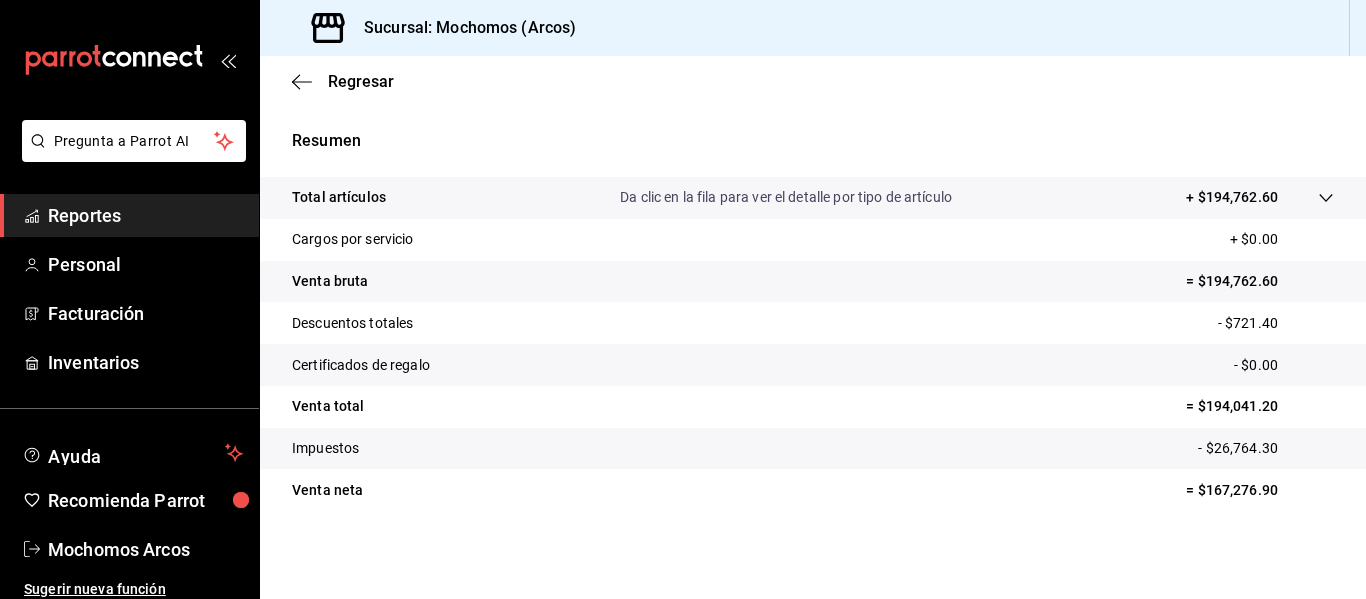 click 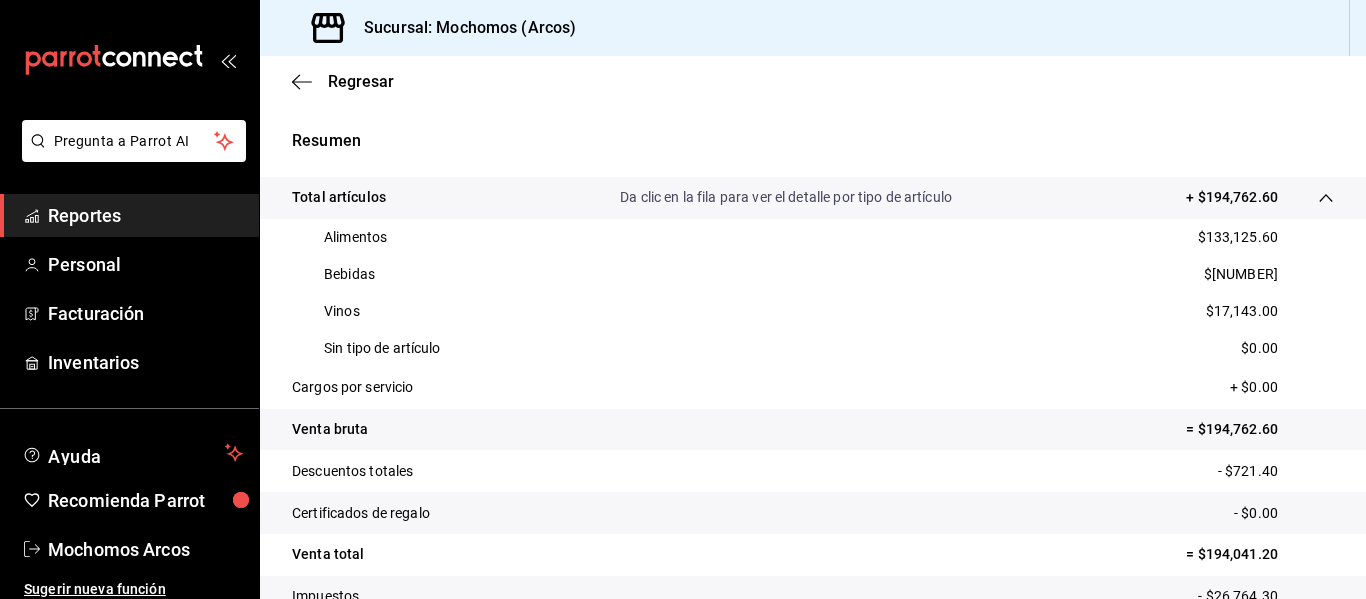 click on "$133,125.60" at bounding box center [1238, 237] 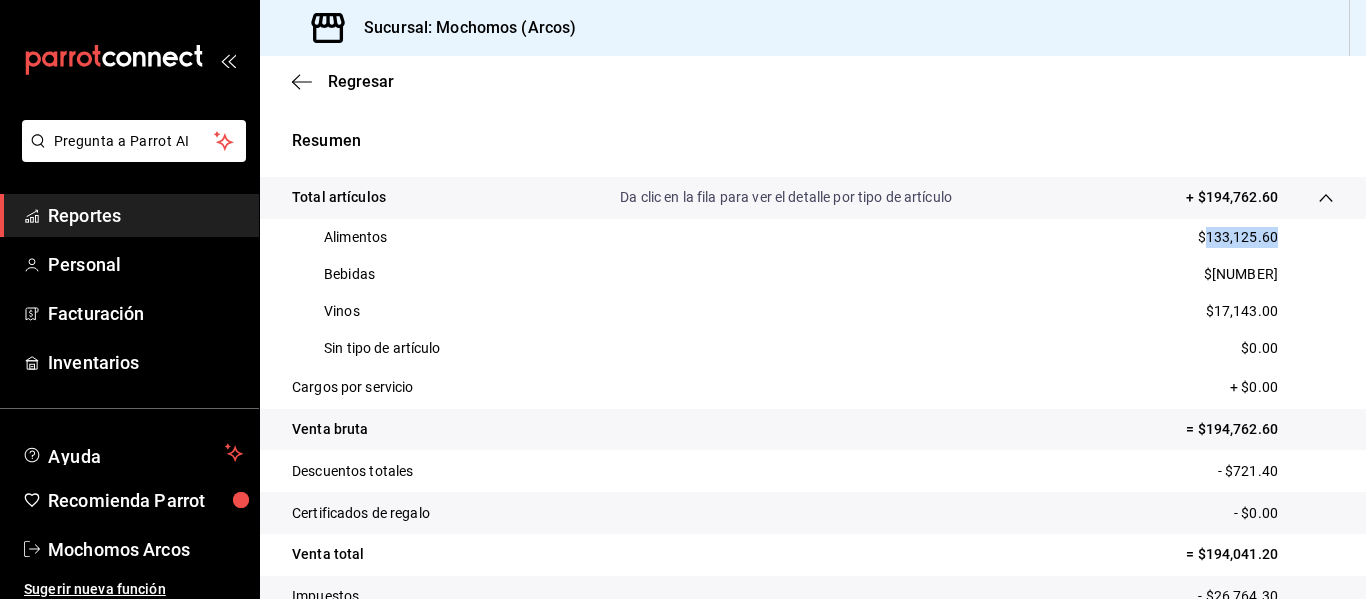 copy on "[NUMBER]" 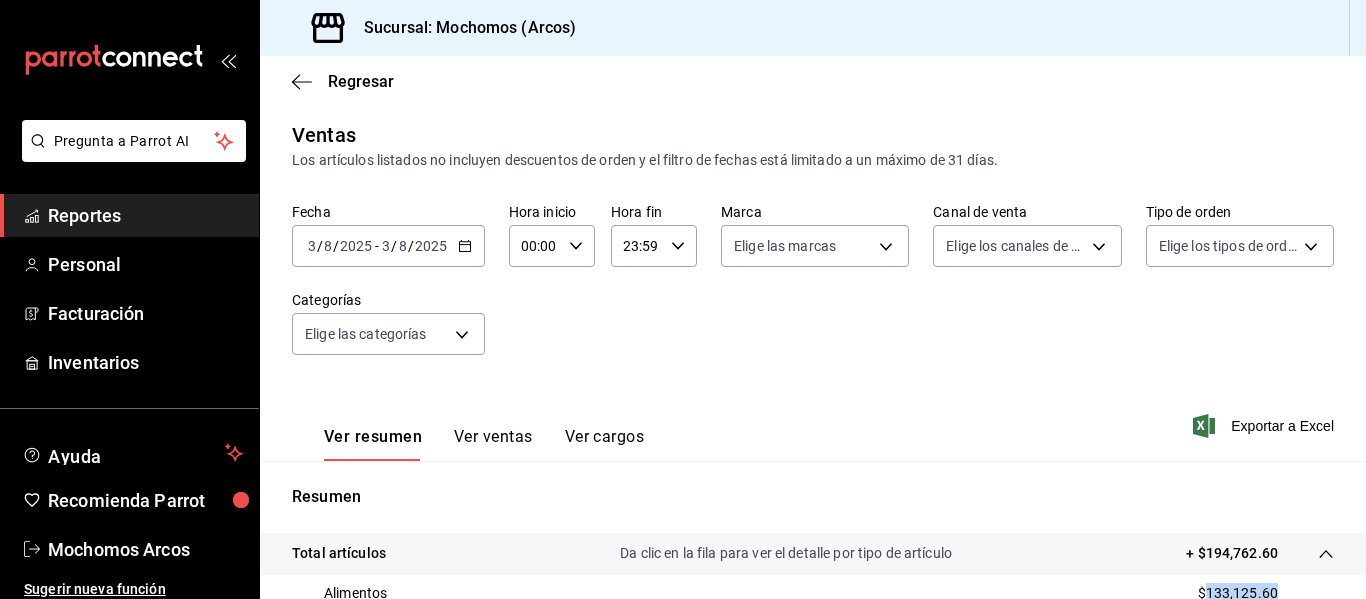 scroll, scrollTop: 0, scrollLeft: 0, axis: both 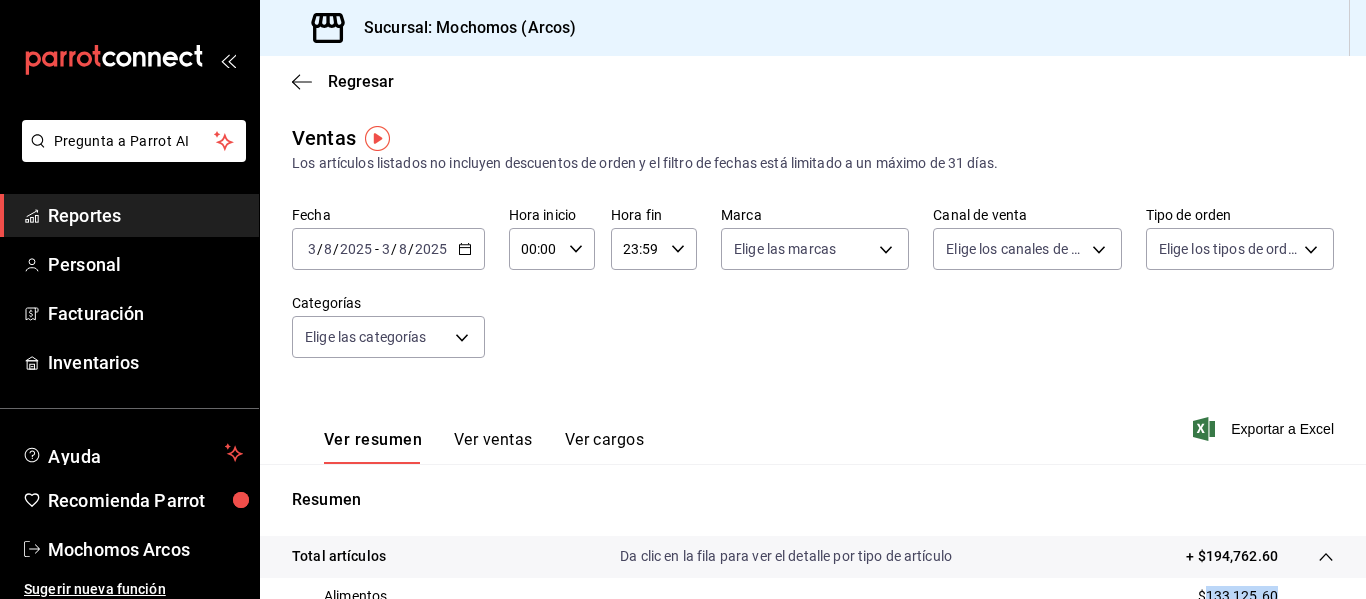 click 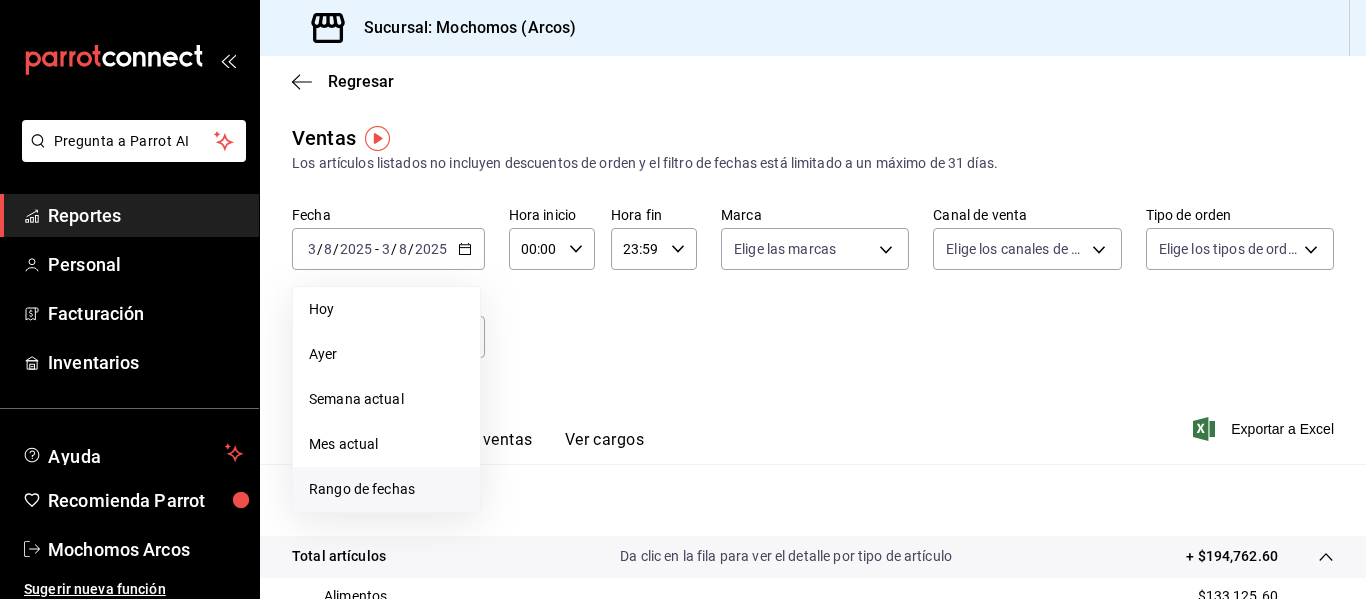 click on "Rango de fechas" at bounding box center (386, 489) 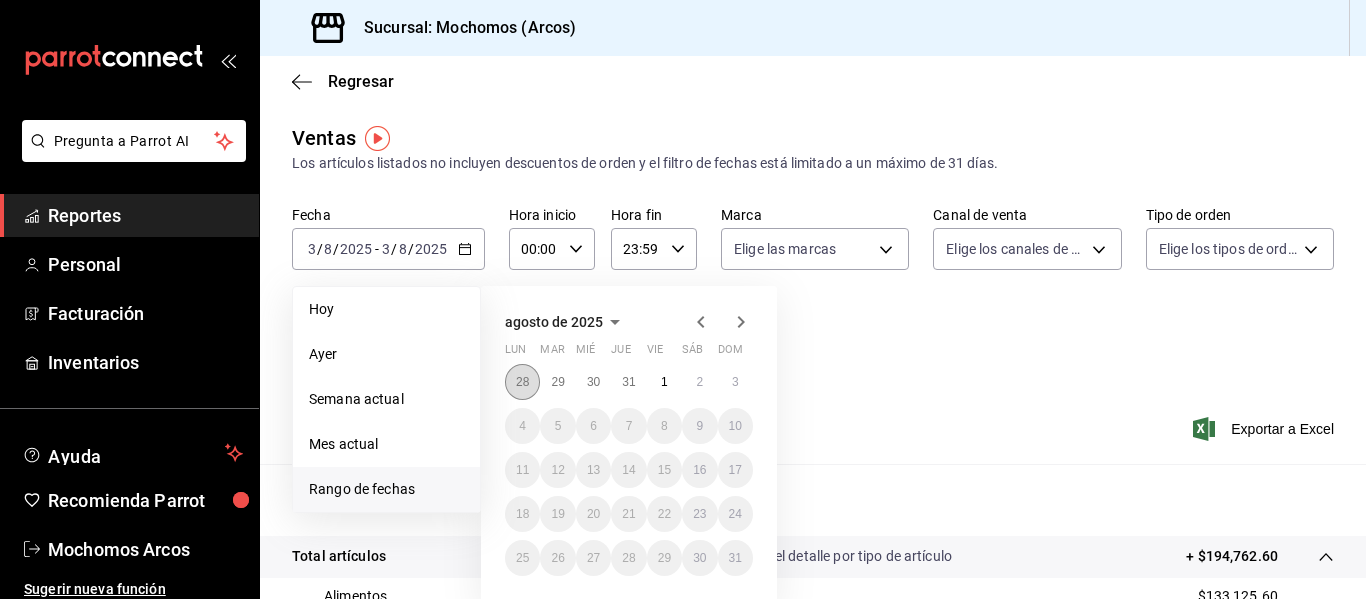click on "28" at bounding box center (522, 382) 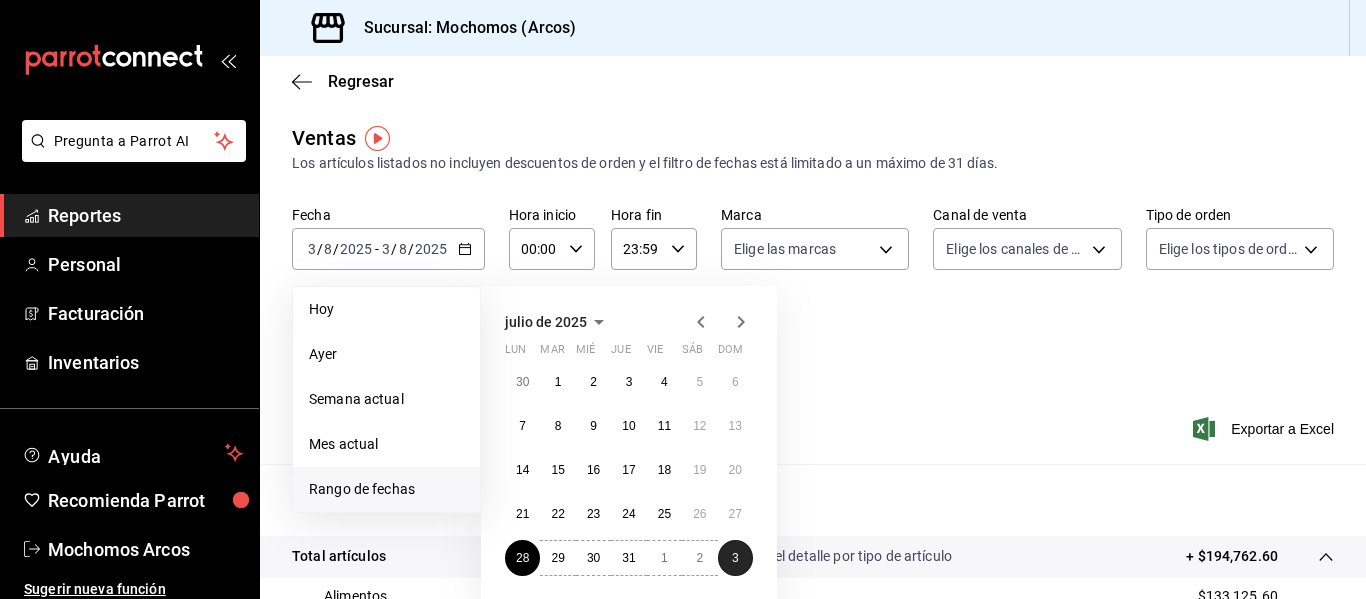 click on "3" at bounding box center [735, 558] 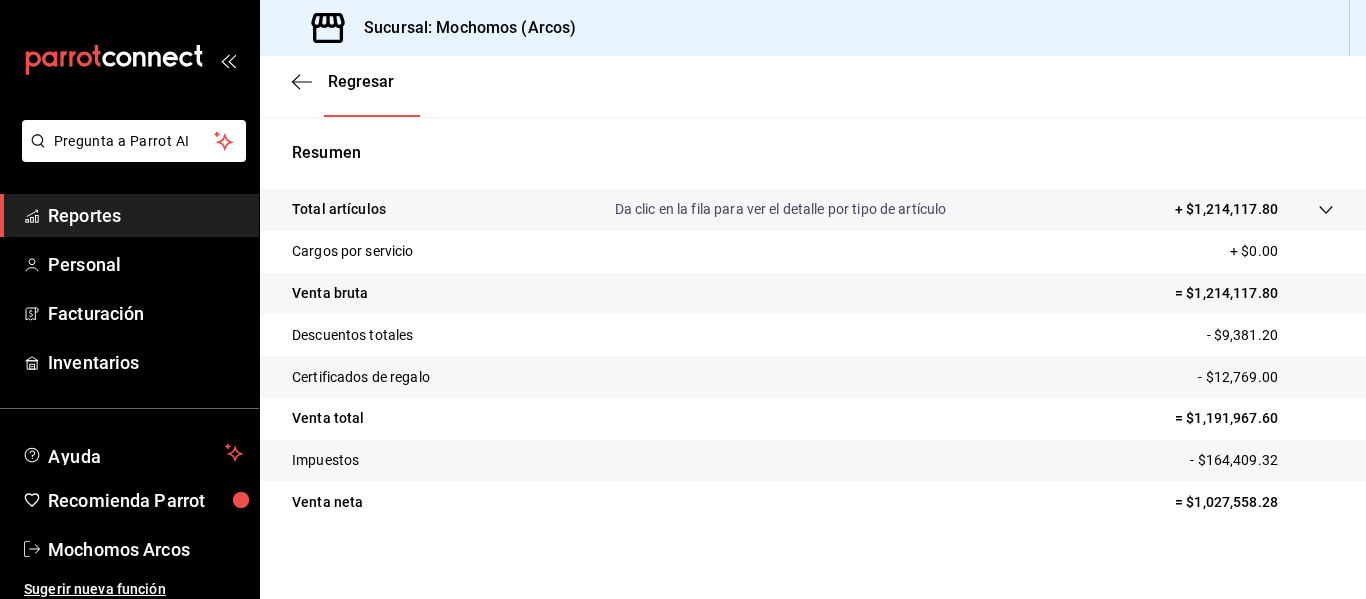 scroll, scrollTop: 359, scrollLeft: 0, axis: vertical 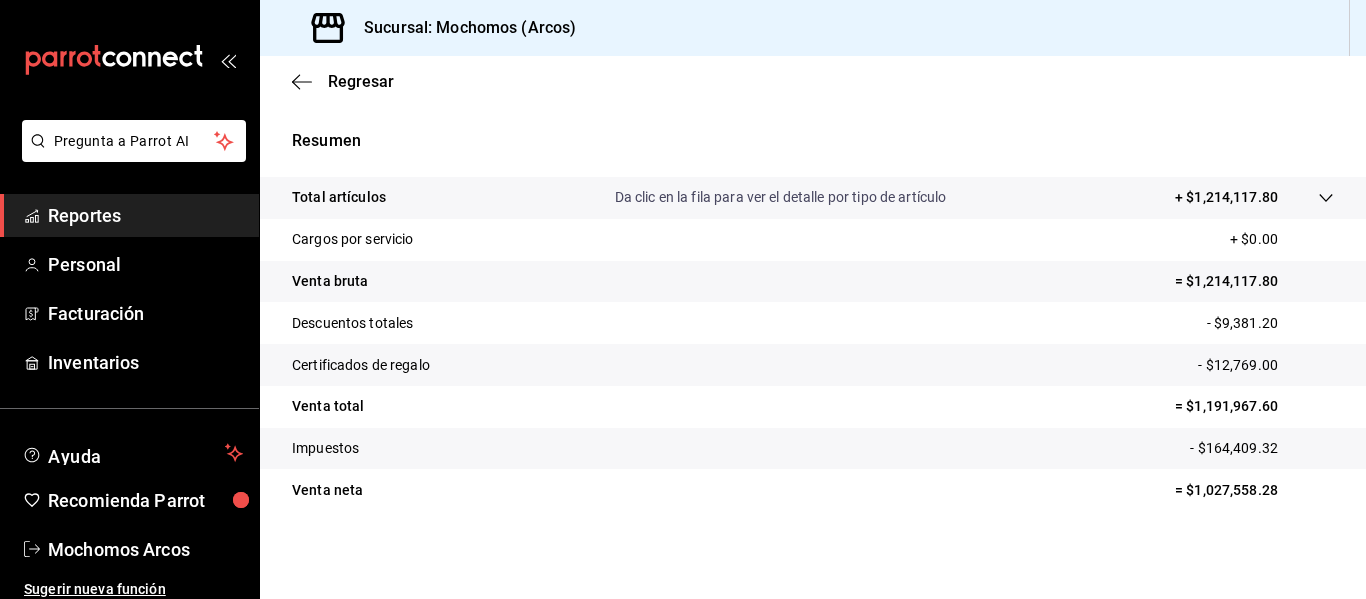click 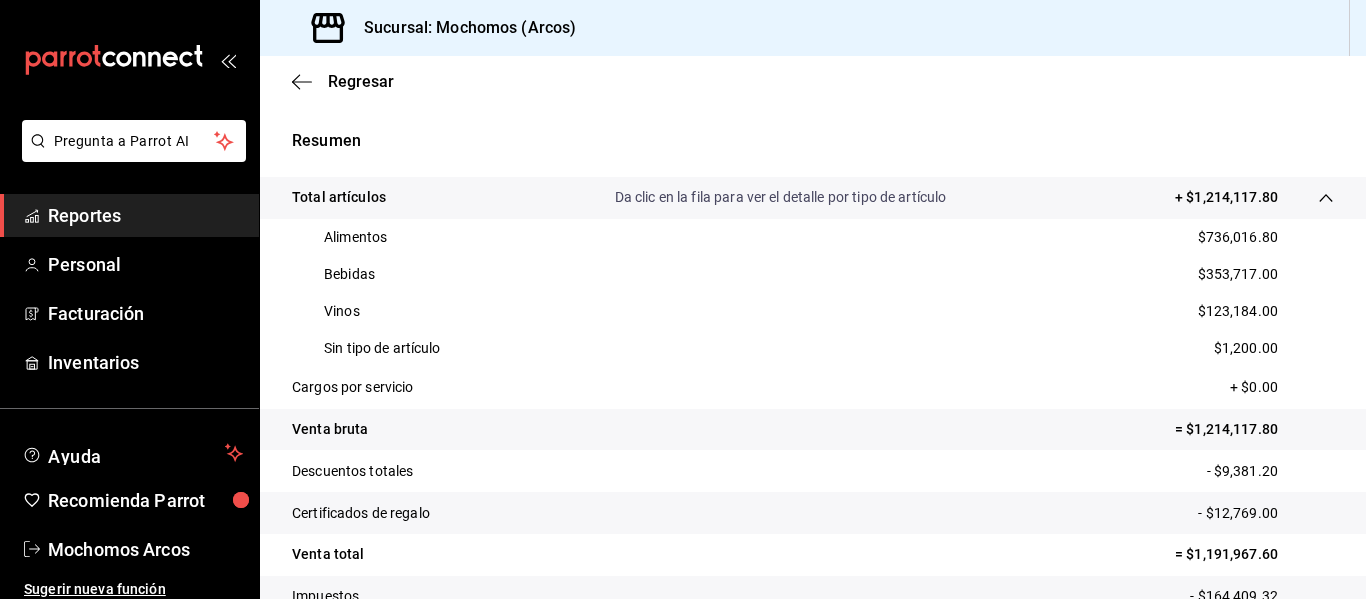 click on "$736,016.80" at bounding box center (1238, 237) 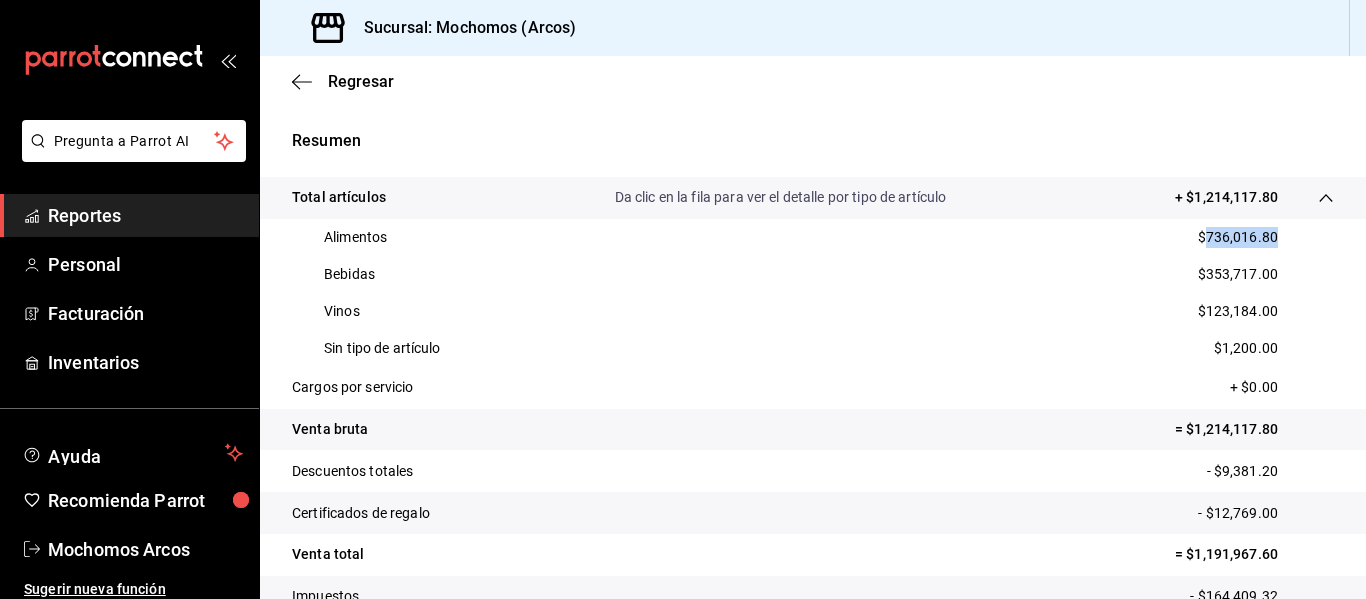 click on "$736,016.80" at bounding box center [1238, 237] 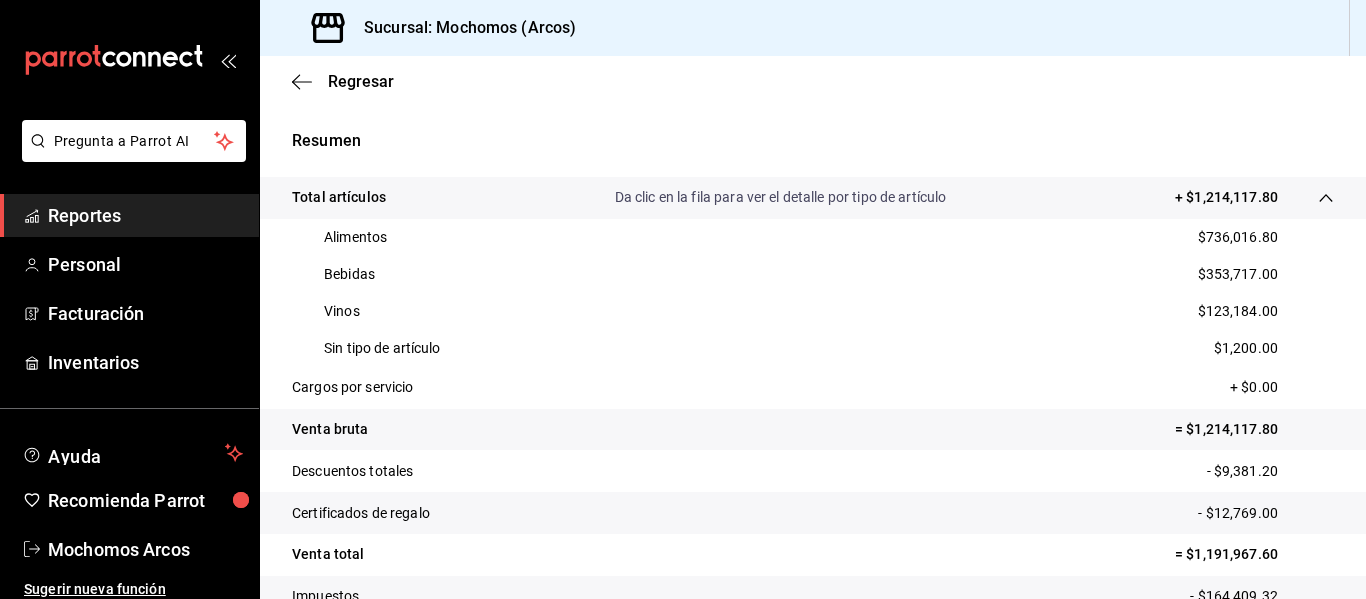 click on "$123,184.00" at bounding box center [1238, 311] 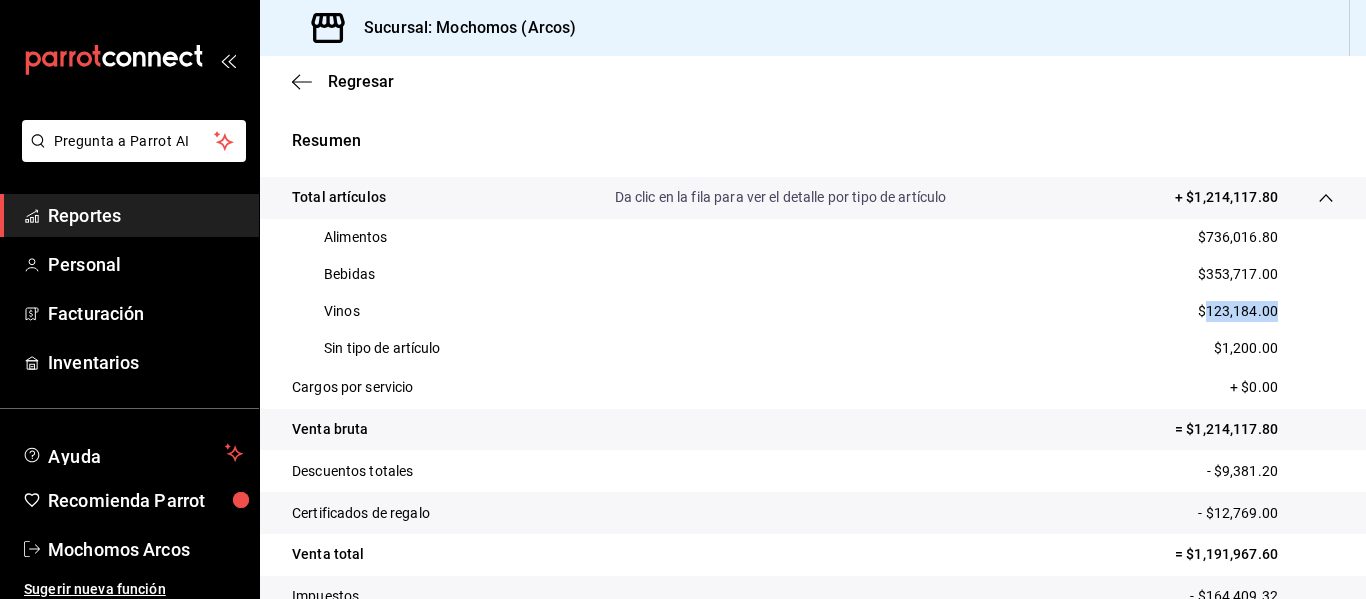 copy on "123,184.00" 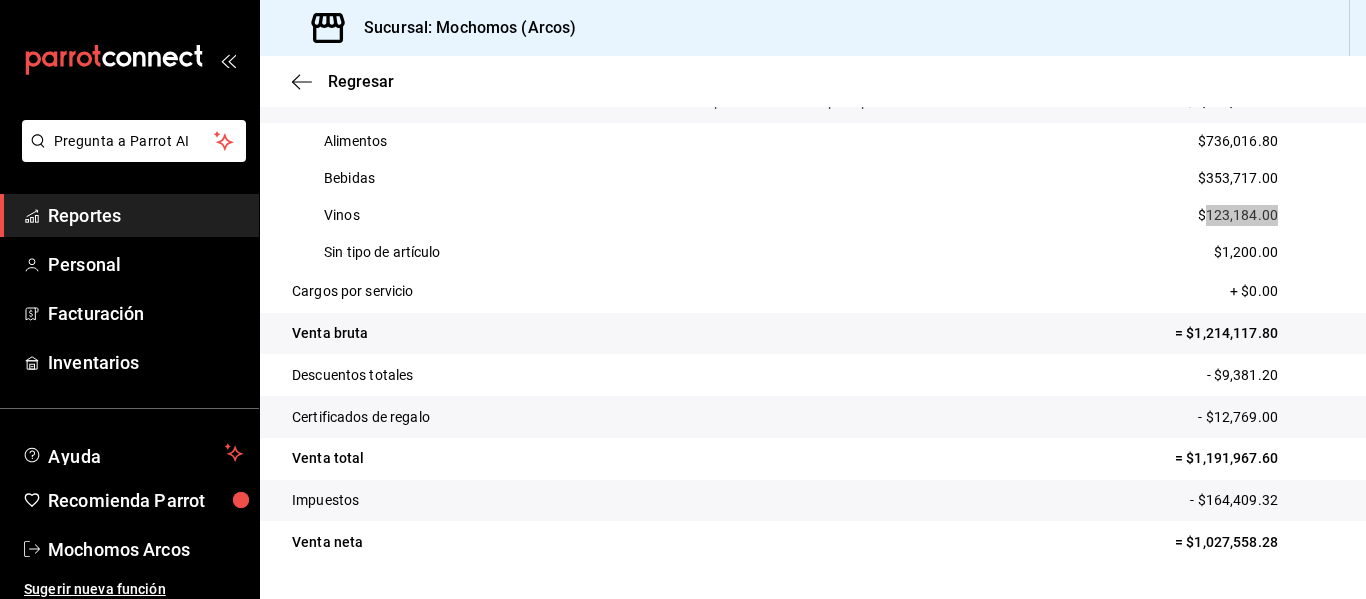 scroll, scrollTop: 507, scrollLeft: 0, axis: vertical 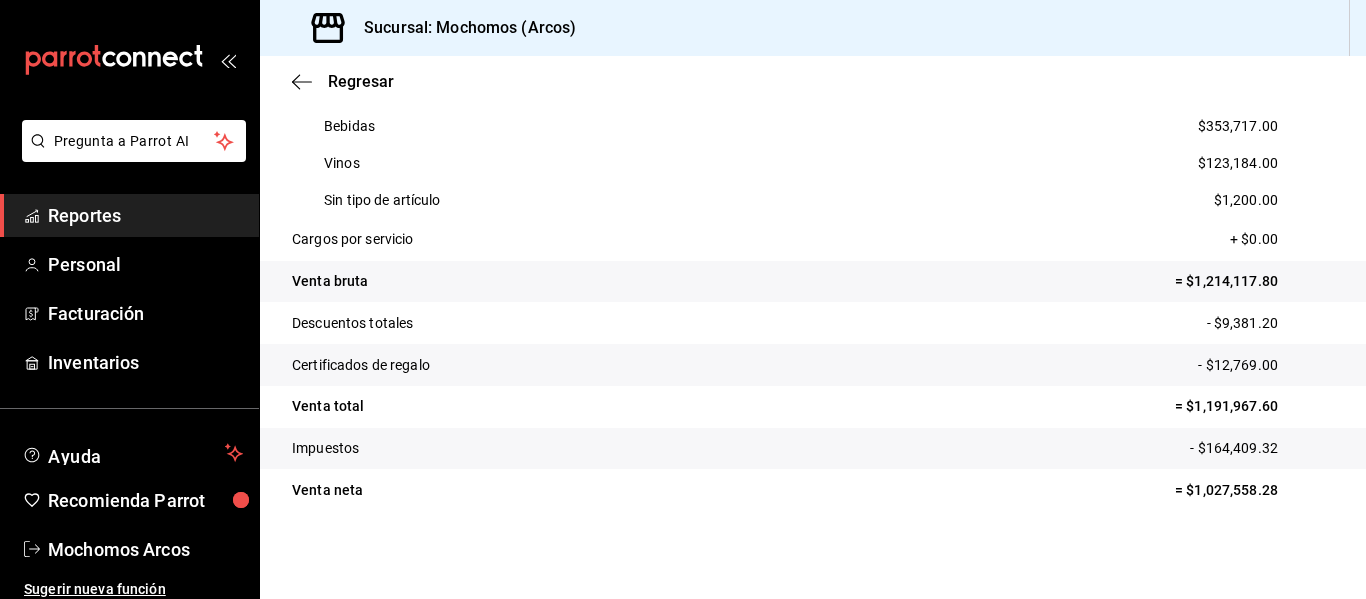 click on "= $1,027,558.28" at bounding box center [1254, 490] 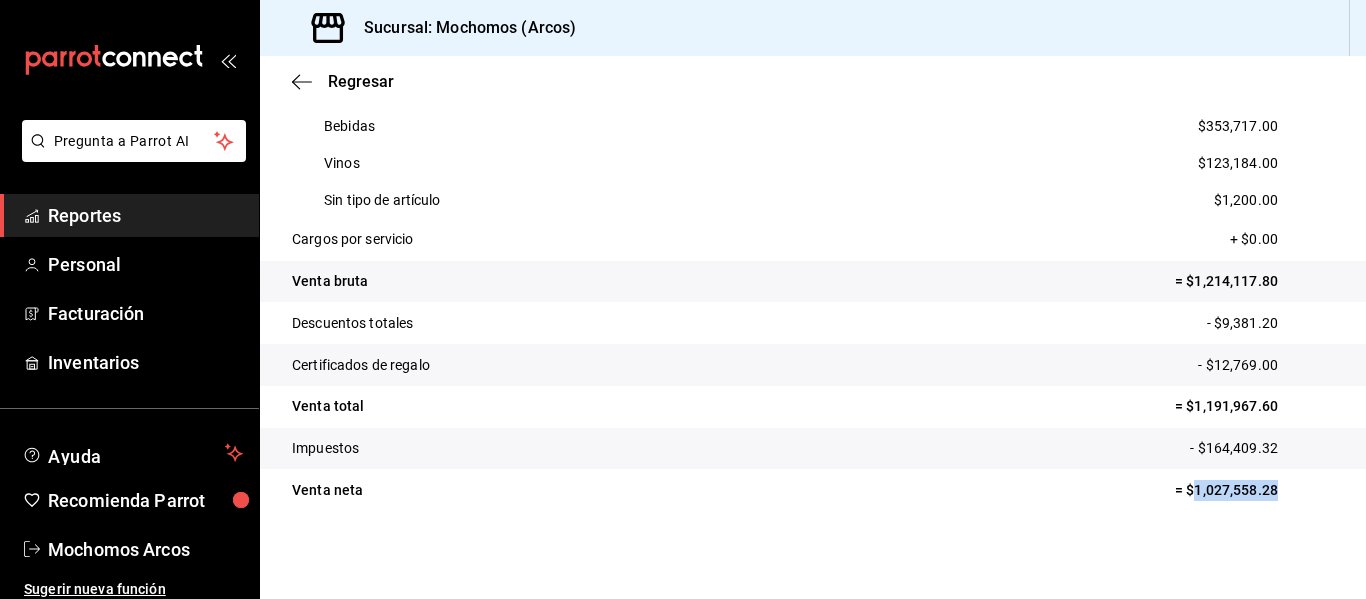 click on "= $1,027,558.28" at bounding box center (1254, 490) 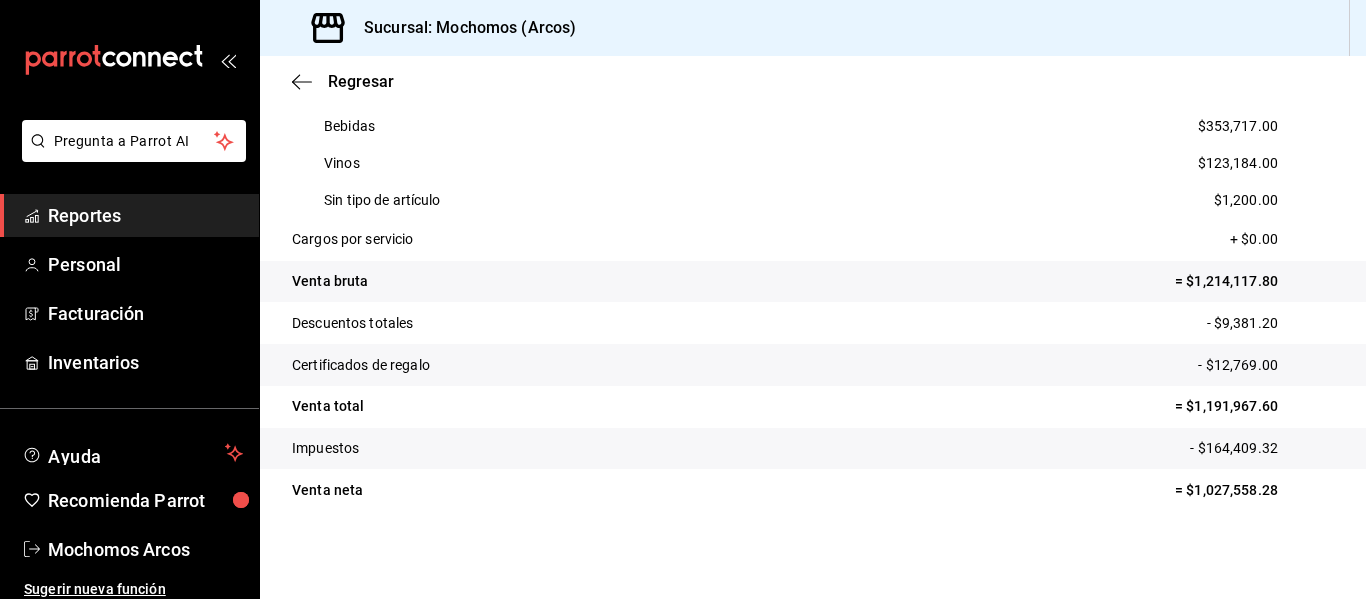click on "= $1,191,967.60" at bounding box center [1254, 406] 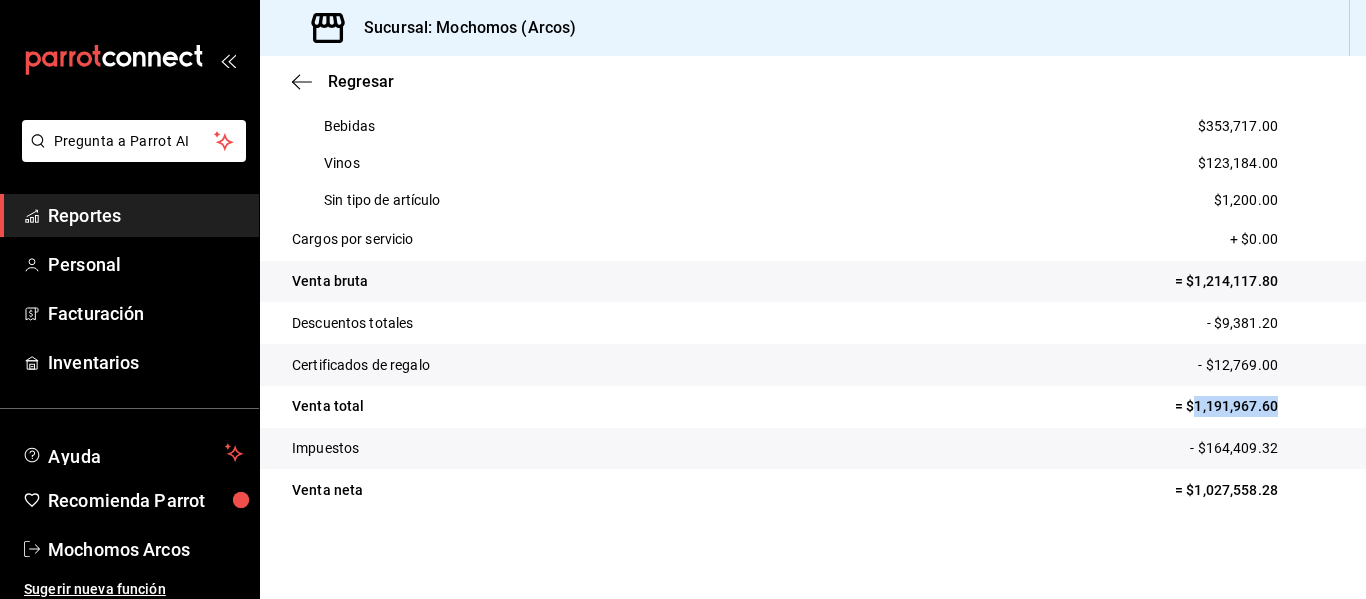click on "= $1,191,967.60" at bounding box center (1254, 406) 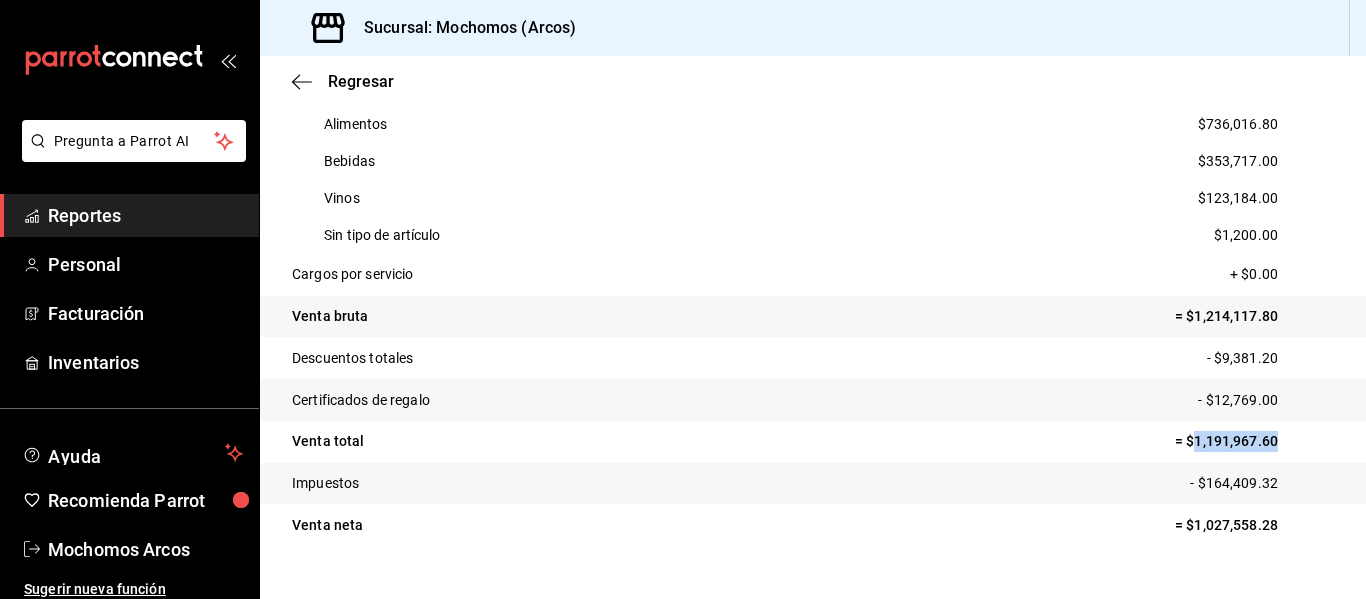 scroll, scrollTop: 457, scrollLeft: 0, axis: vertical 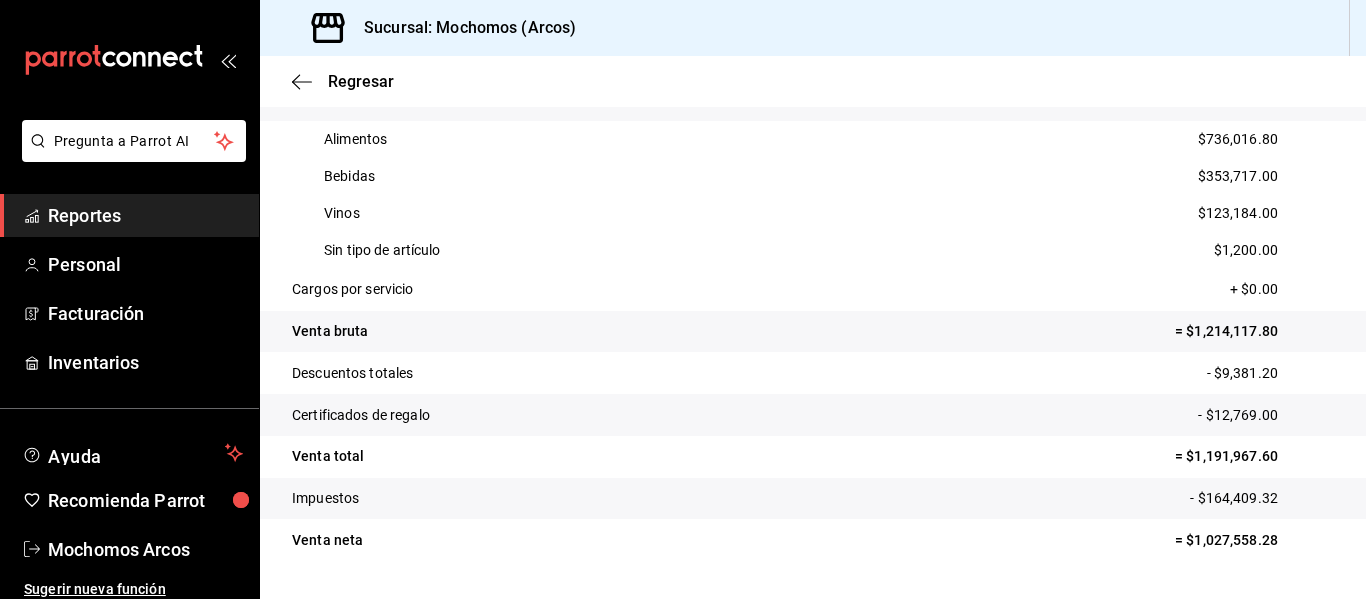 click on "$123,184.00" at bounding box center (1238, 213) 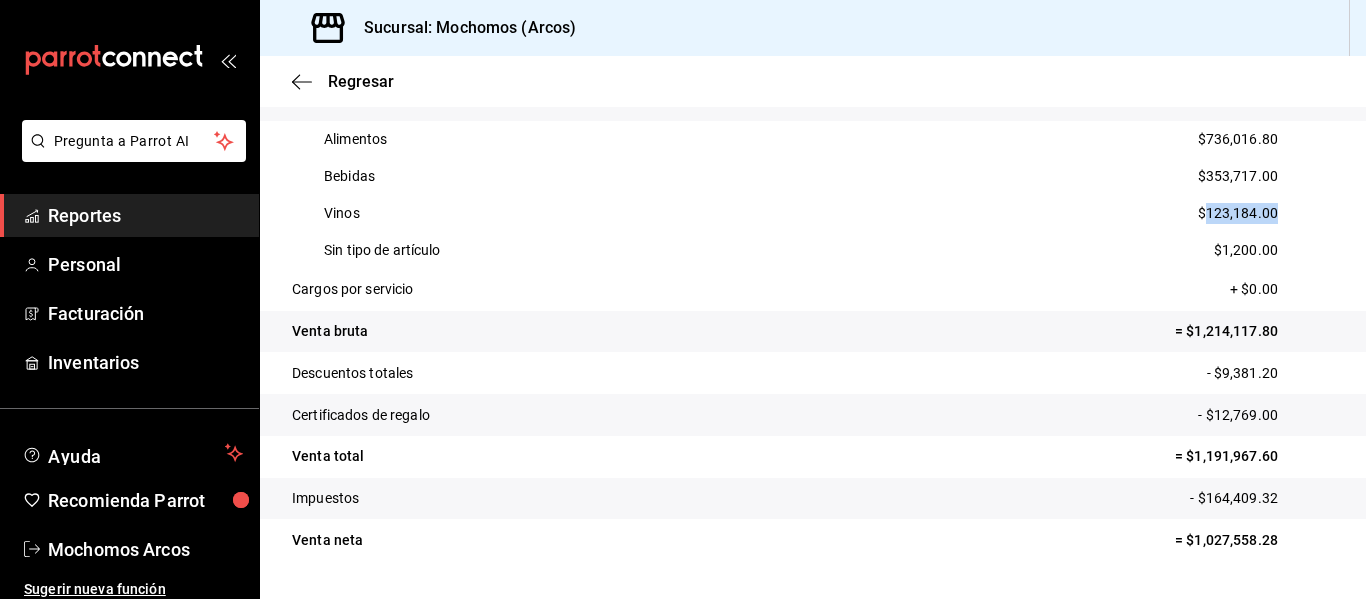 click on "$123,184.00" at bounding box center [1238, 213] 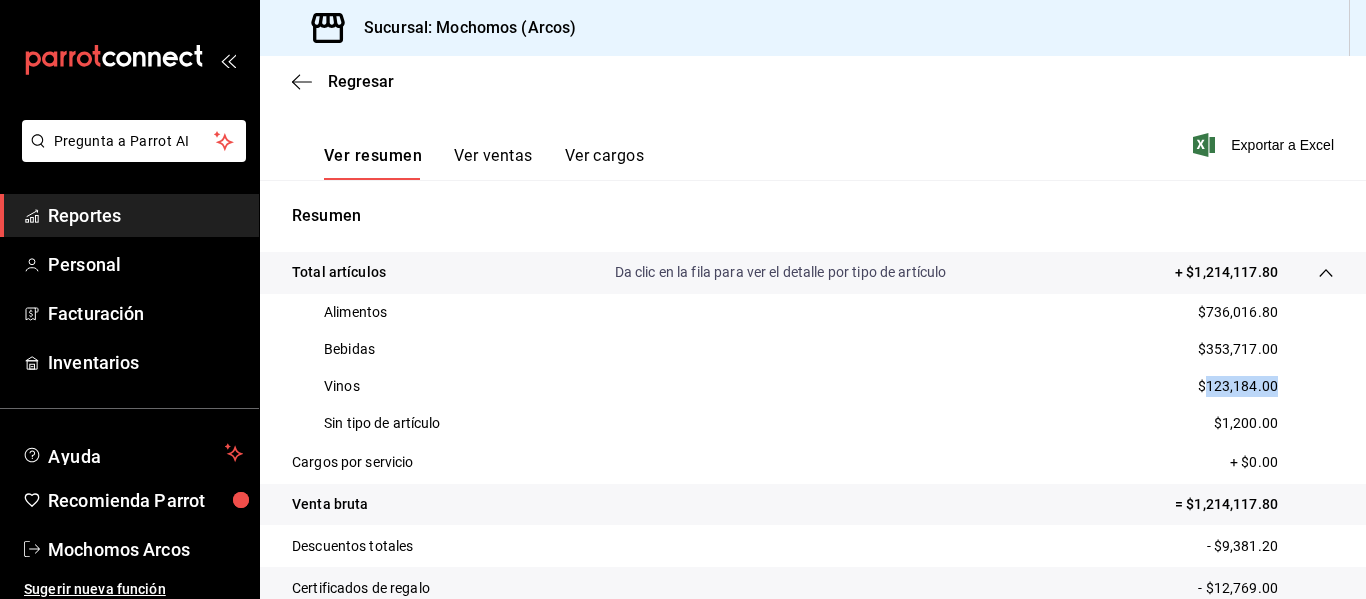 scroll, scrollTop: 317, scrollLeft: 0, axis: vertical 